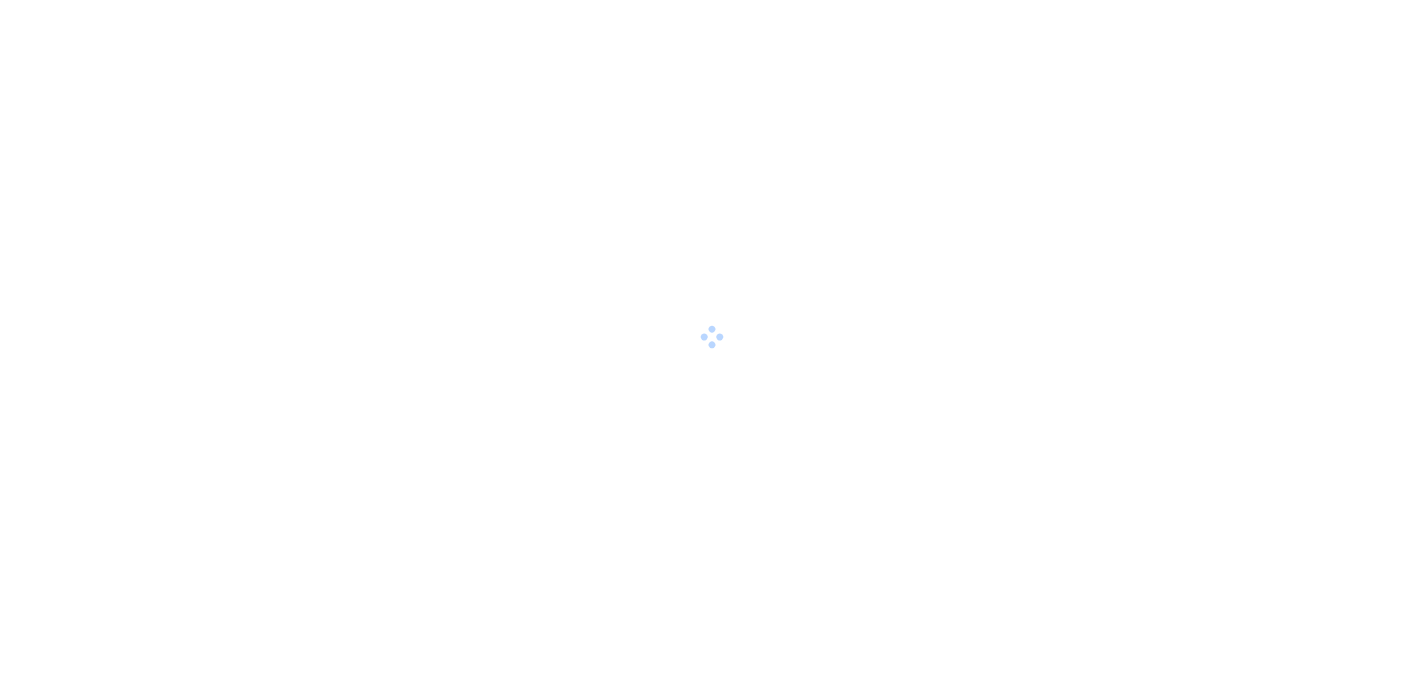 scroll, scrollTop: 0, scrollLeft: 0, axis: both 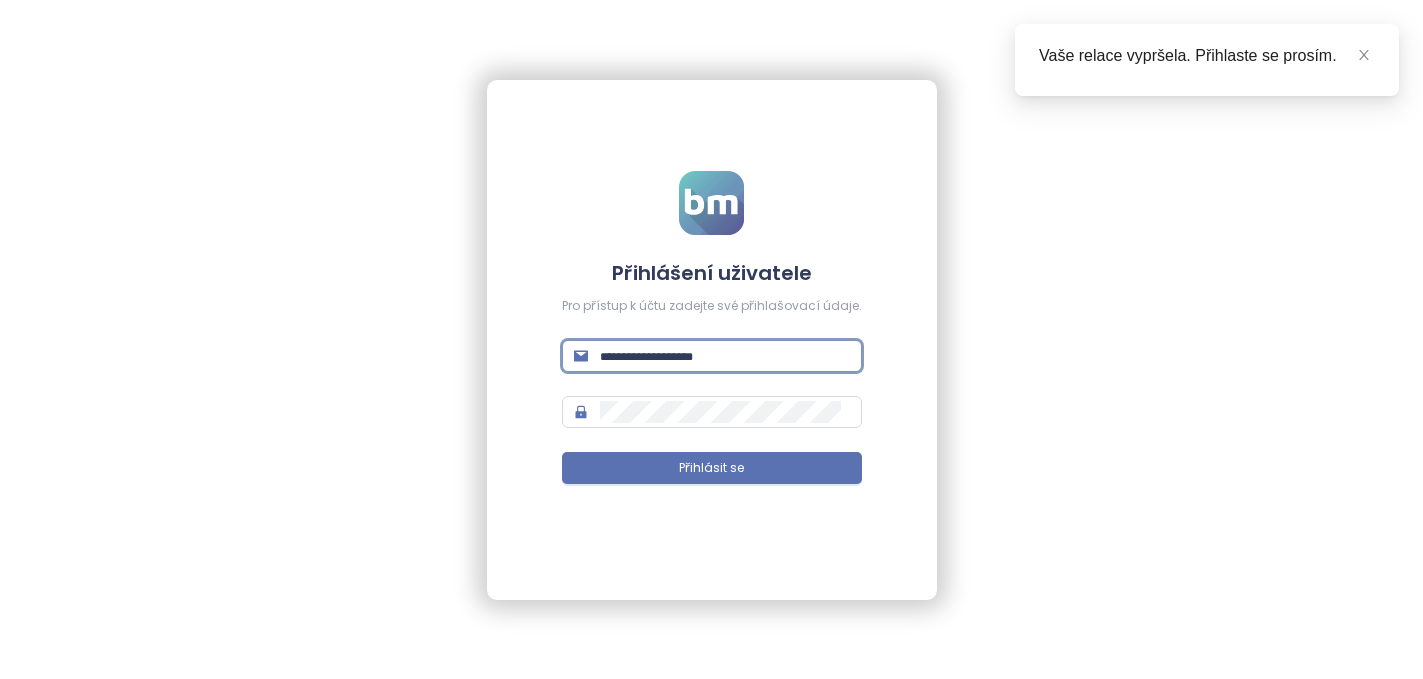 click at bounding box center (725, 356) 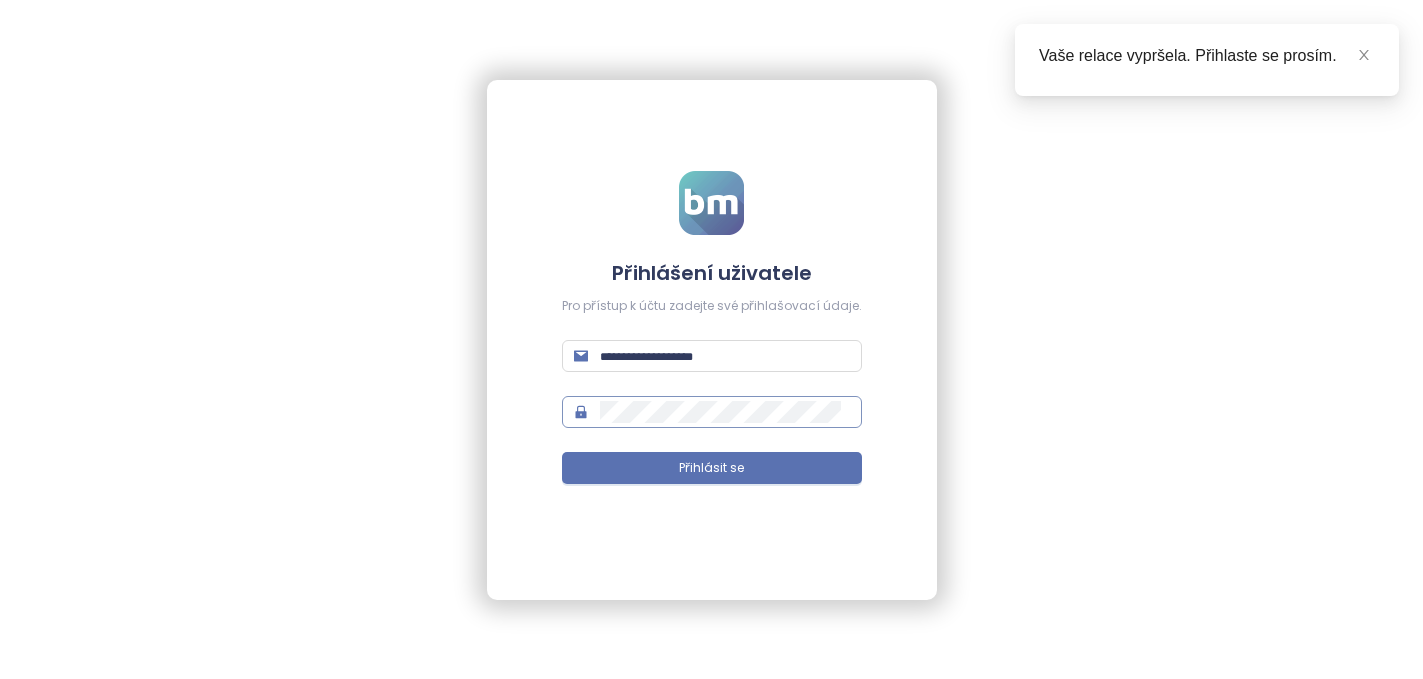 type on "**********" 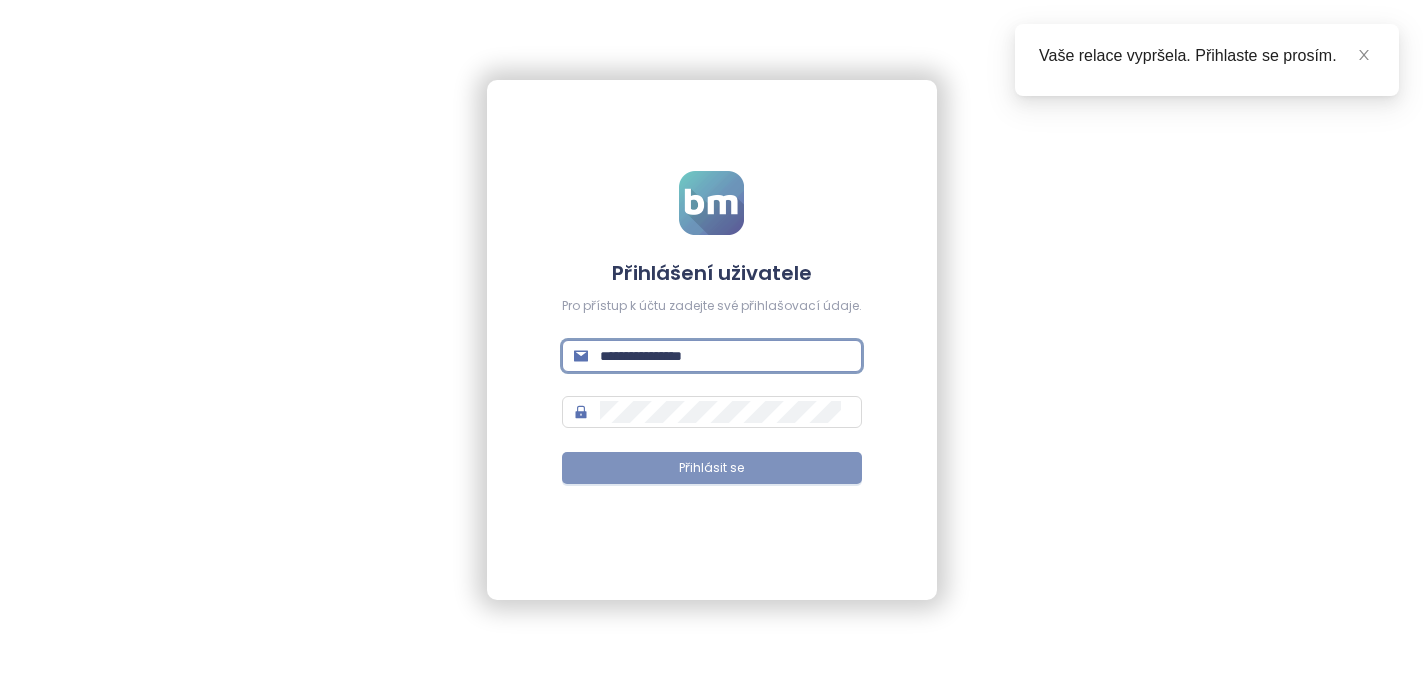 click on "Přihlásit se" at bounding box center [711, 468] 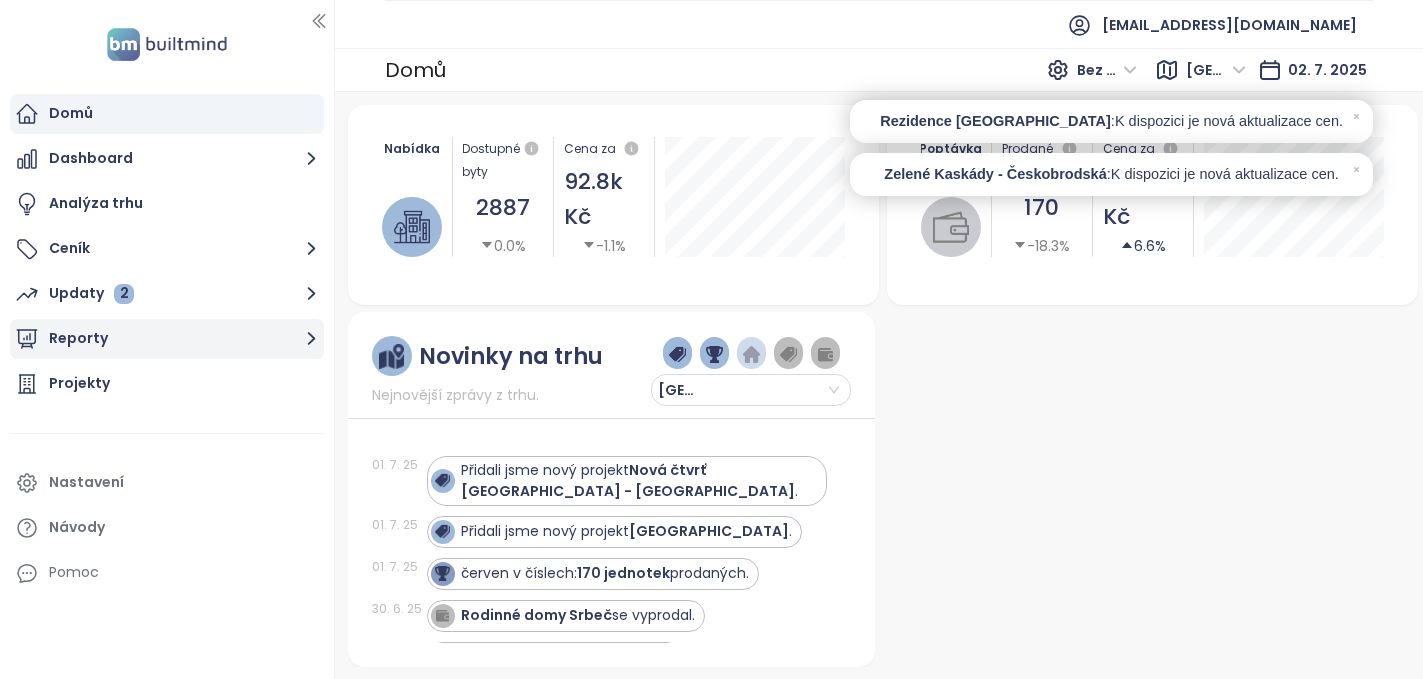 click on "Reporty" at bounding box center (167, 339) 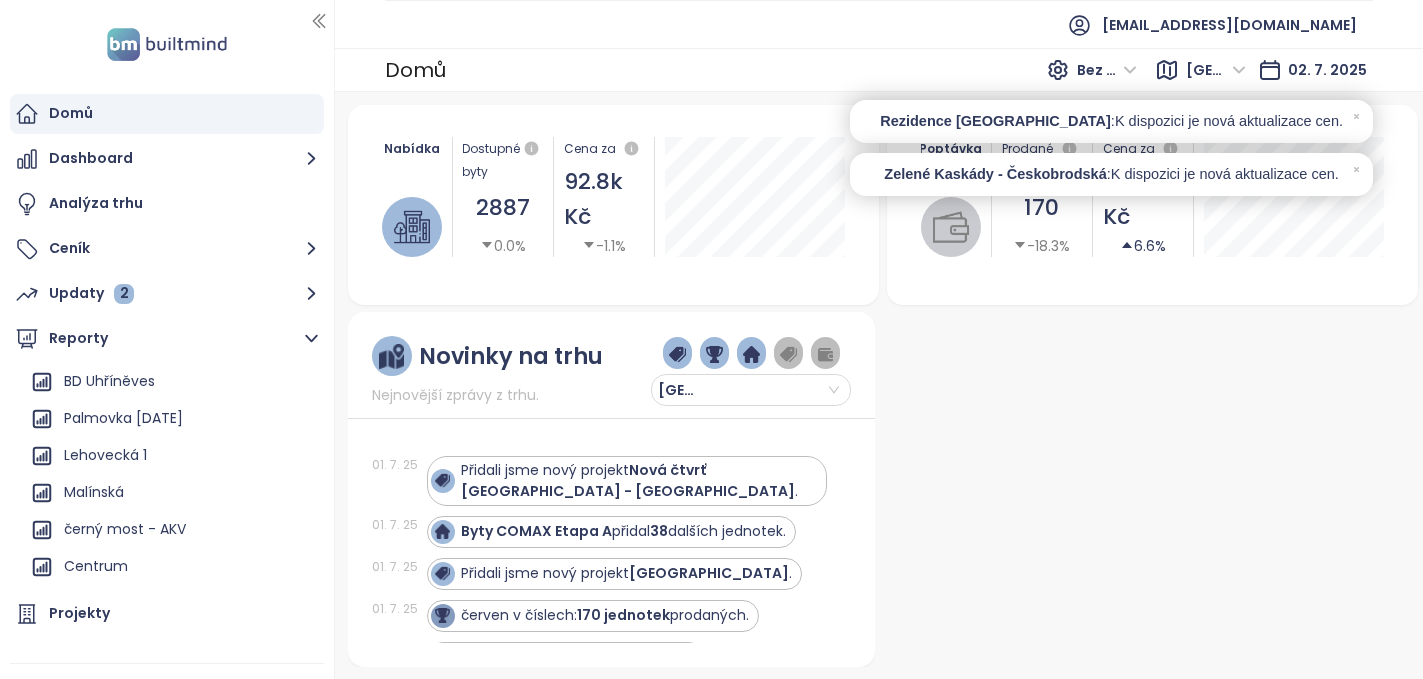 scroll, scrollTop: 1266, scrollLeft: 0, axis: vertical 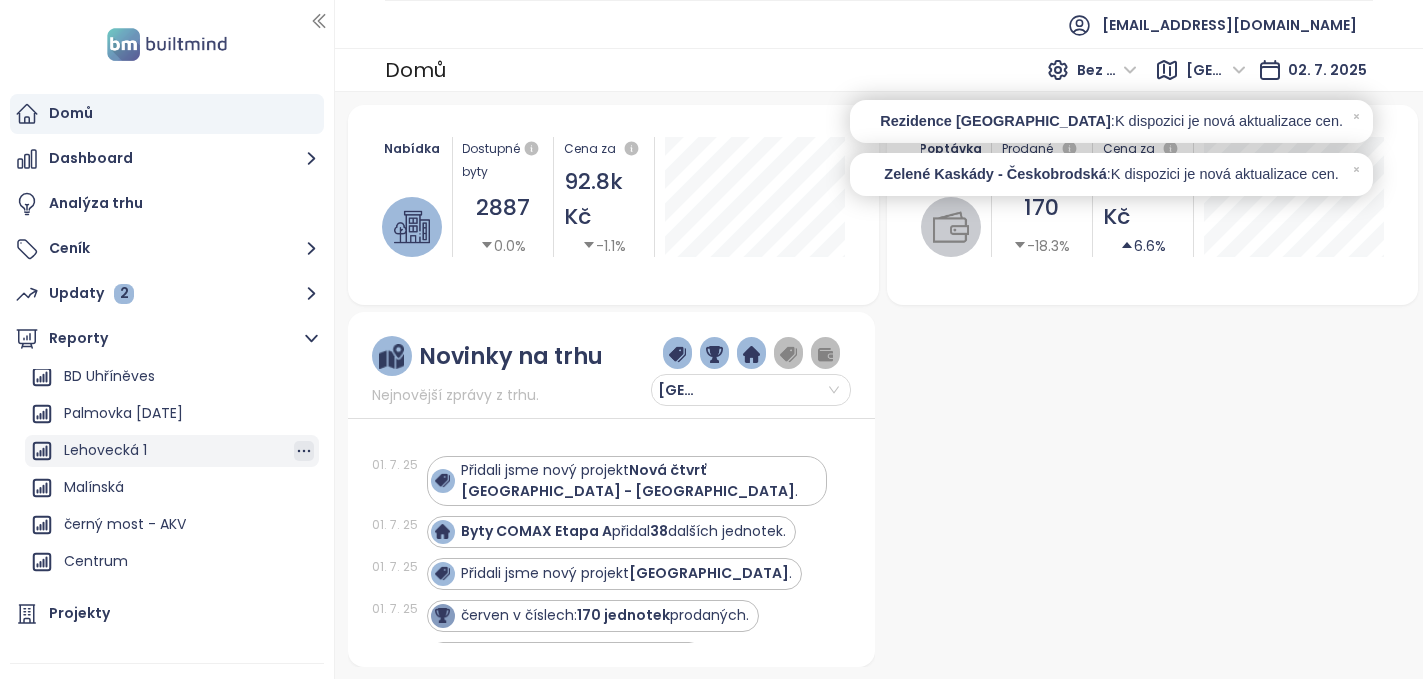 click 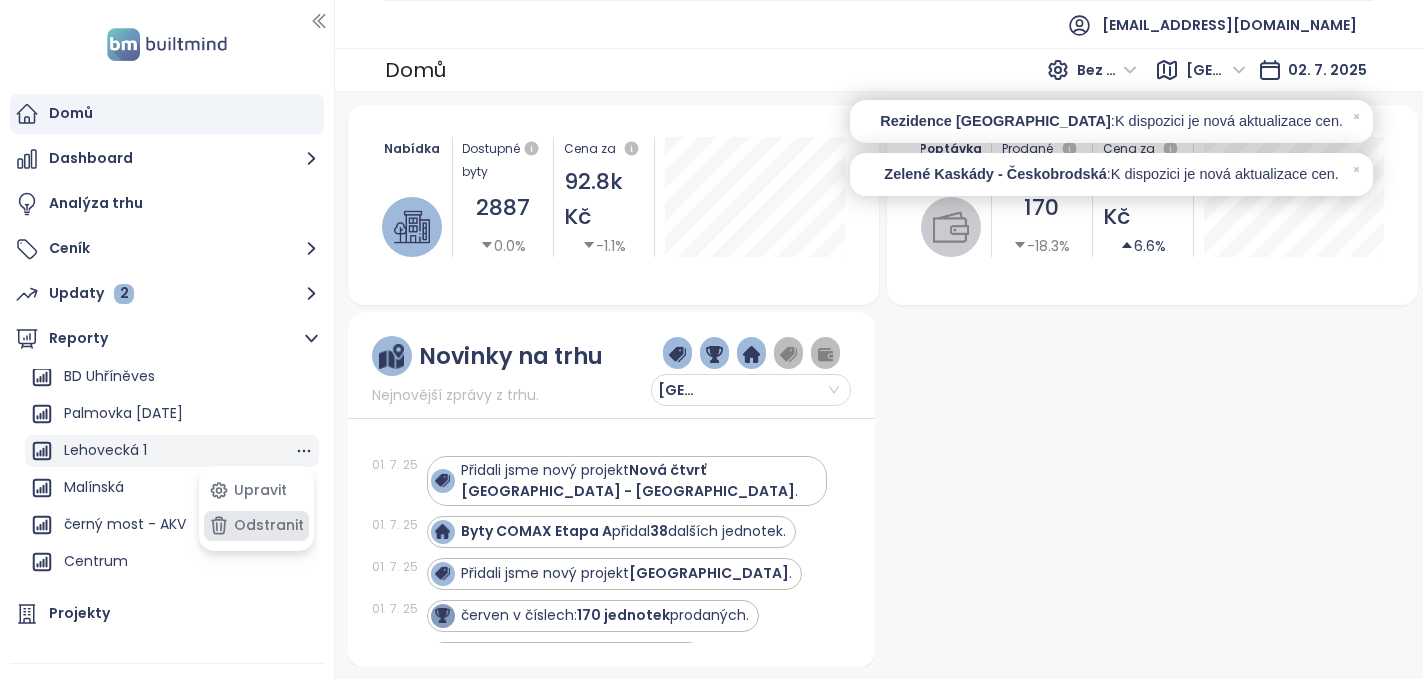 click on "Odstranit" at bounding box center [256, 526] 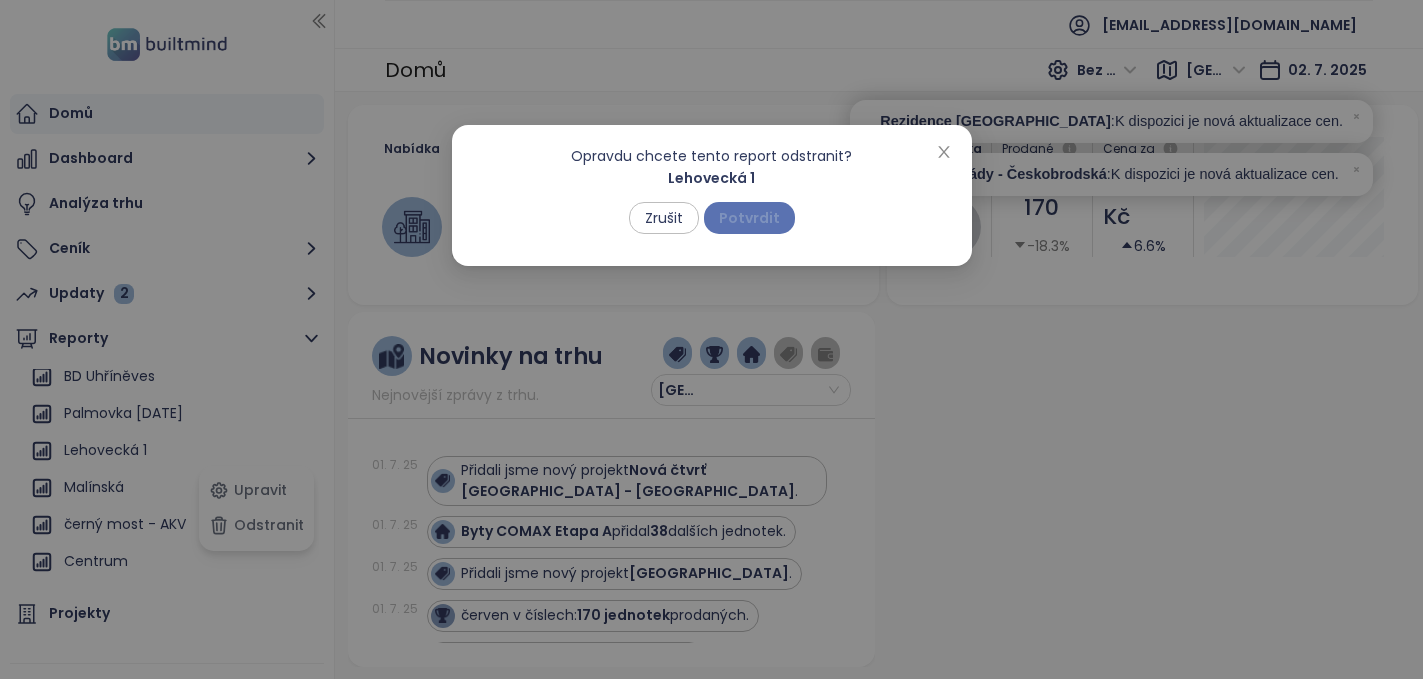 click on "Potvrdit" at bounding box center [749, 218] 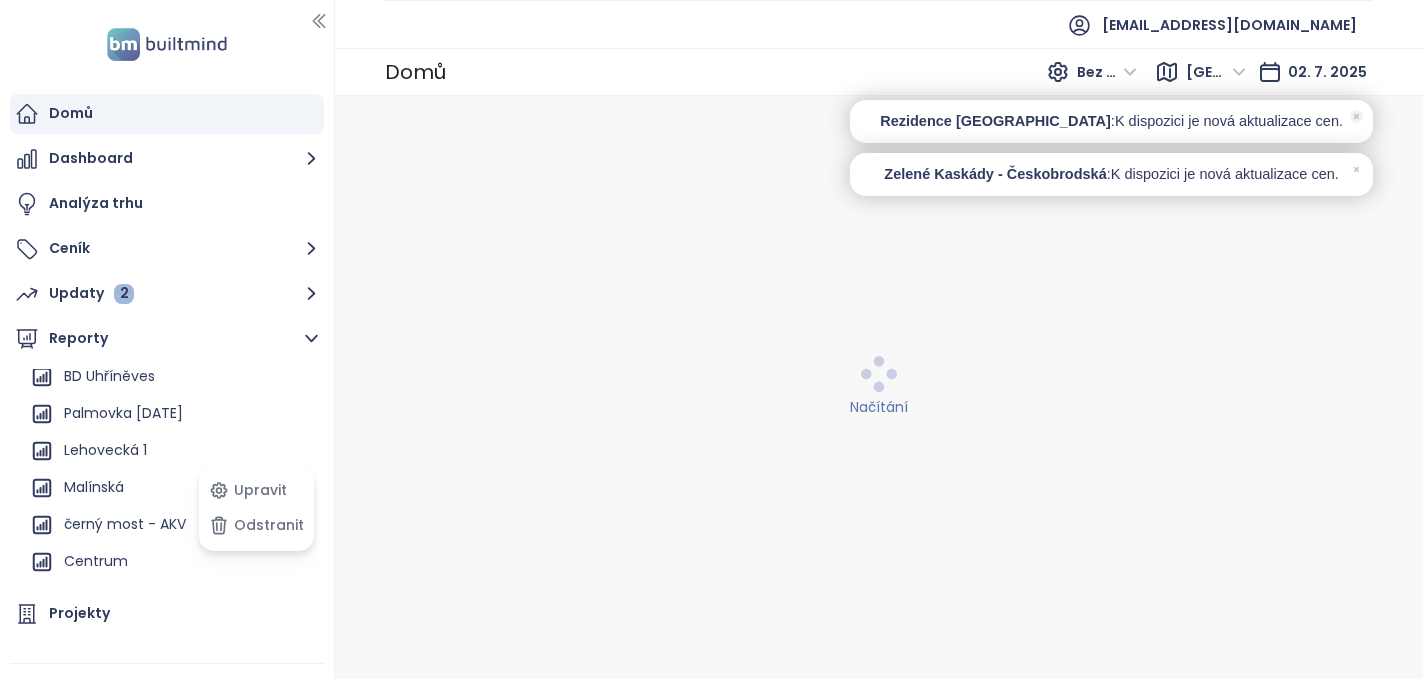 click 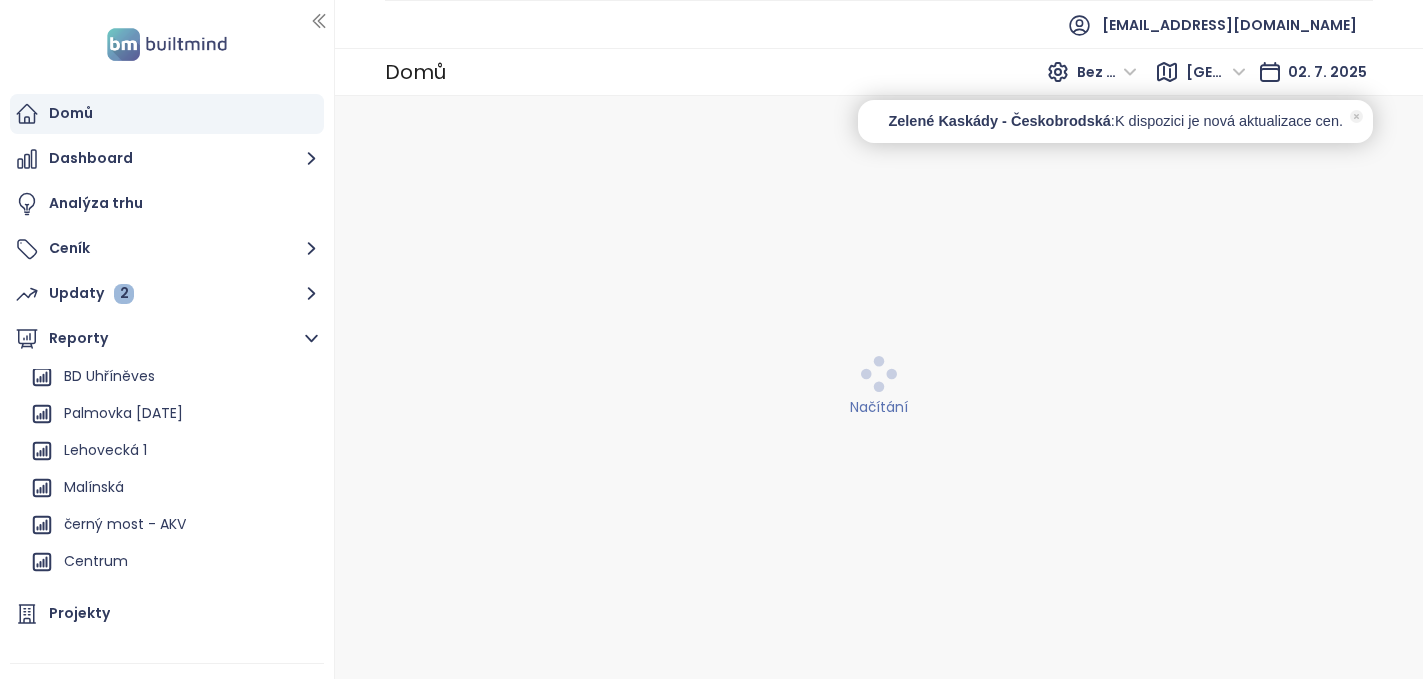 click 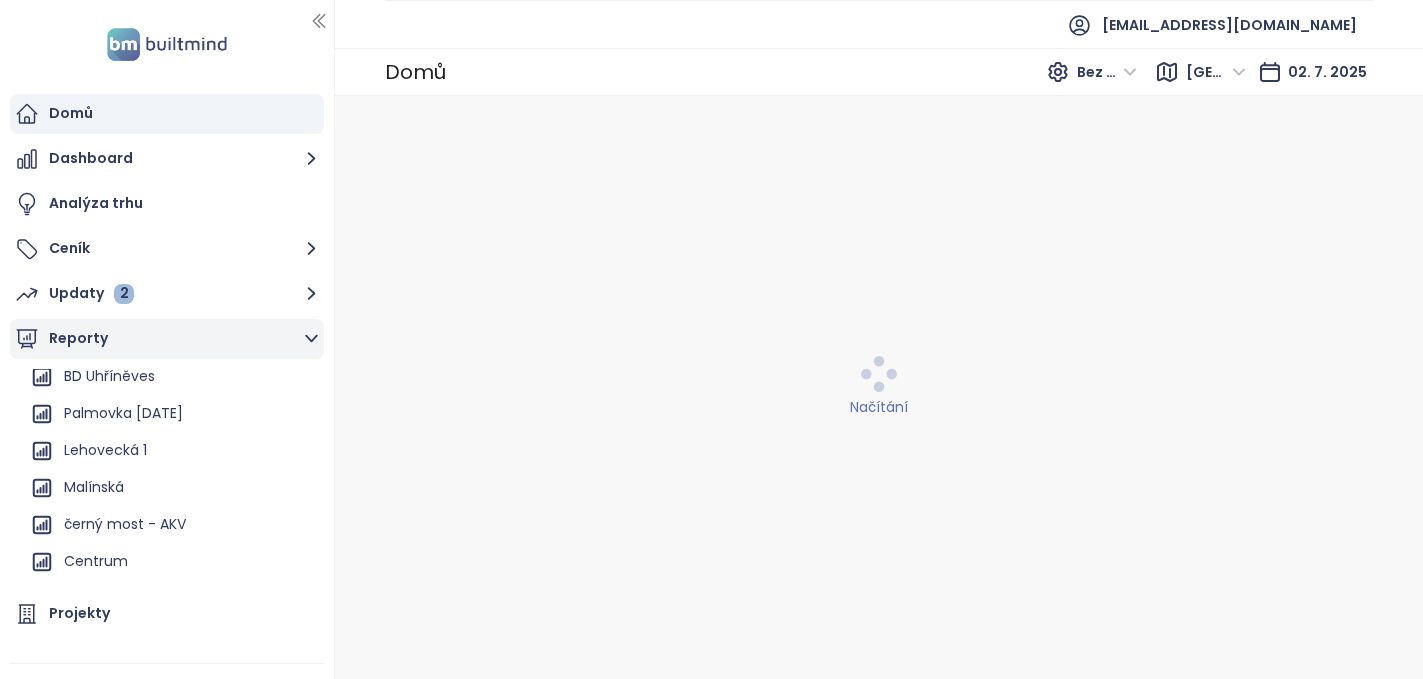 click on "Reporty" at bounding box center (167, 339) 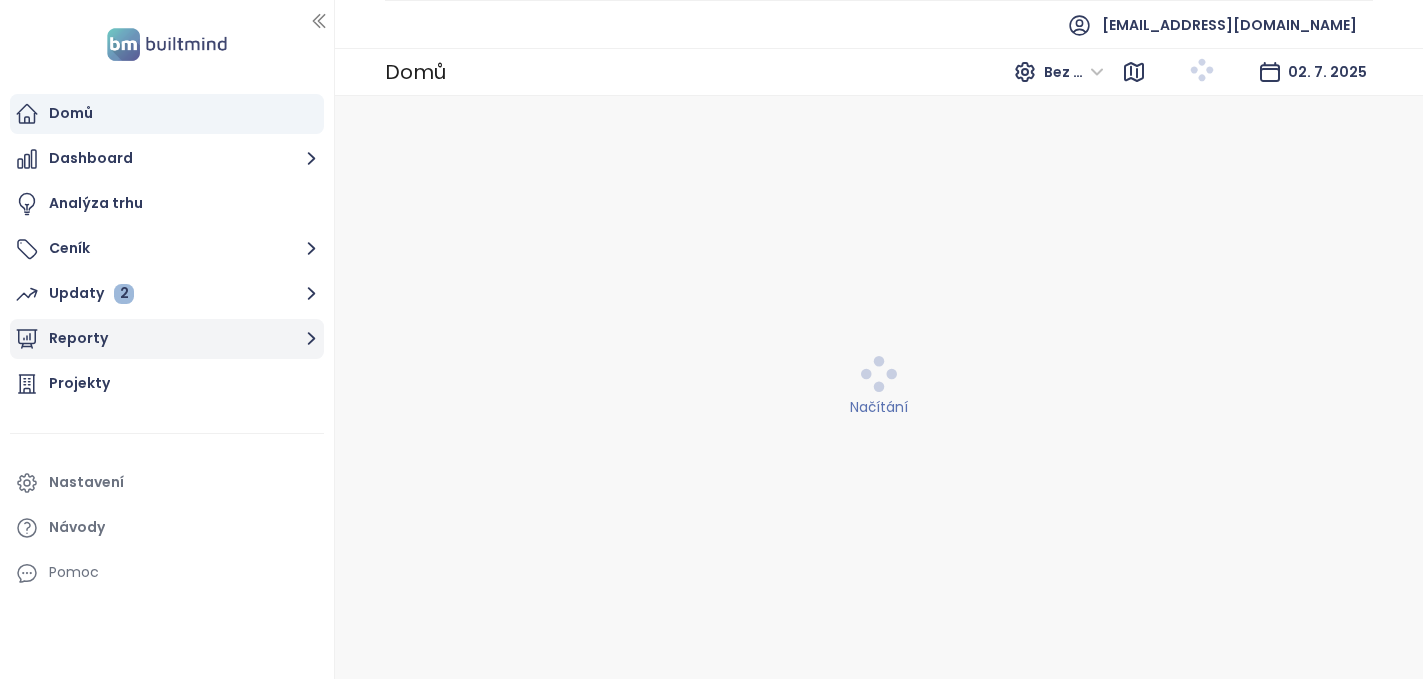 click on "Reporty" at bounding box center (167, 339) 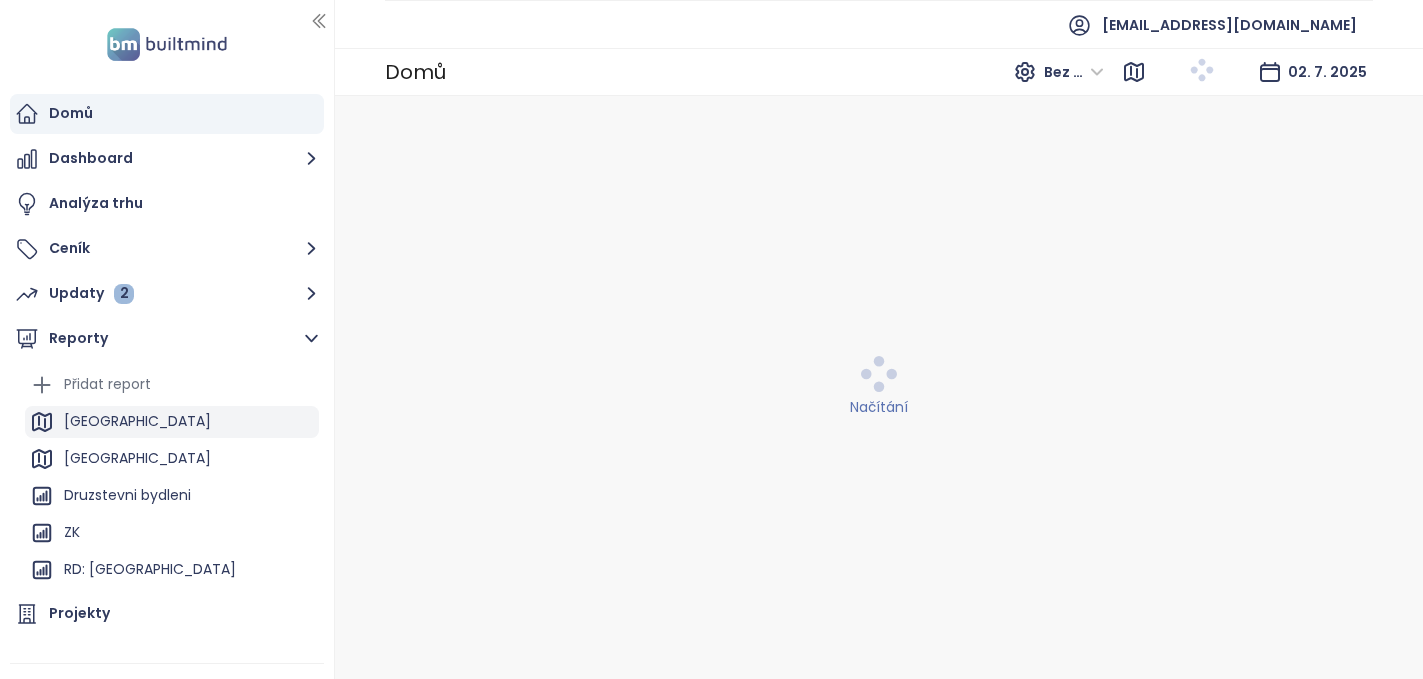 click on "[GEOGRAPHIC_DATA]" at bounding box center [137, 421] 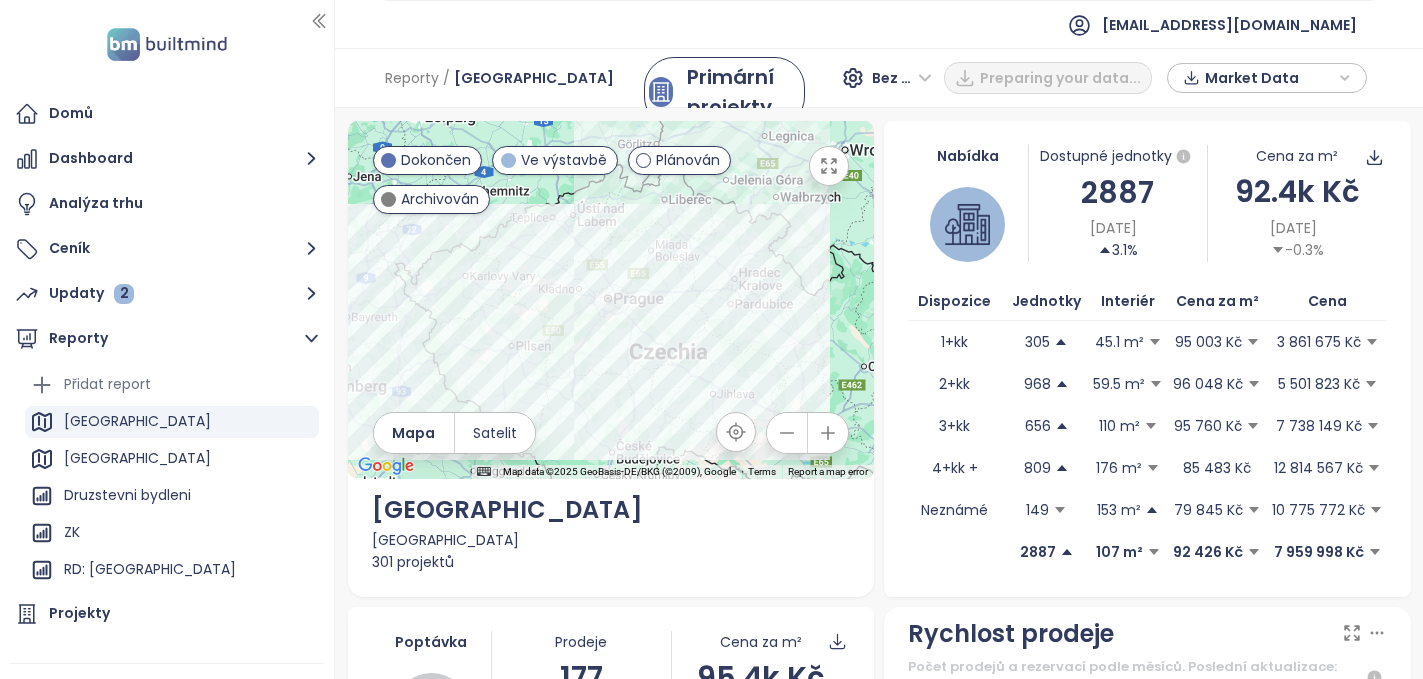 click 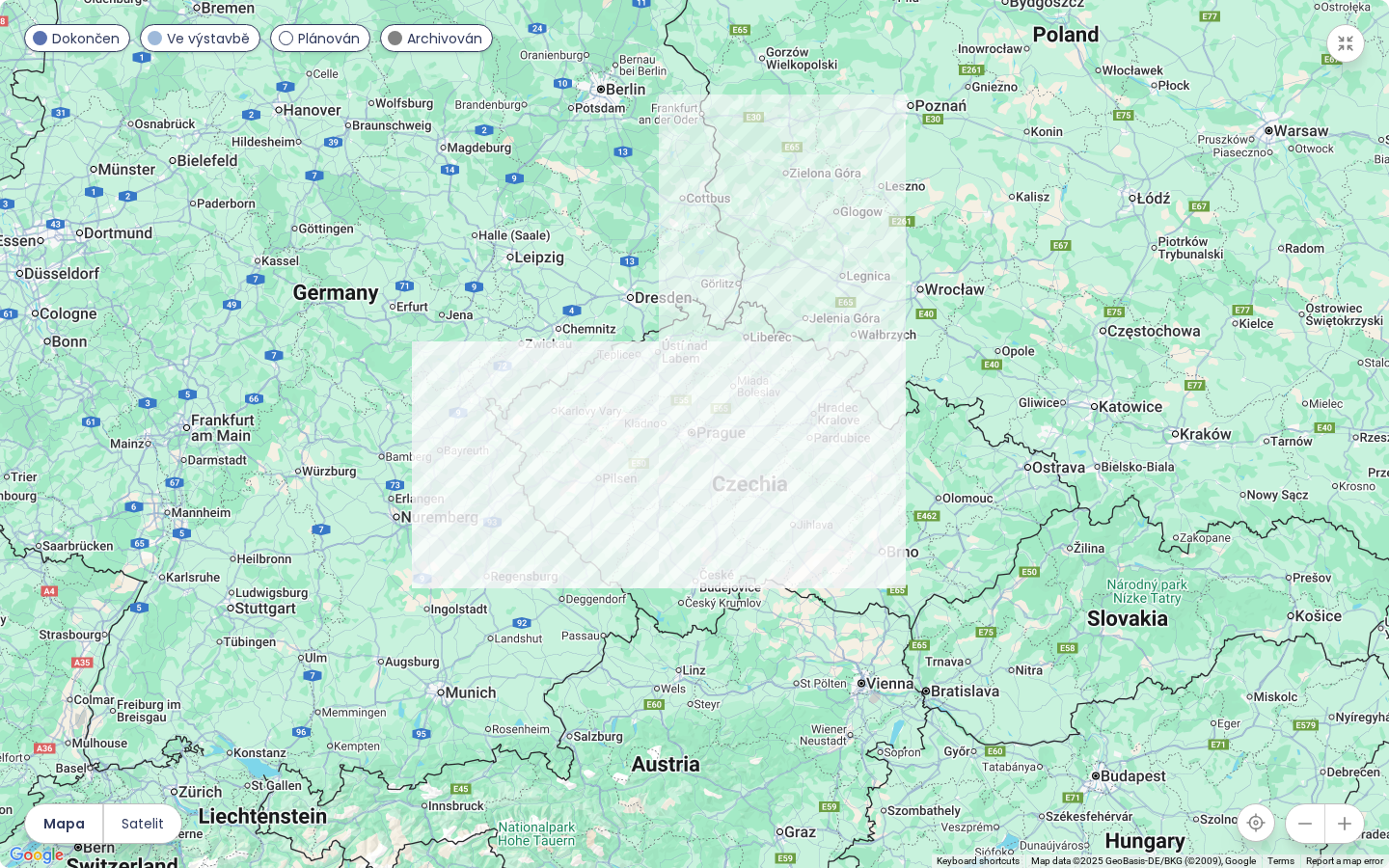click on "To navigate, press the arrow keys." at bounding box center (694, 434) 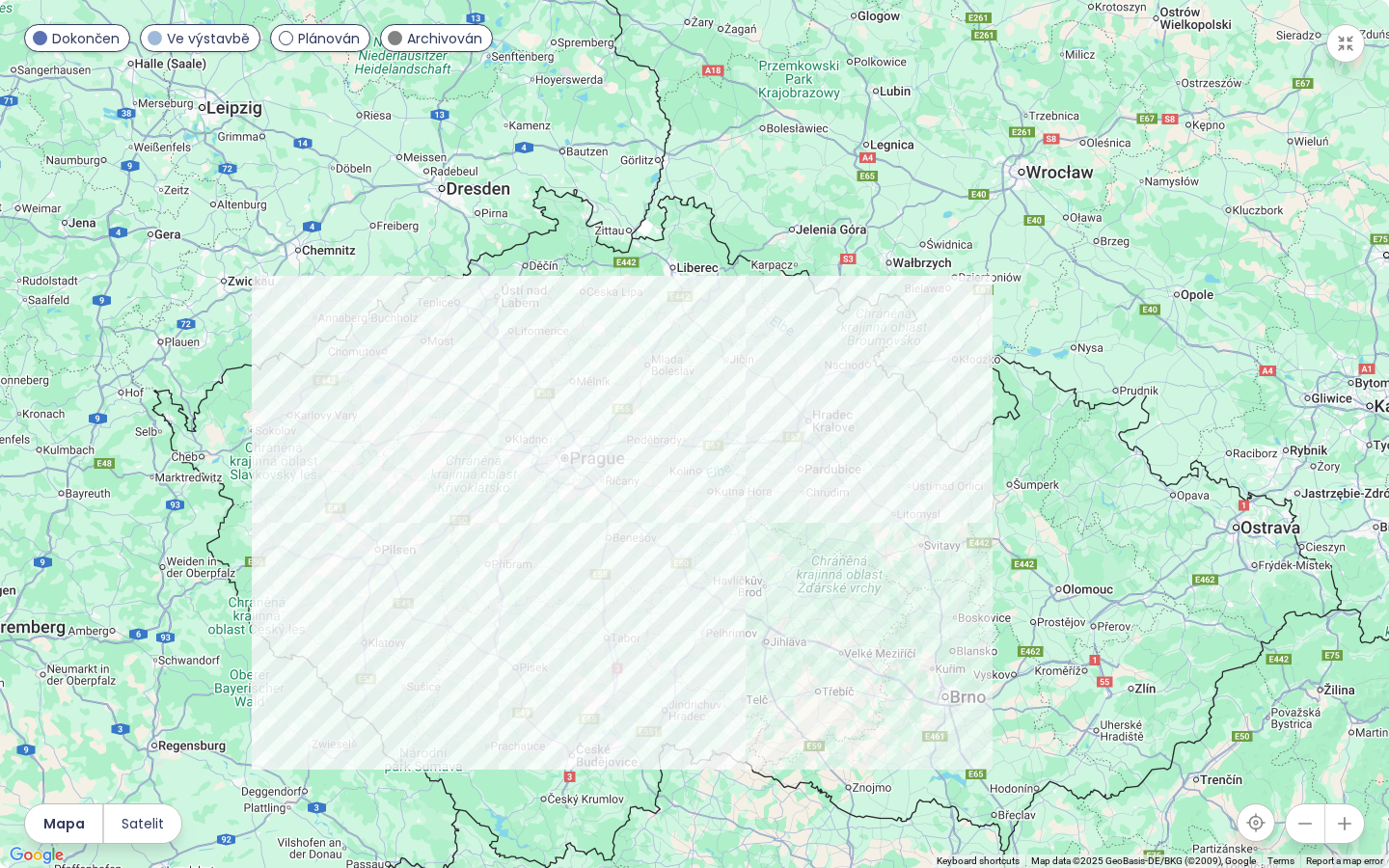 click on "To navigate, press the arrow keys." at bounding box center [694, 434] 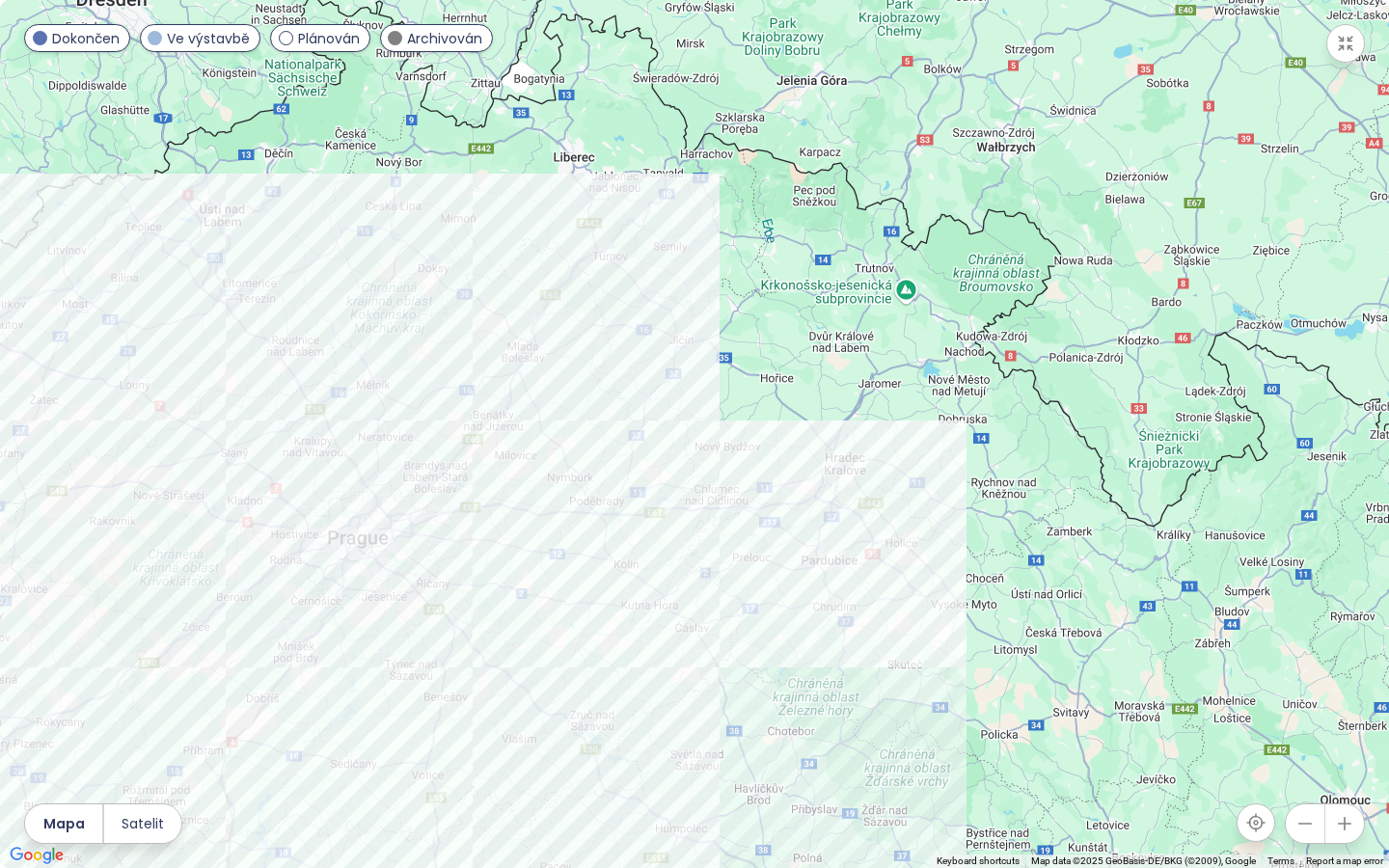 drag, startPoint x: 697, startPoint y: 357, endPoint x: 813, endPoint y: 357, distance: 116 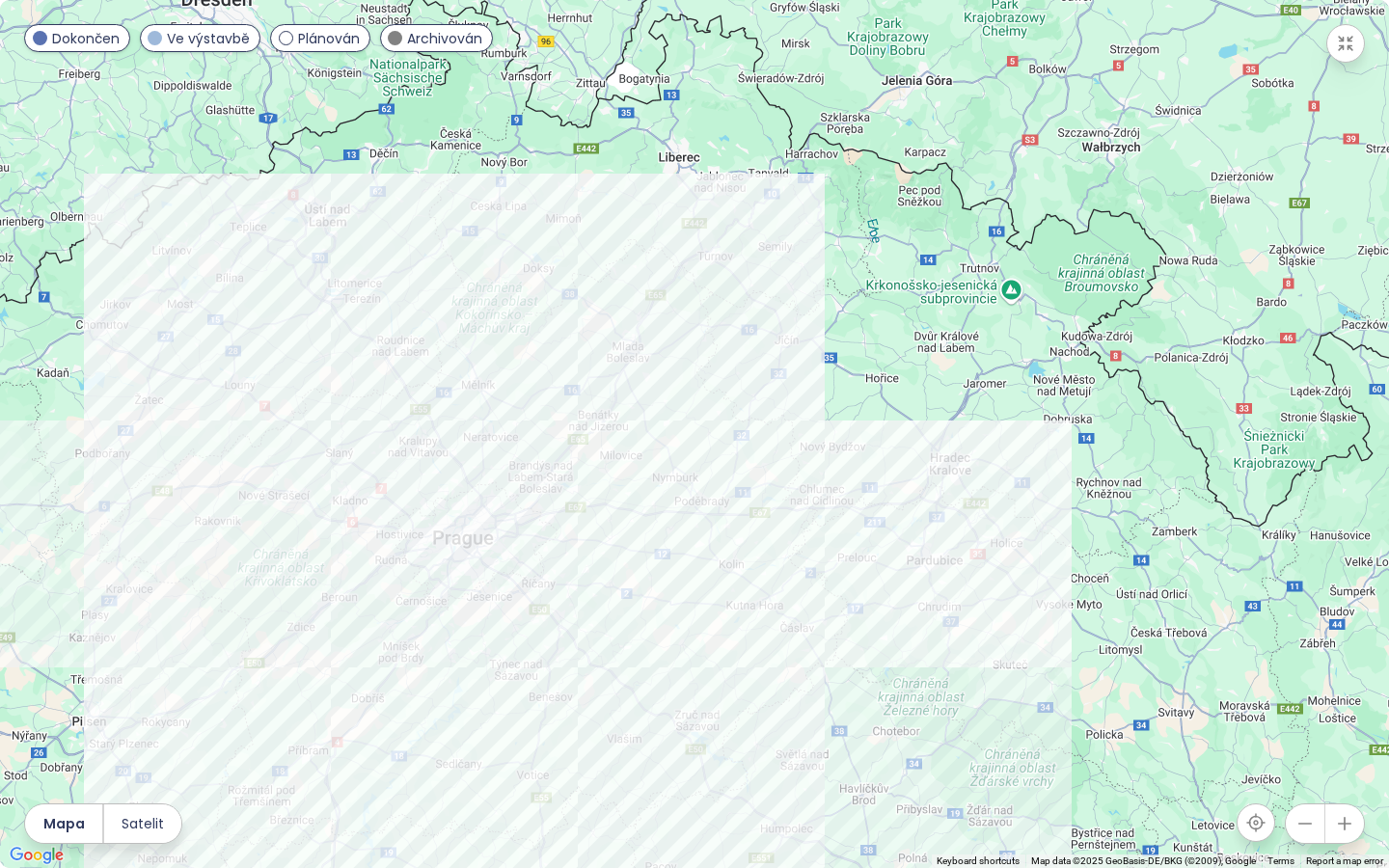 click on "To navigate, press the arrow keys." at bounding box center (694, 434) 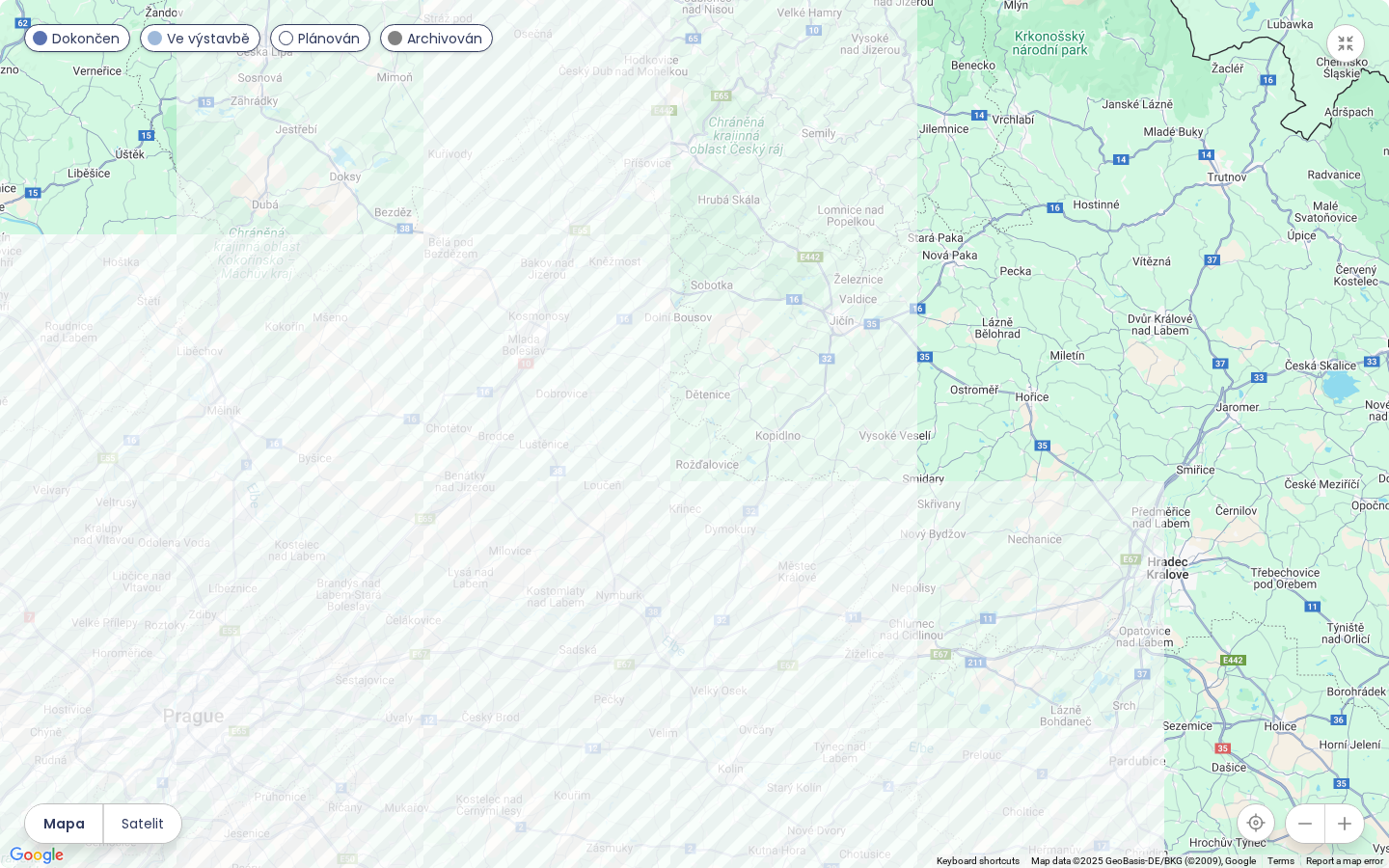 click on "To navigate, press the arrow keys." at bounding box center (694, 434) 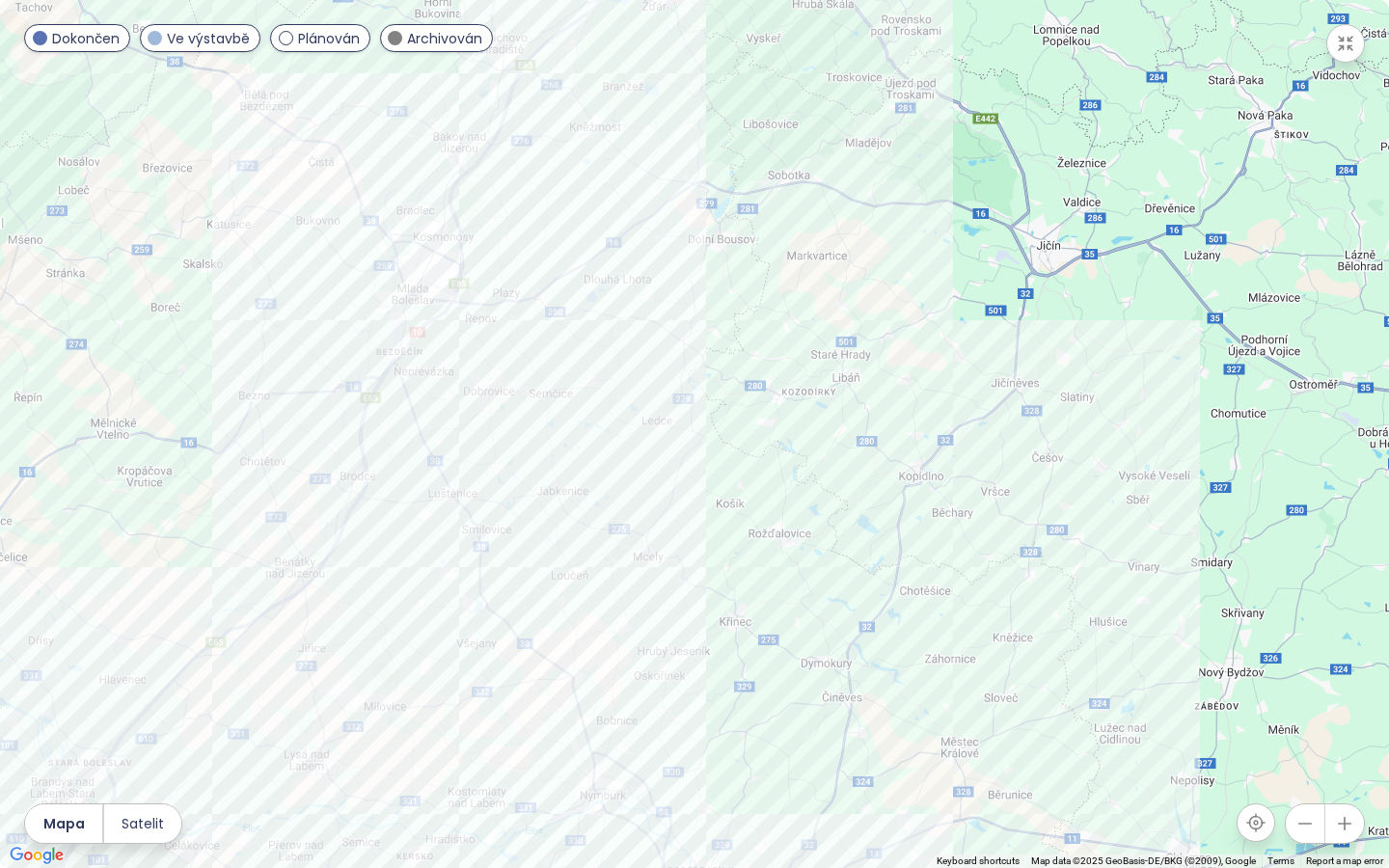 click on "To navigate, press the arrow keys." at bounding box center [694, 434] 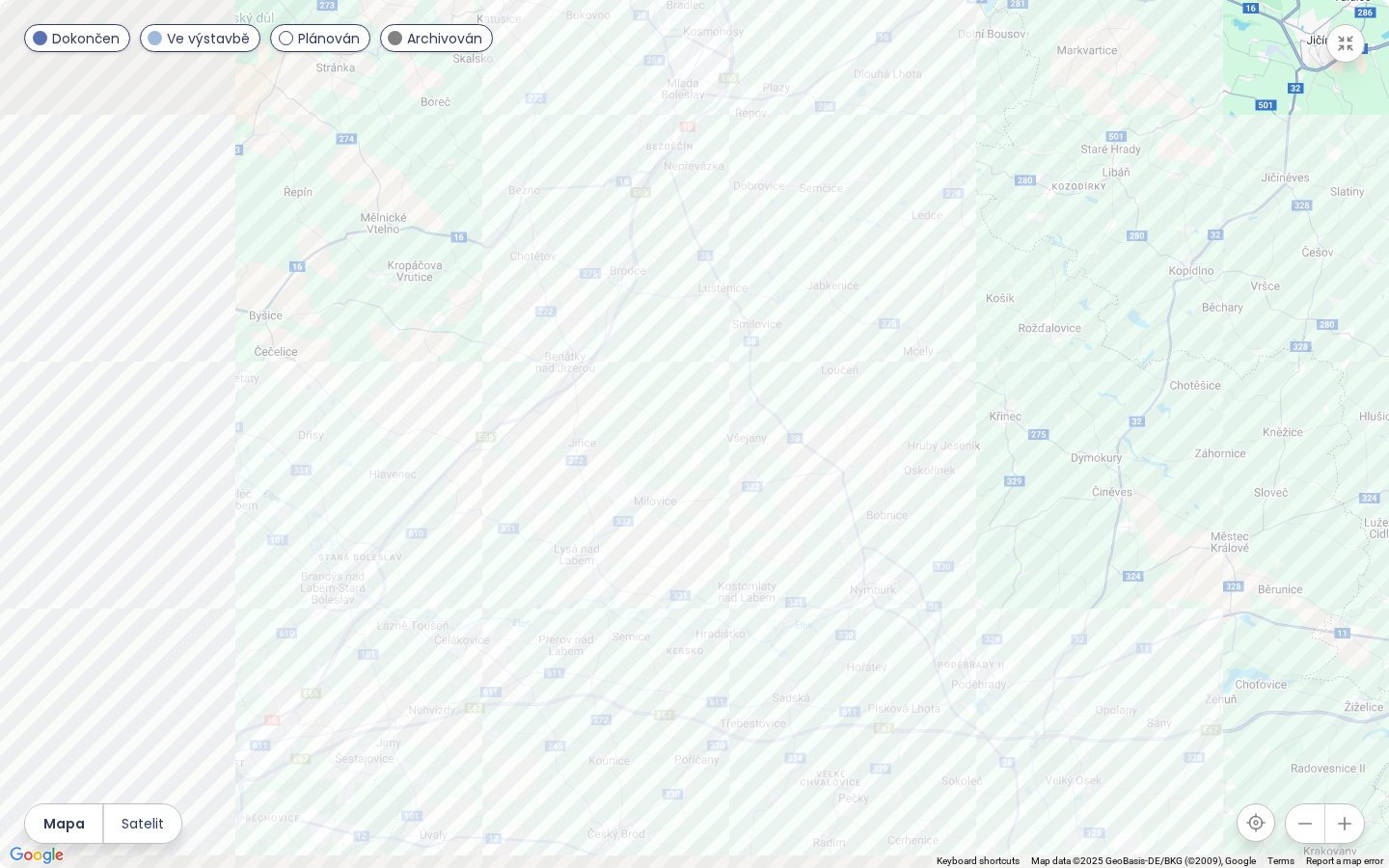 drag, startPoint x: 452, startPoint y: 581, endPoint x: 740, endPoint y: 355, distance: 366.08742 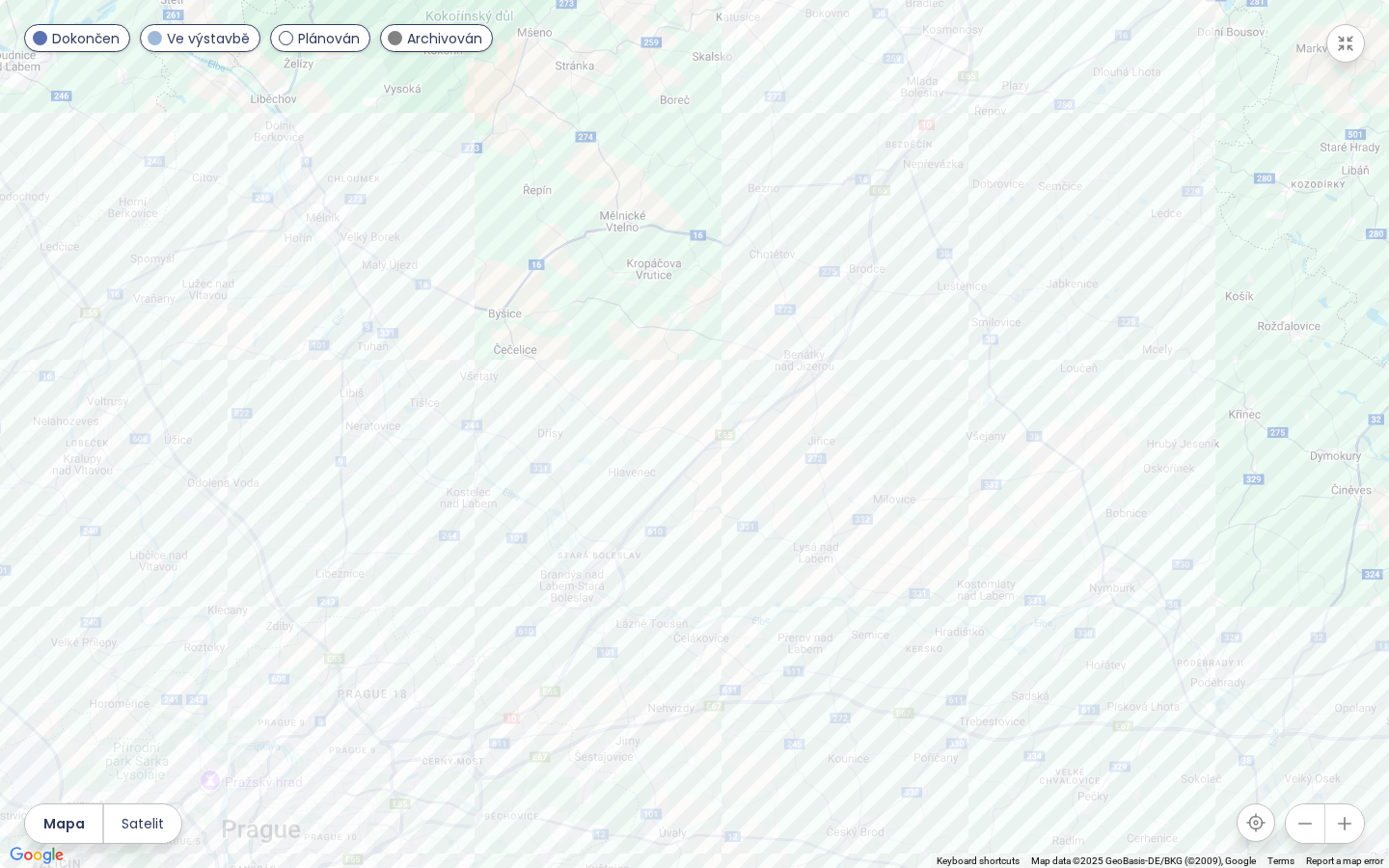 drag, startPoint x: 380, startPoint y: 433, endPoint x: 607, endPoint y: 442, distance: 227.17834 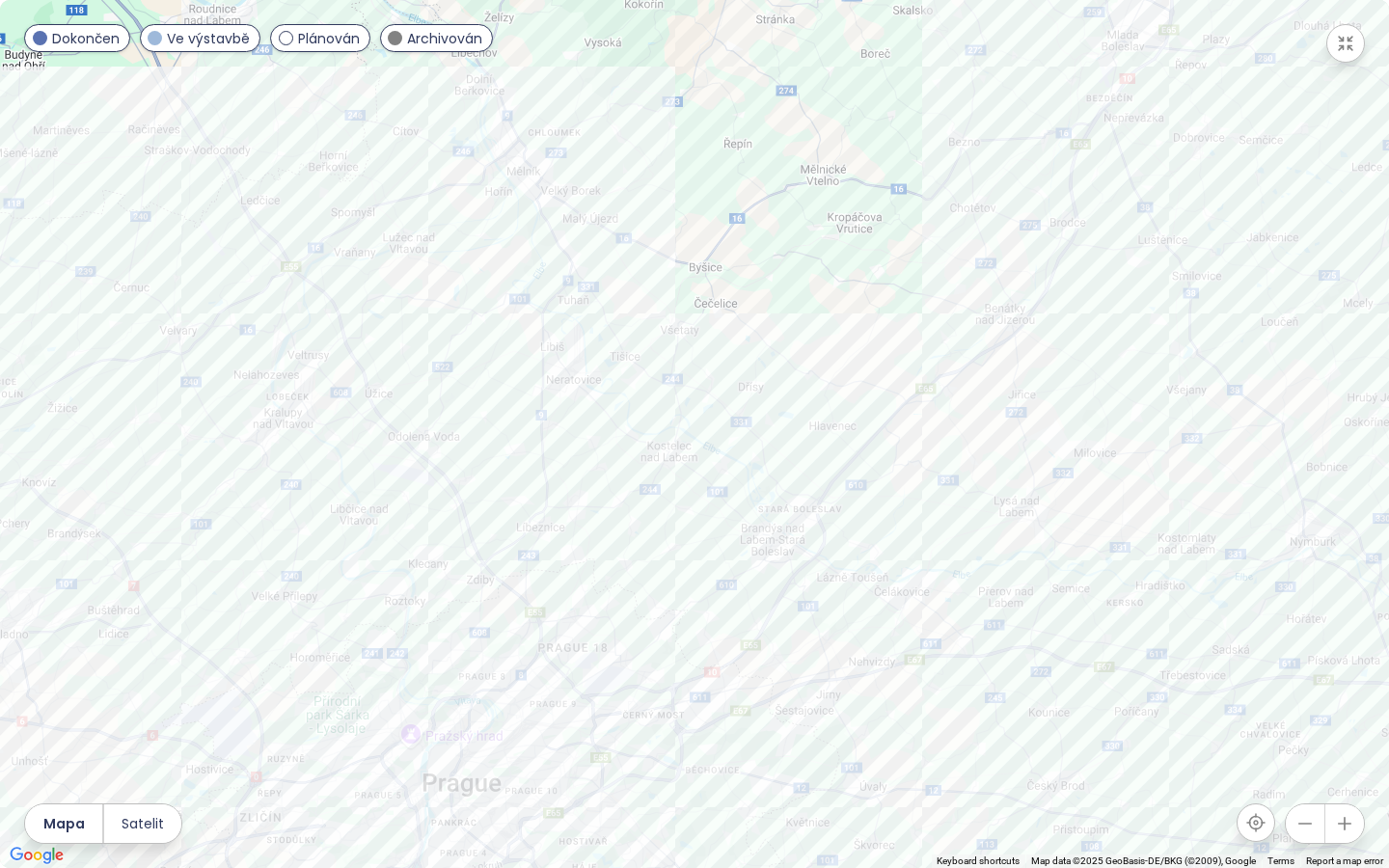 drag, startPoint x: 249, startPoint y: 367, endPoint x: 464, endPoint y: 322, distance: 219.6588 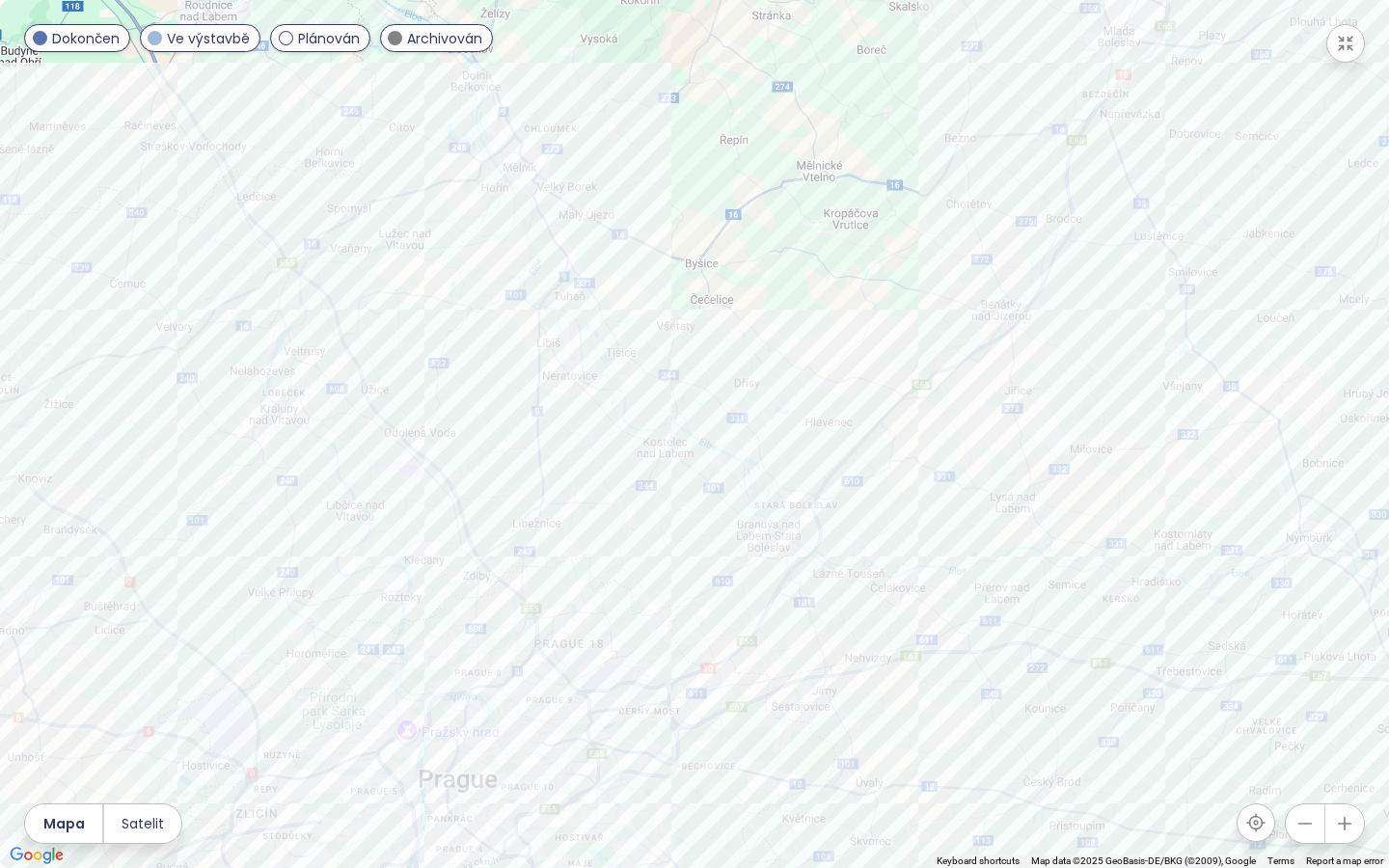 click on "To navigate, press the arrow keys." at bounding box center [694, 434] 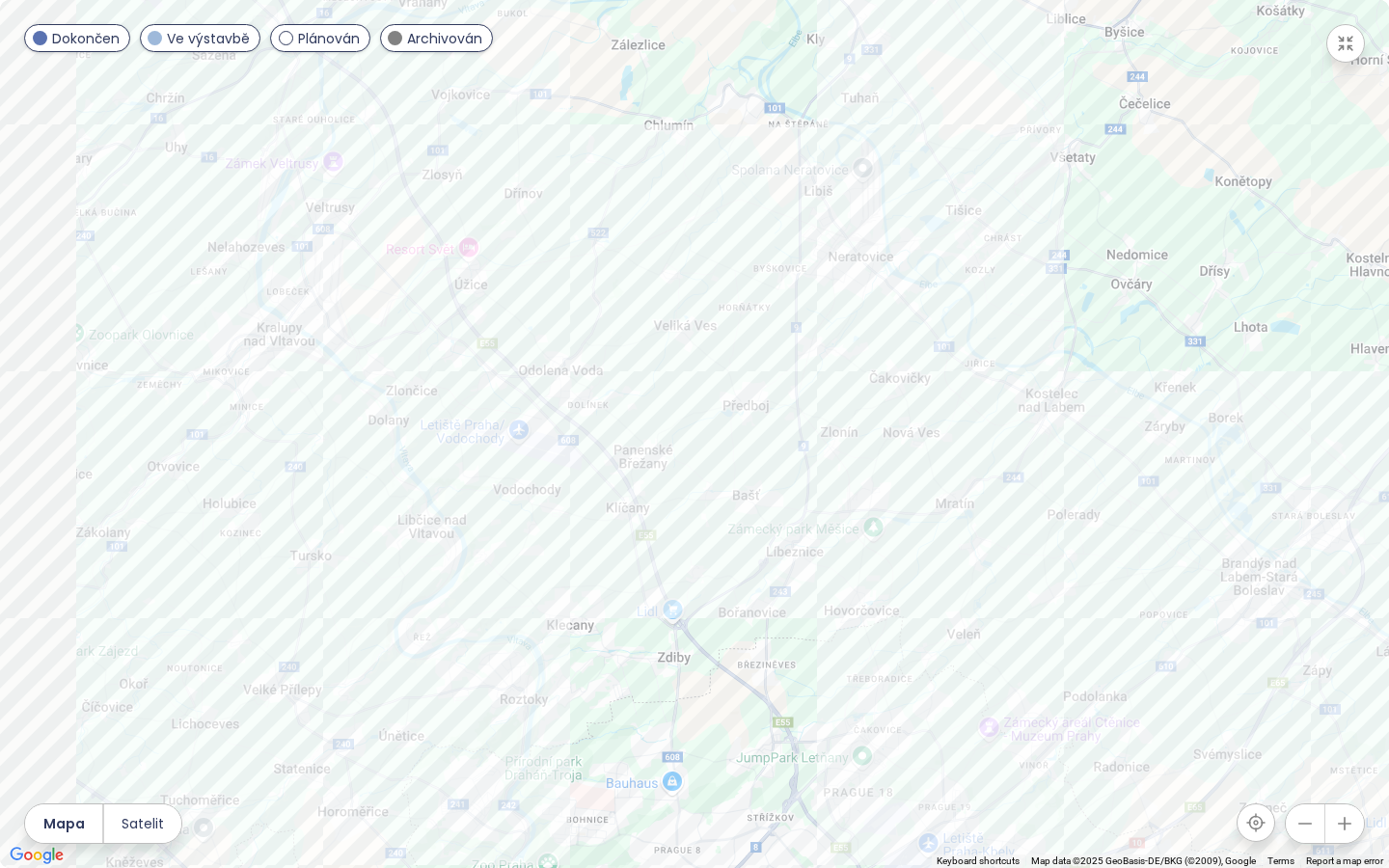 drag, startPoint x: 412, startPoint y: 363, endPoint x: 640, endPoint y: 369, distance: 228.07893 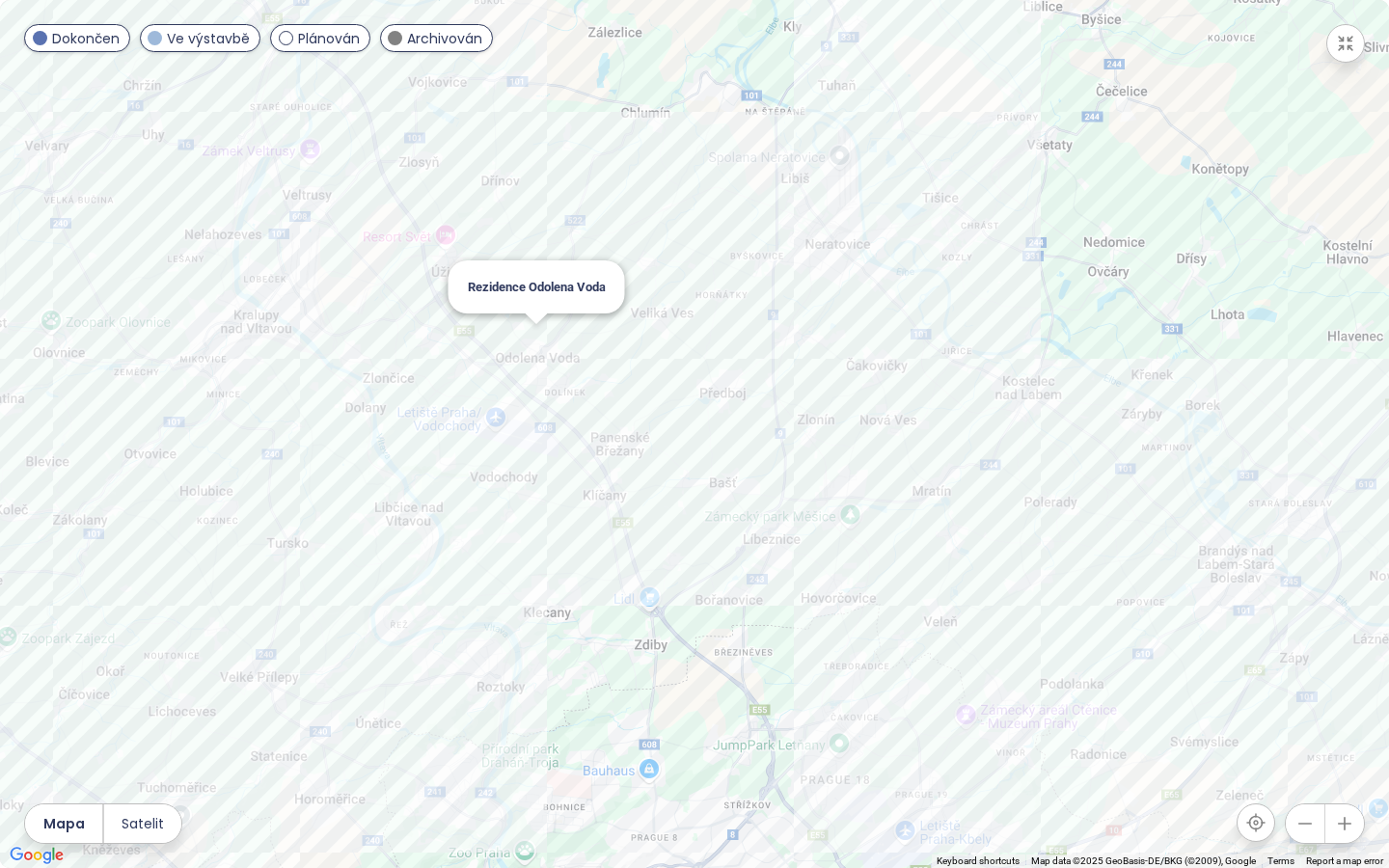 click on "To navigate, press the arrow keys. Rezidence Odolena Voda" at bounding box center [694, 434] 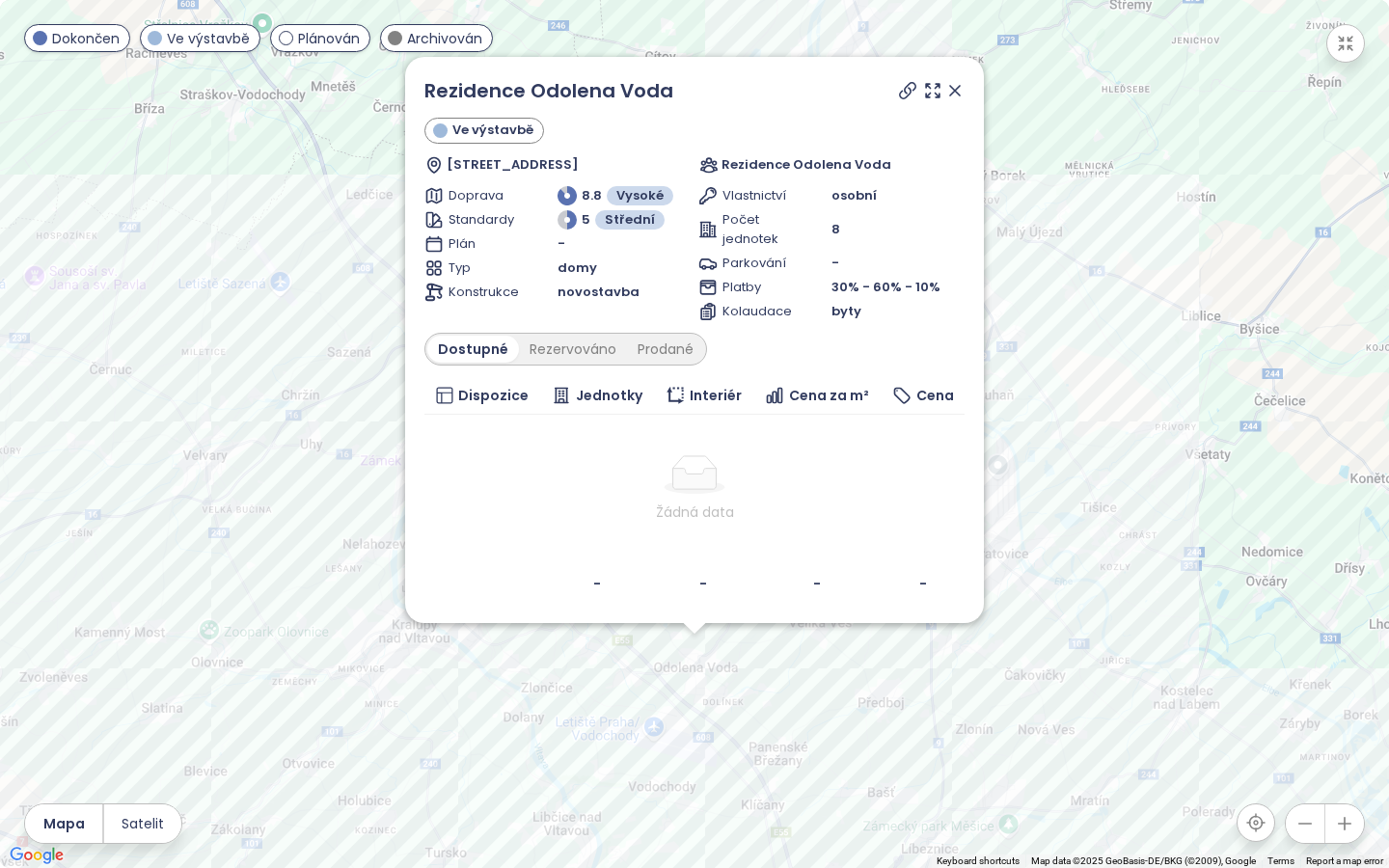 click 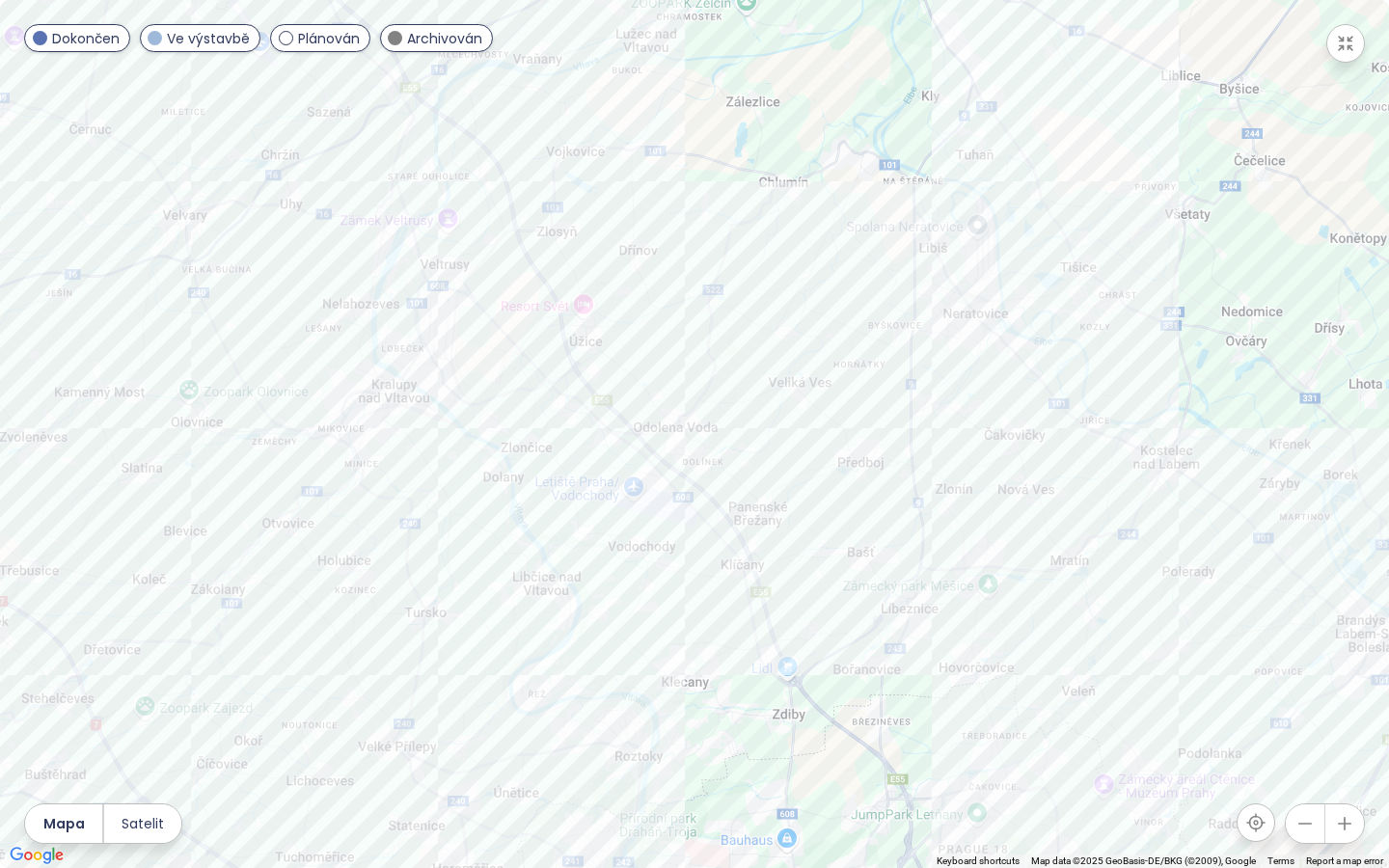 drag, startPoint x: 757, startPoint y: 542, endPoint x: 736, endPoint y: 294, distance: 248.8875 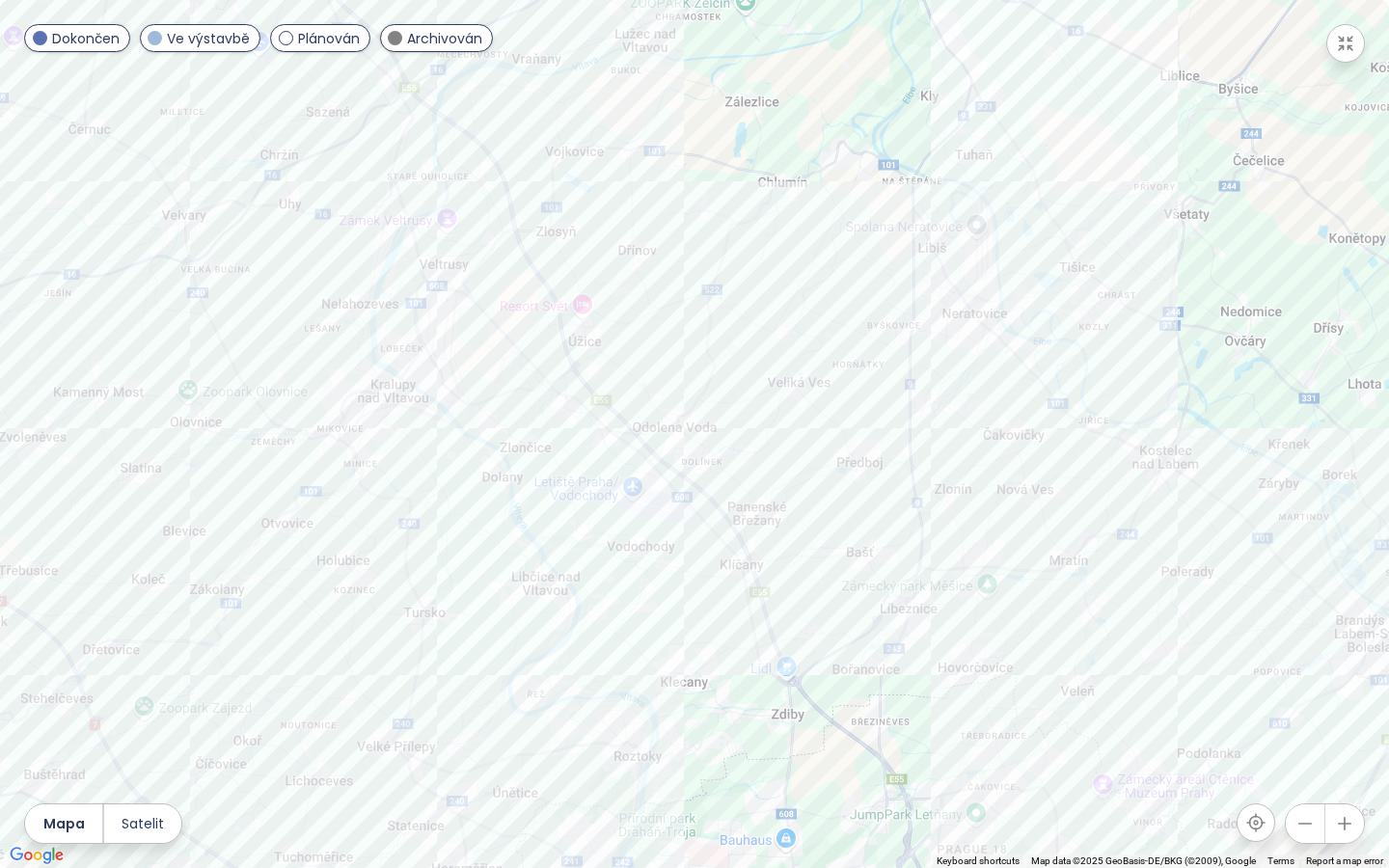 click on "To navigate, press the arrow keys." at bounding box center [694, 434] 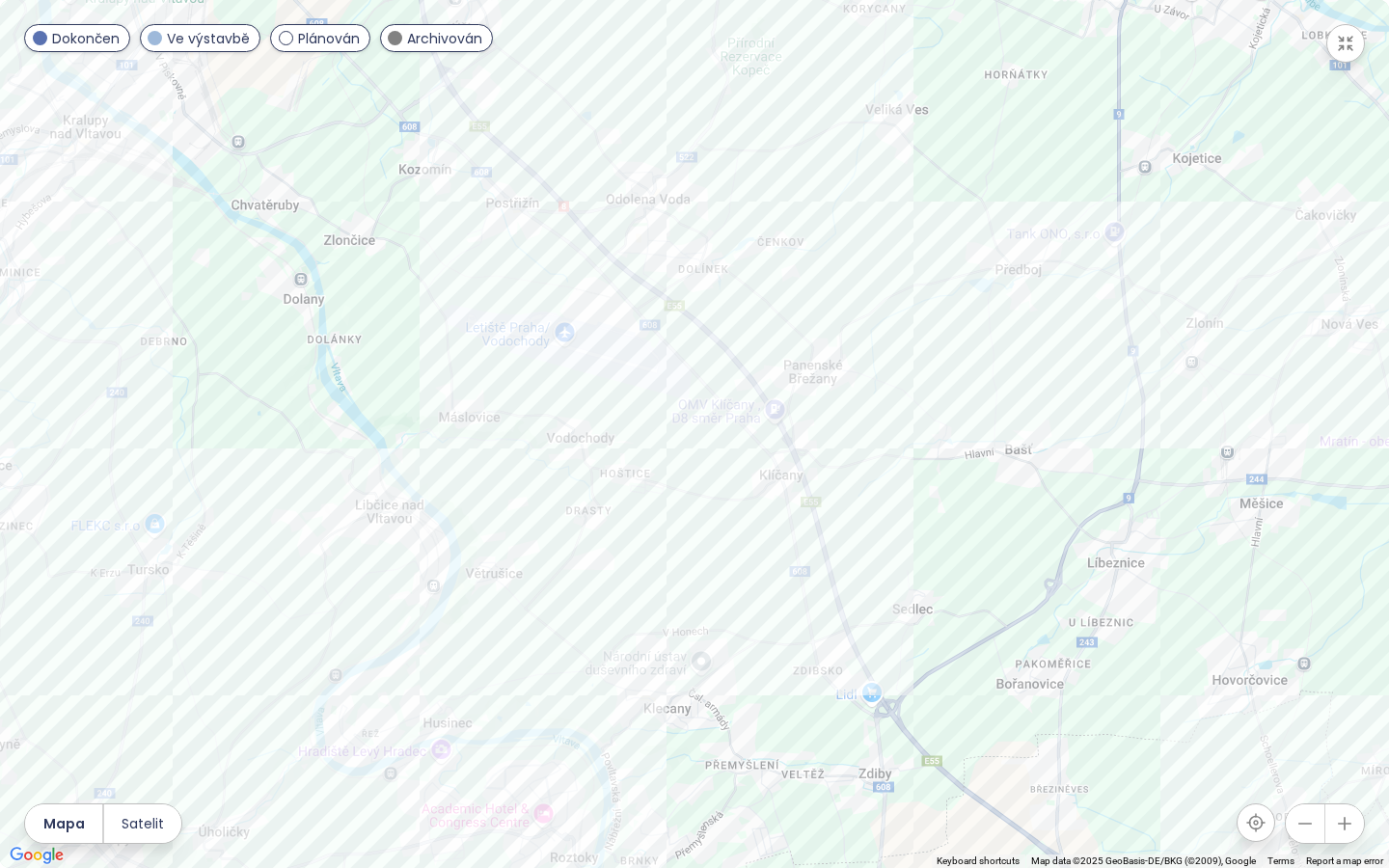 drag, startPoint x: 660, startPoint y: 595, endPoint x: 658, endPoint y: 408, distance: 187.01069 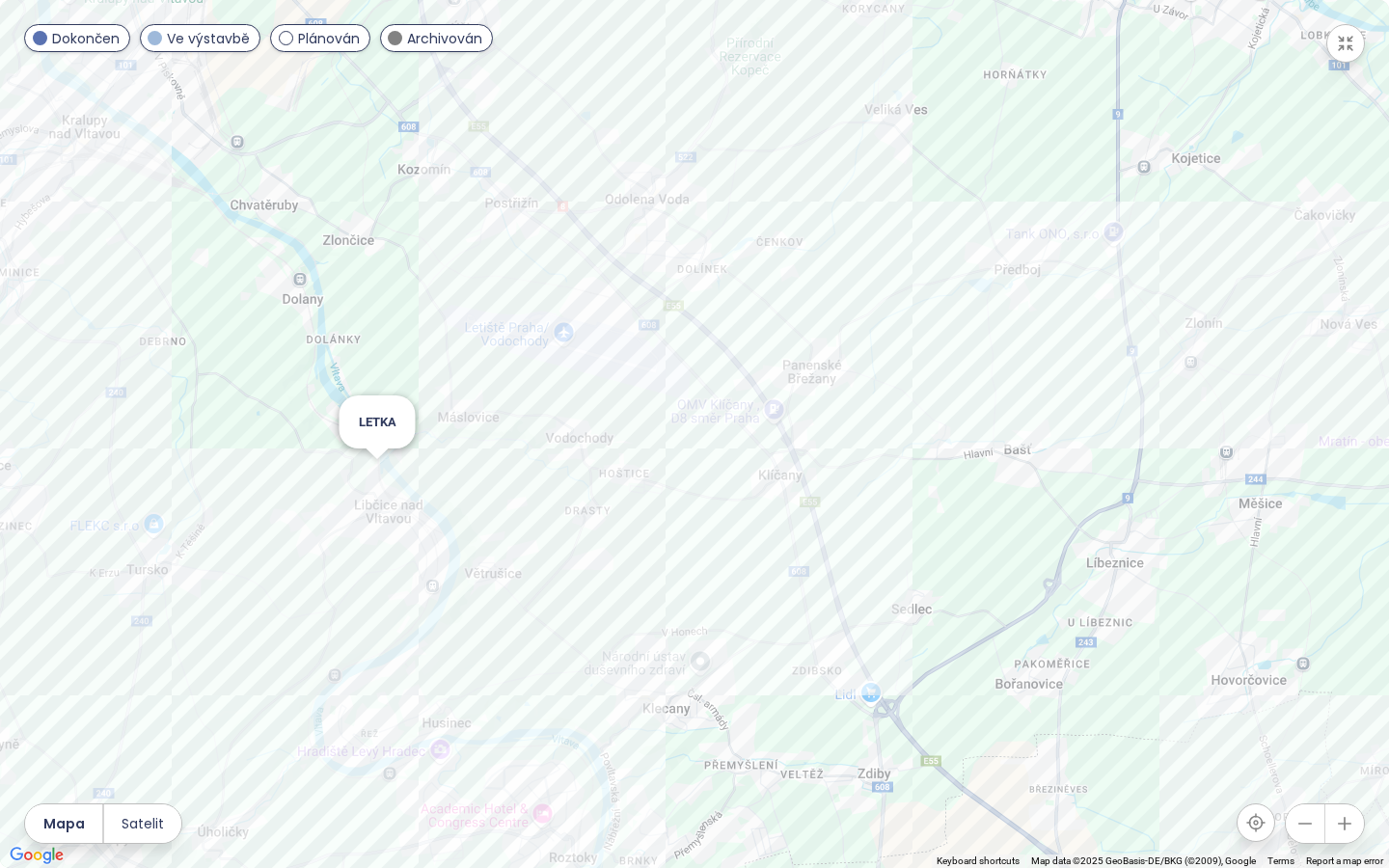 click on "To navigate, press the arrow keys. [GEOGRAPHIC_DATA]" at bounding box center (694, 434) 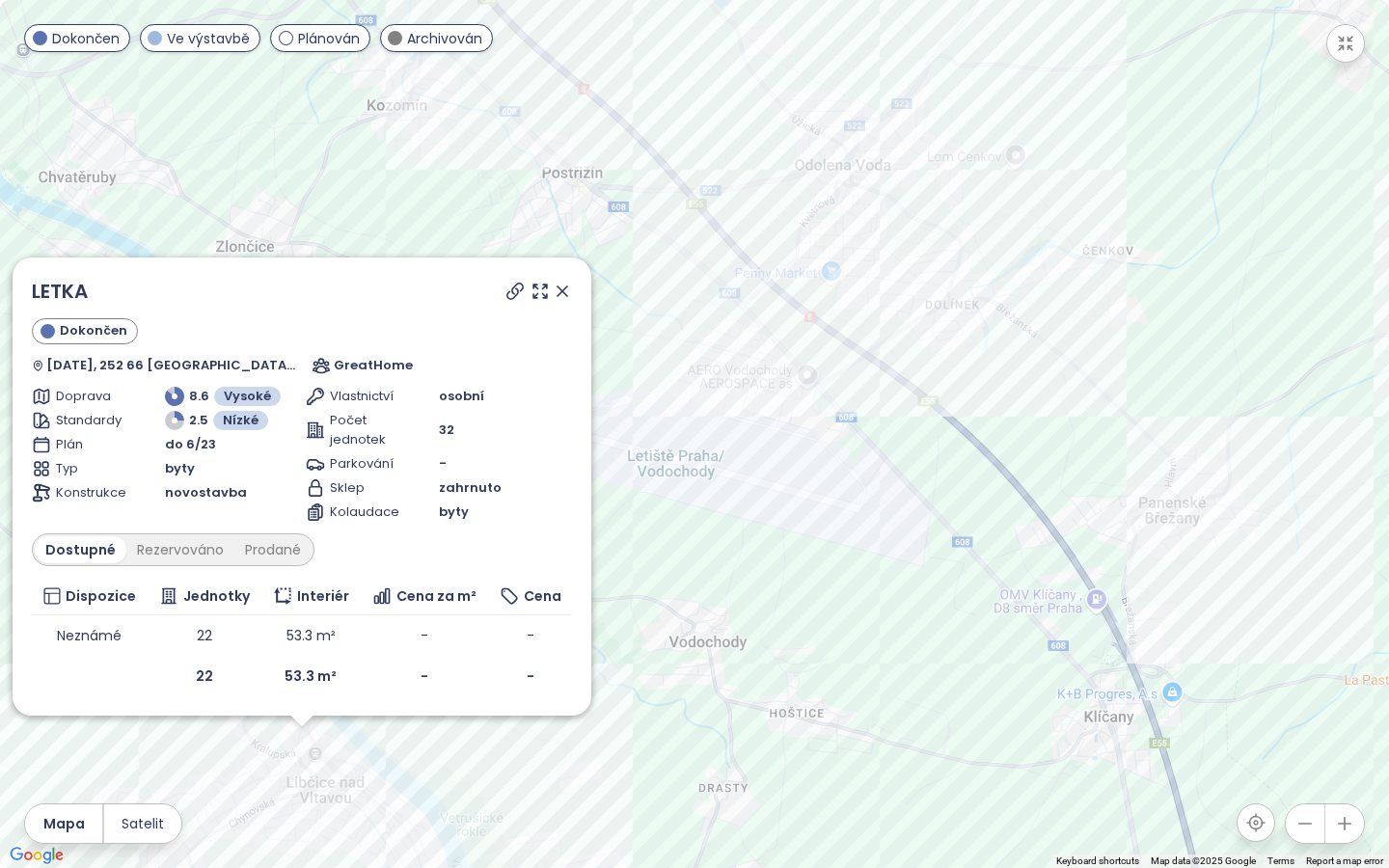 click 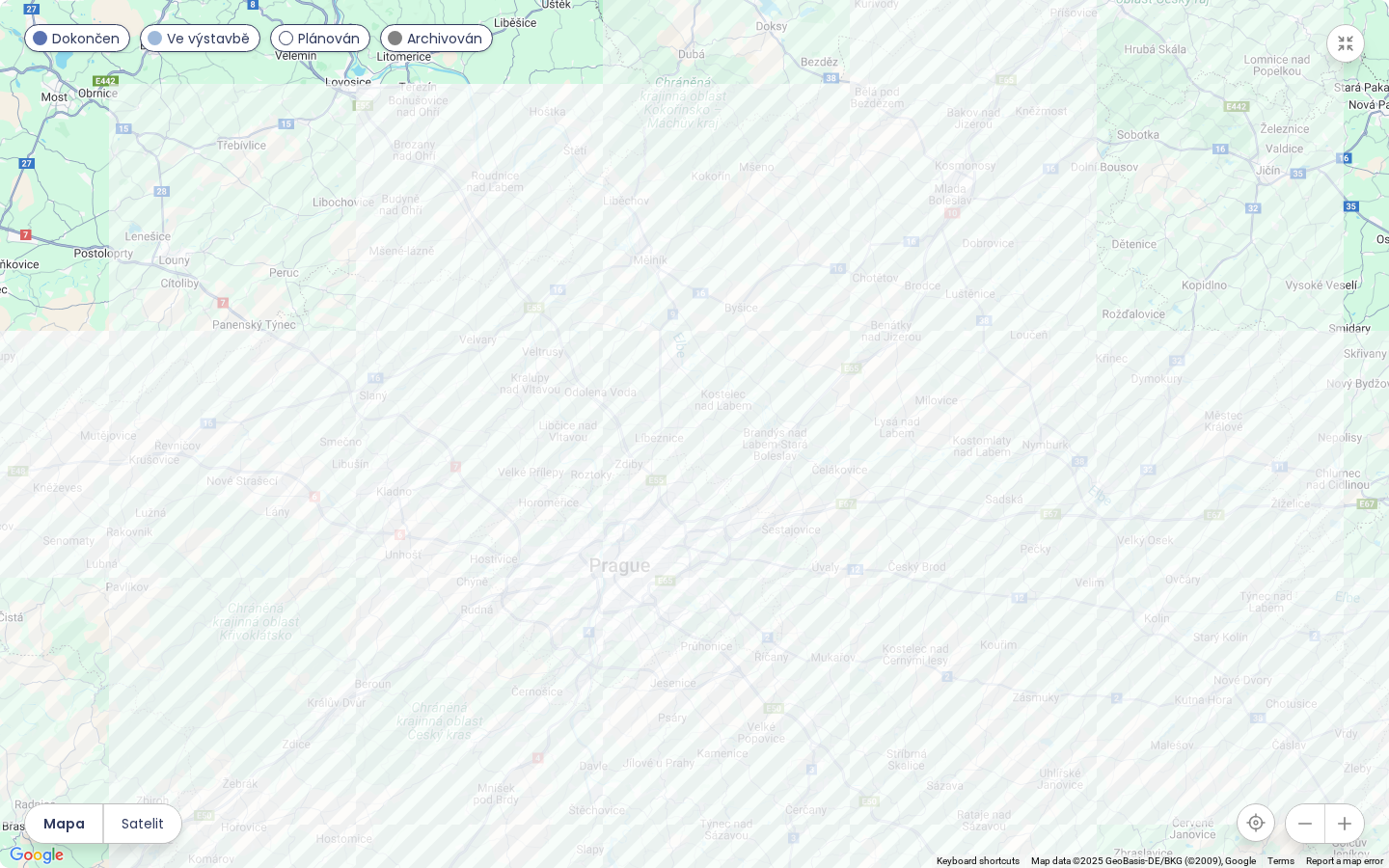 click on "To navigate, press the arrow keys." at bounding box center (694, 434) 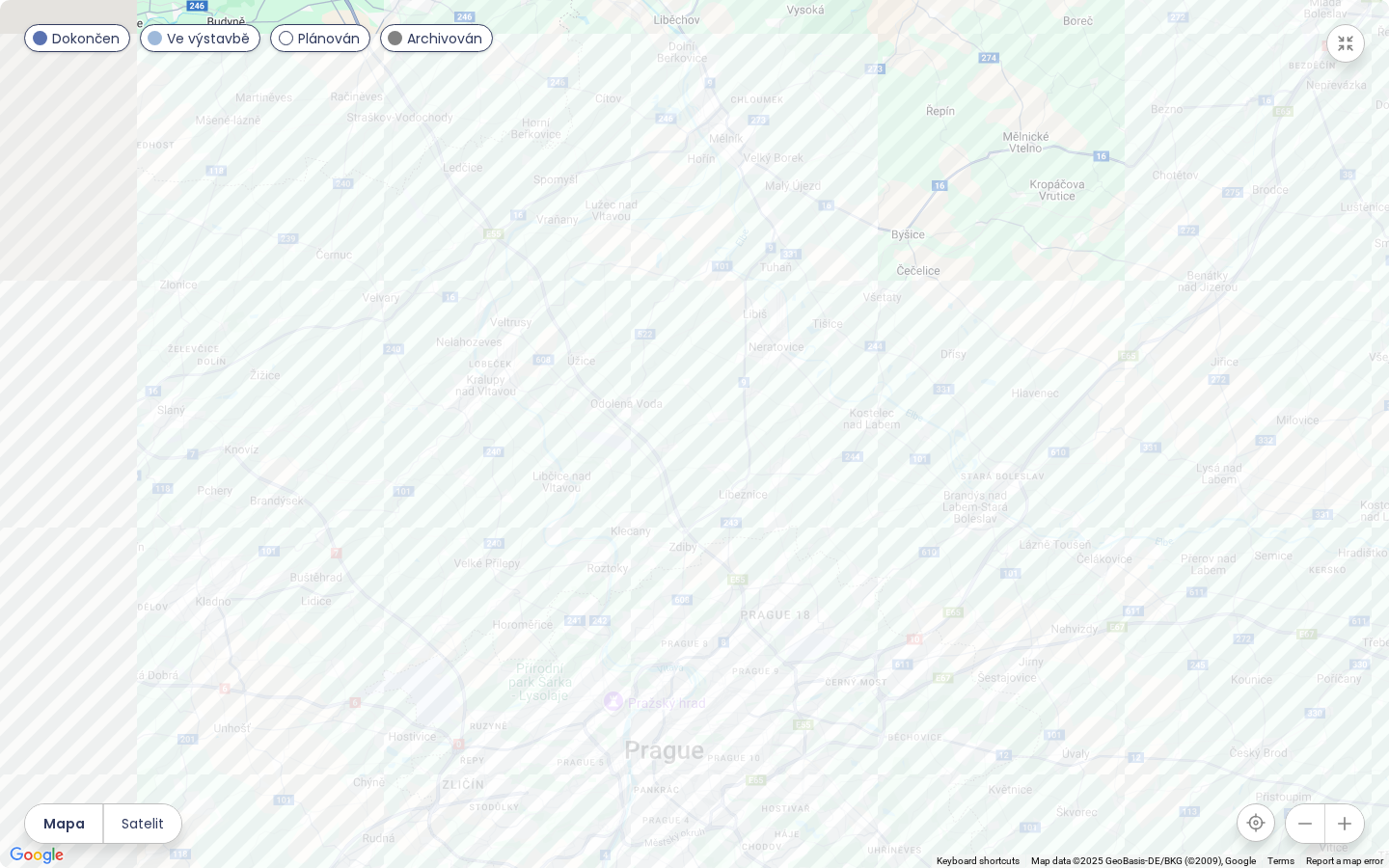 drag, startPoint x: 452, startPoint y: 420, endPoint x: 681, endPoint y: 354, distance: 238.32121 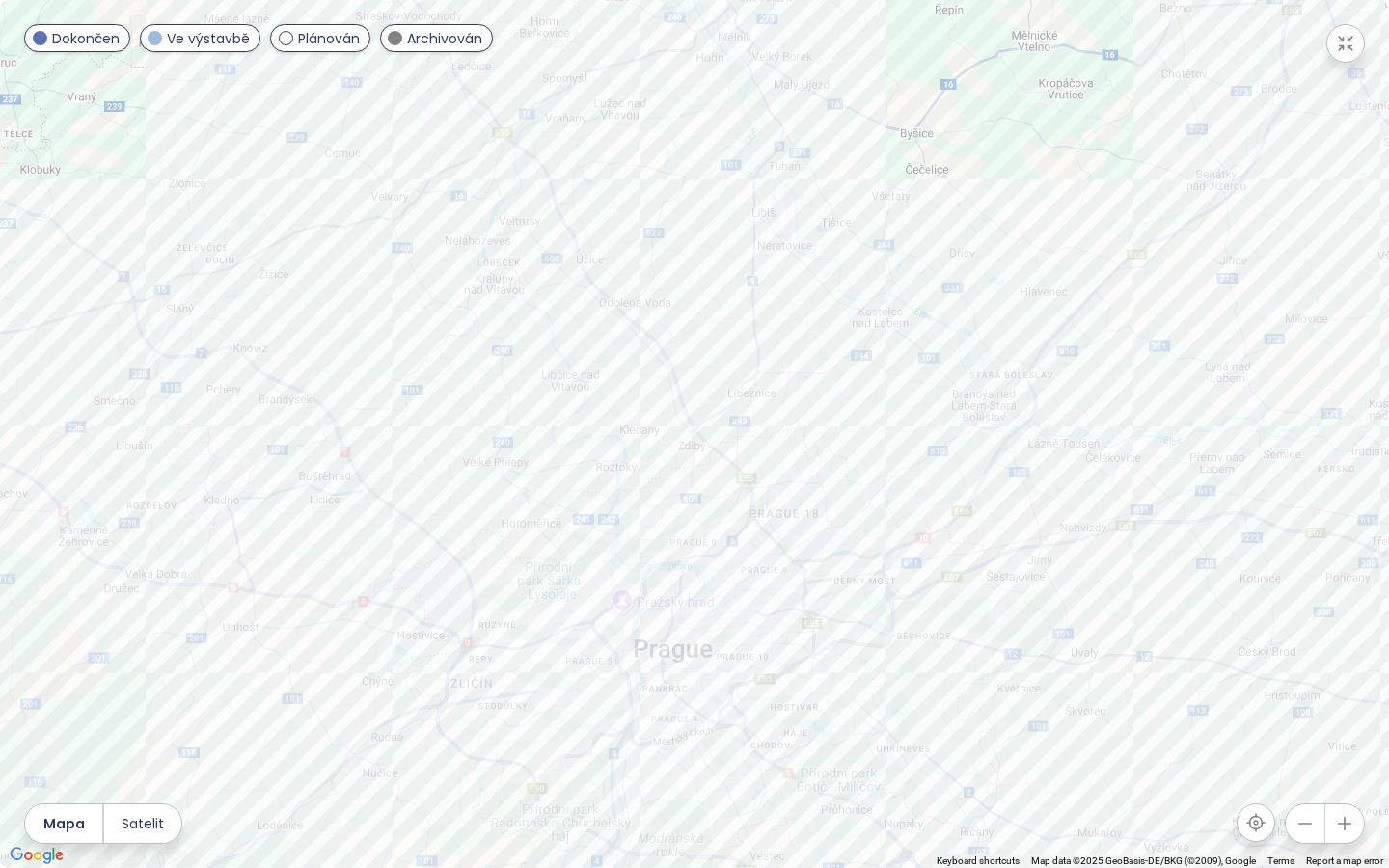 drag, startPoint x: 684, startPoint y: 309, endPoint x: 696, endPoint y: 208, distance: 101.71037 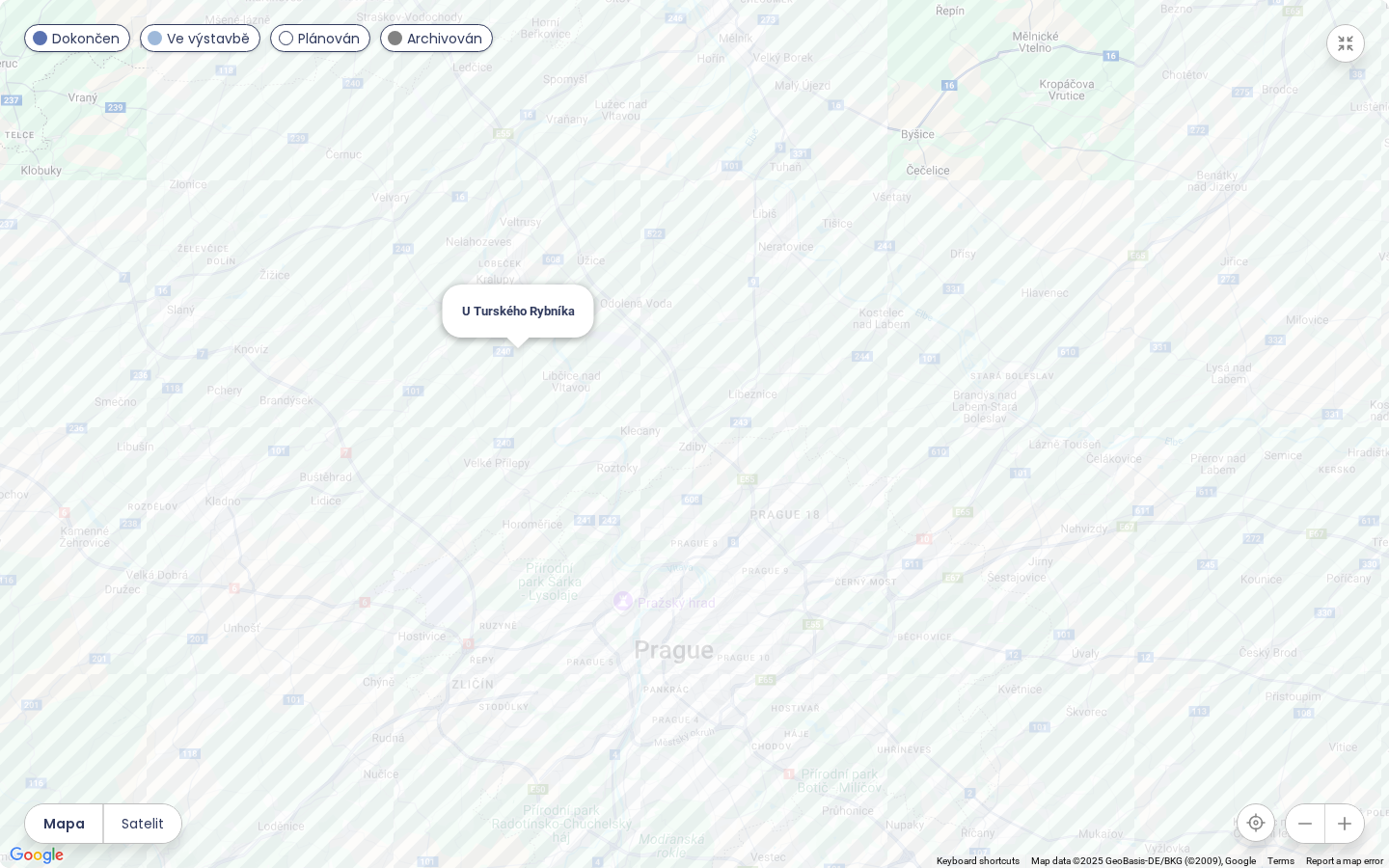 click on "To navigate, press the arrow keys. U Turského Rybníka" at bounding box center [694, 434] 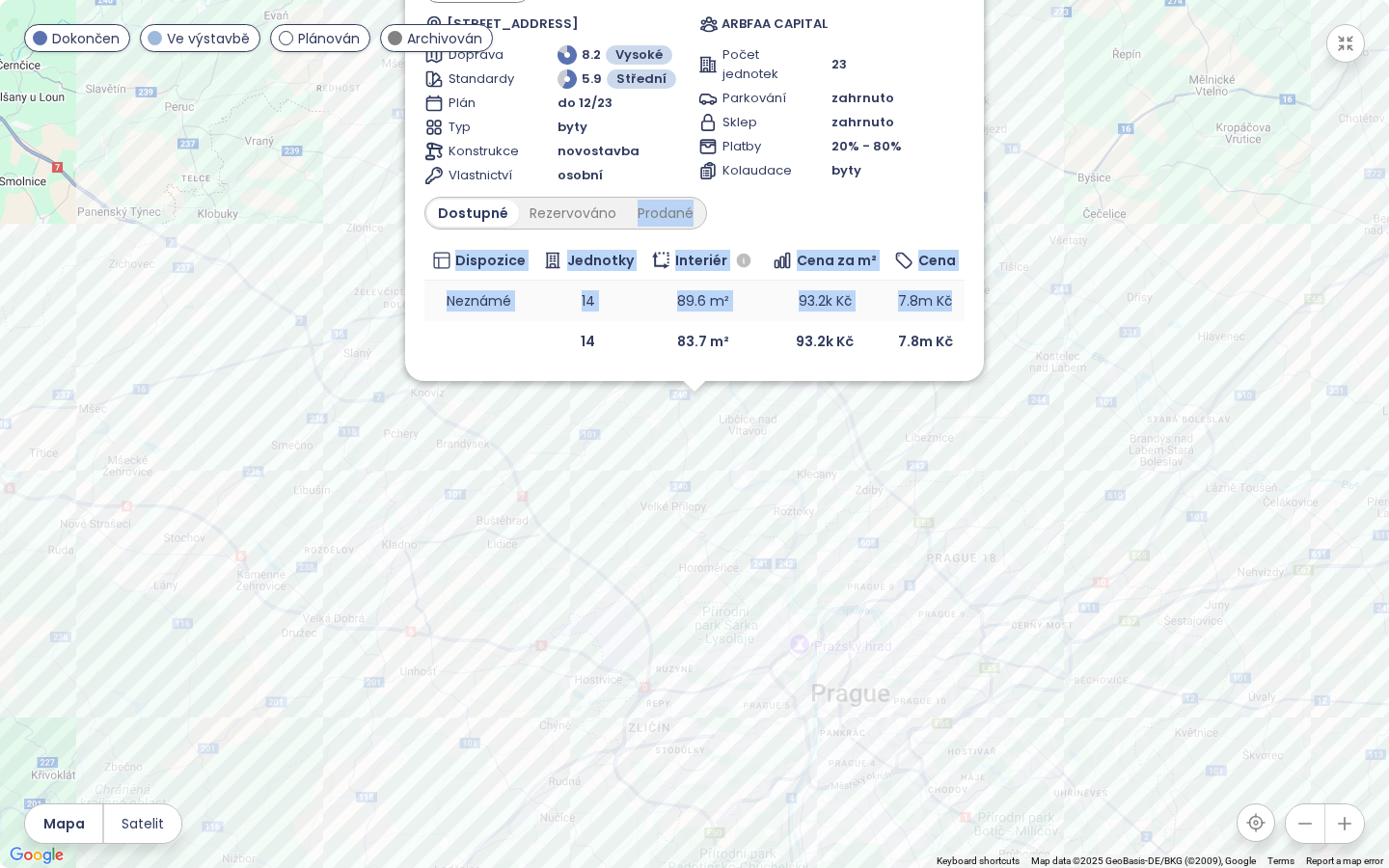 drag, startPoint x: 961, startPoint y: 189, endPoint x: 960, endPoint y: 305, distance: 116.00431 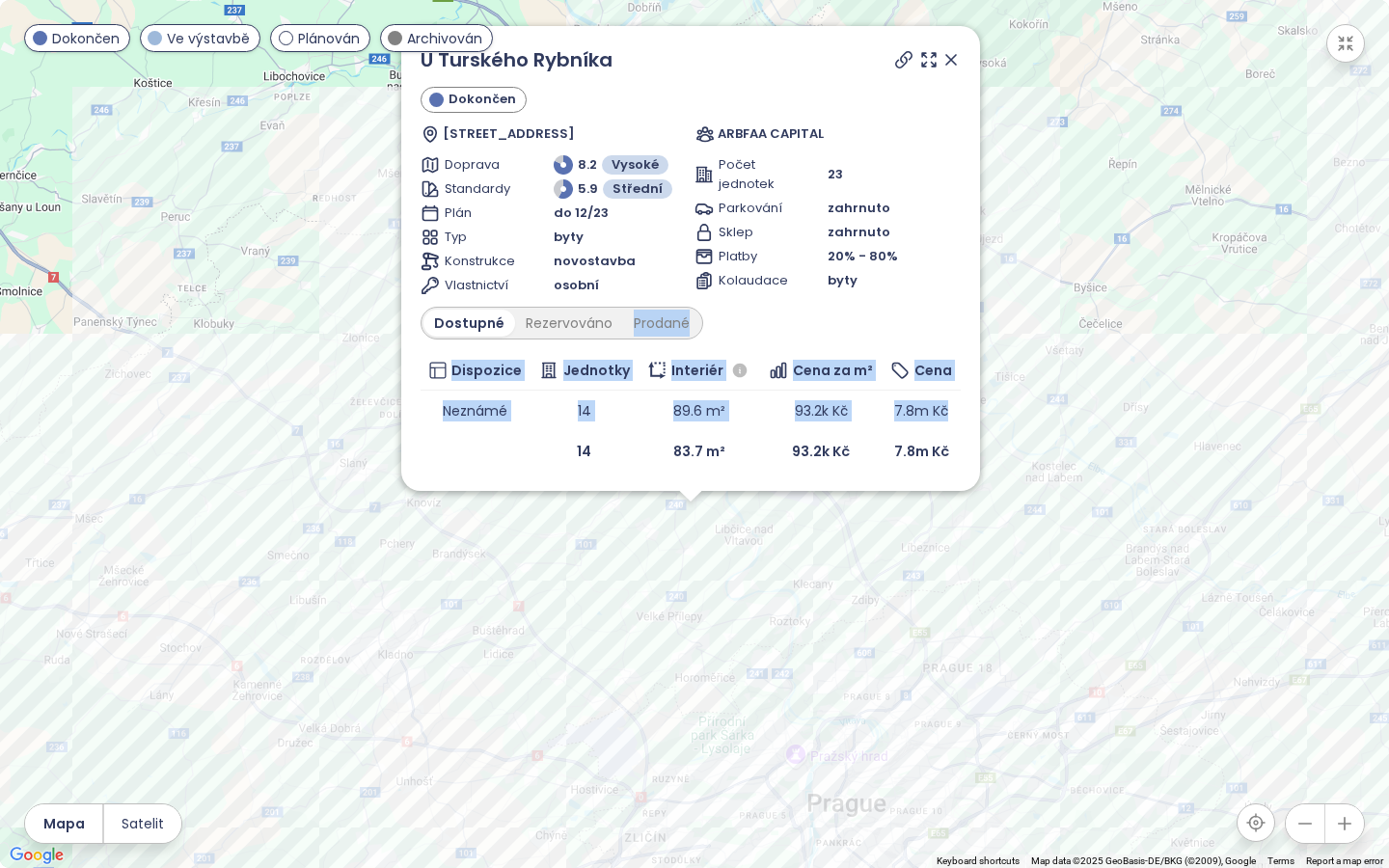 drag, startPoint x: 1047, startPoint y: 185, endPoint x: 1039, endPoint y: 293, distance: 108.29589 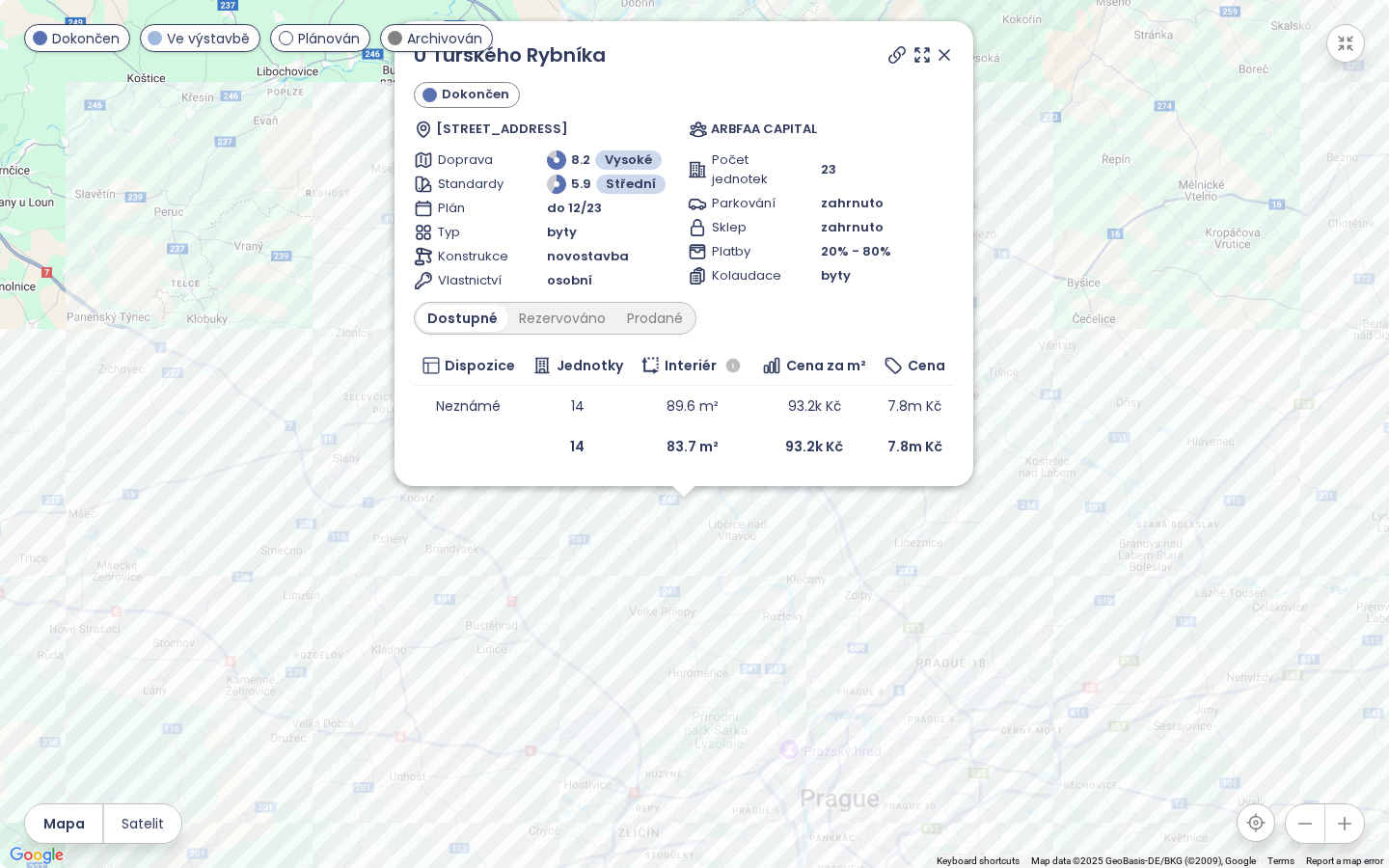 click 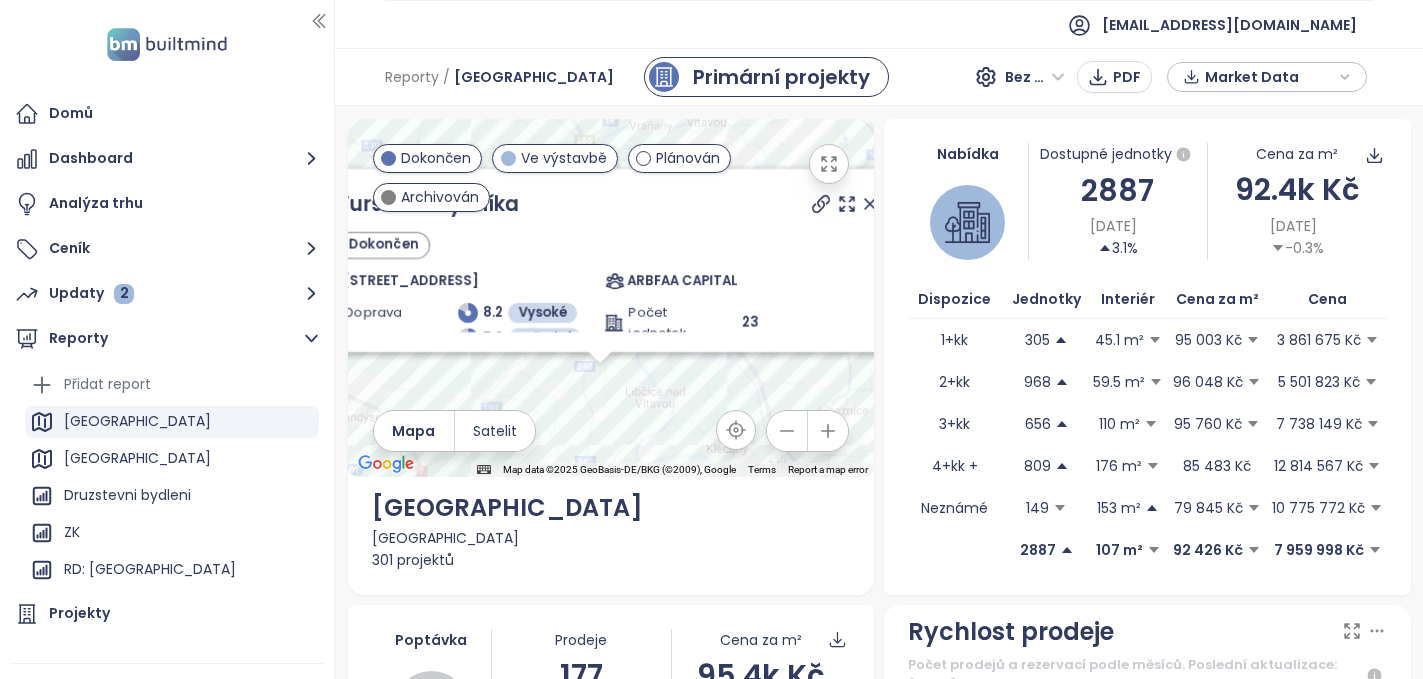 click 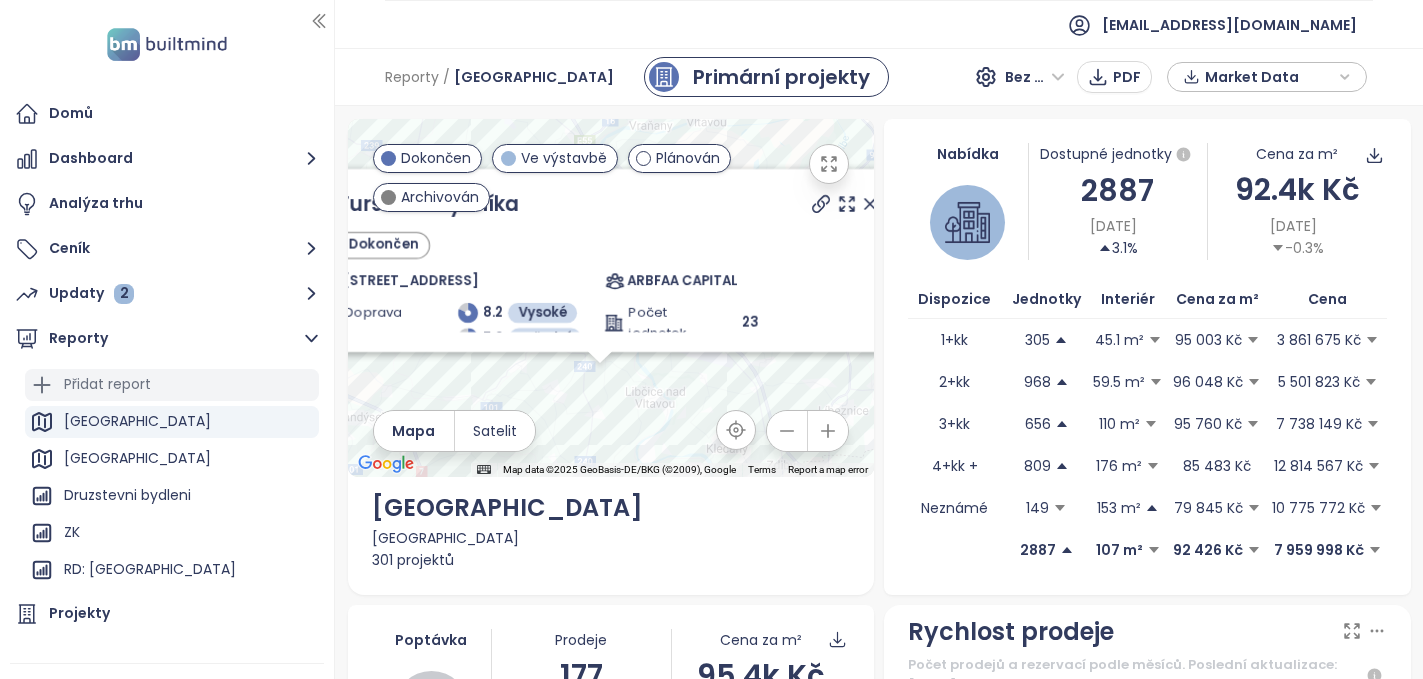 click on "Přidat report" at bounding box center (107, 384) 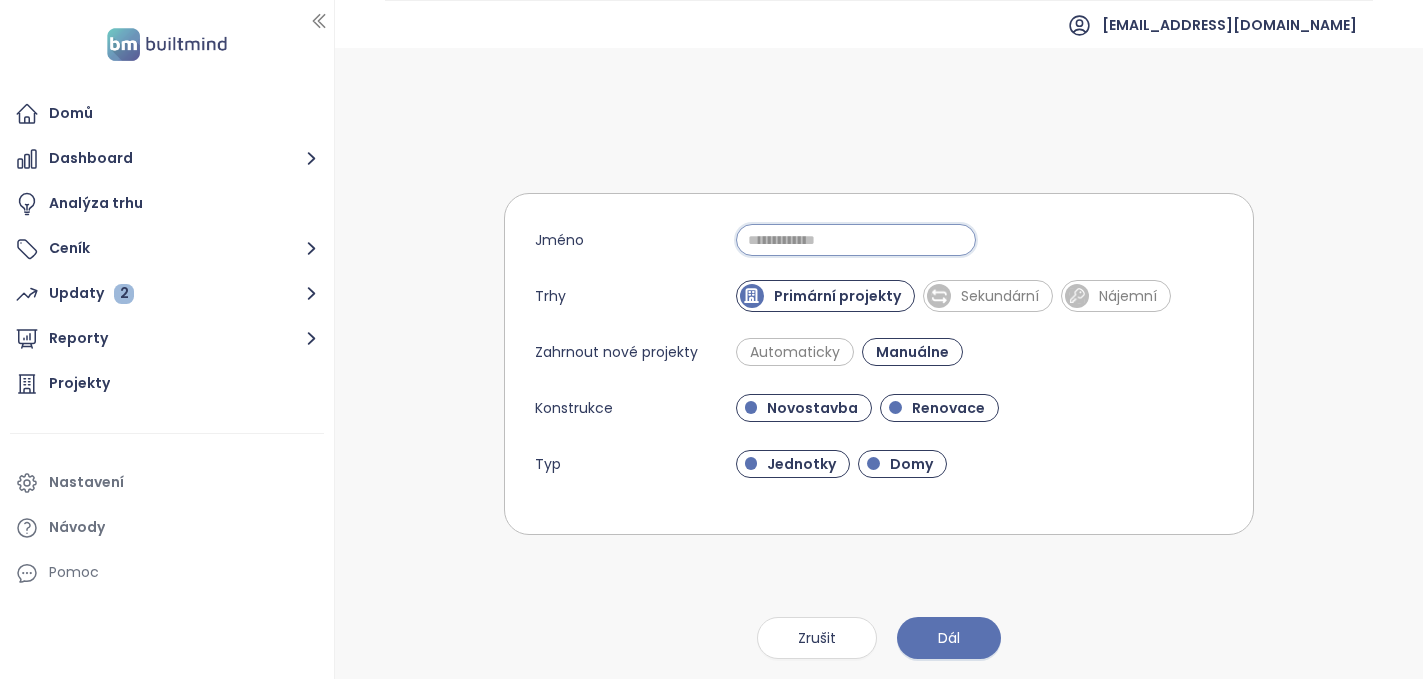 click on "Jméno" at bounding box center [856, 240] 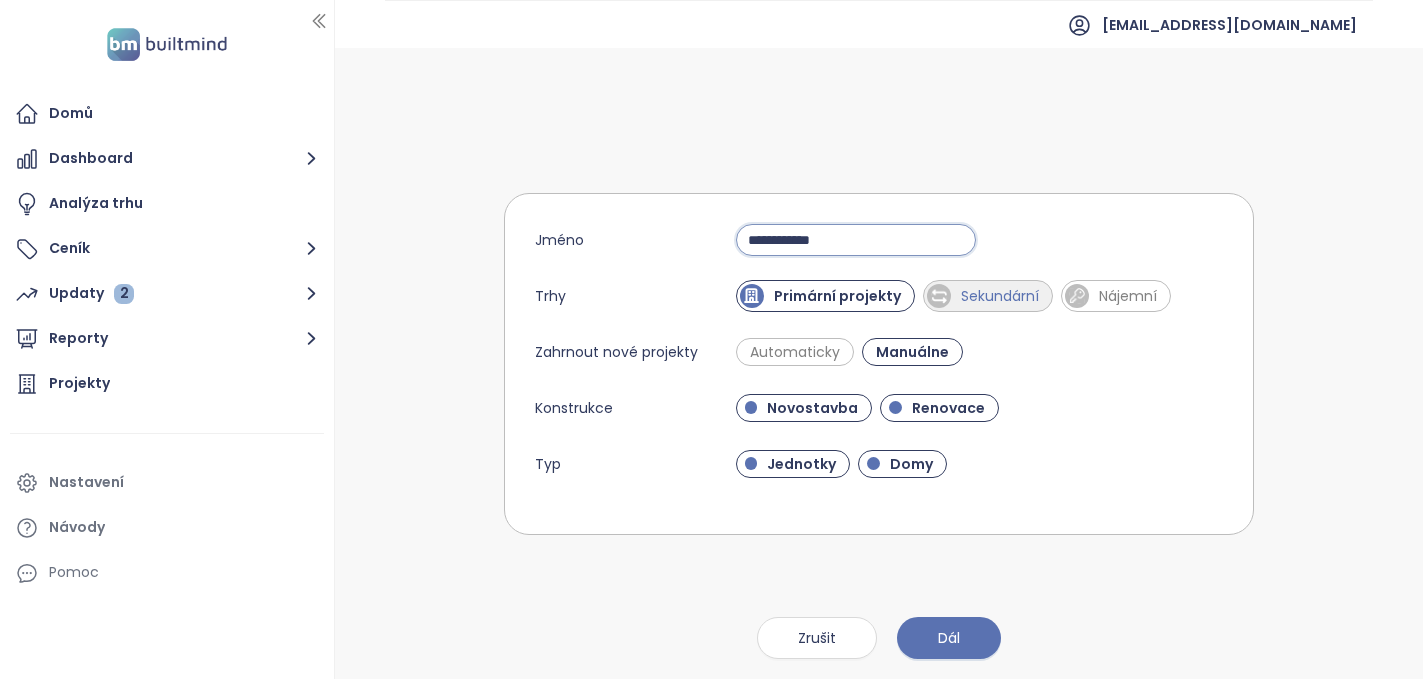 type on "**********" 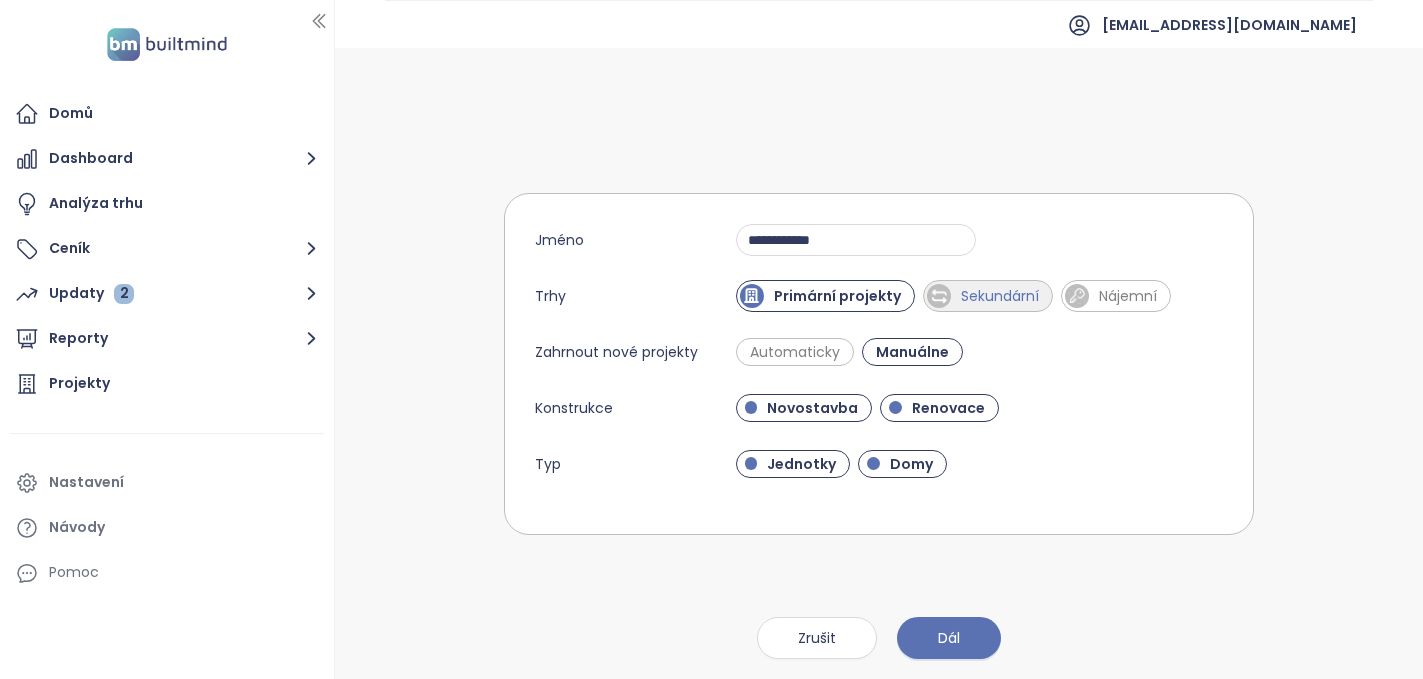 click on "Sekundární" at bounding box center [1000, 296] 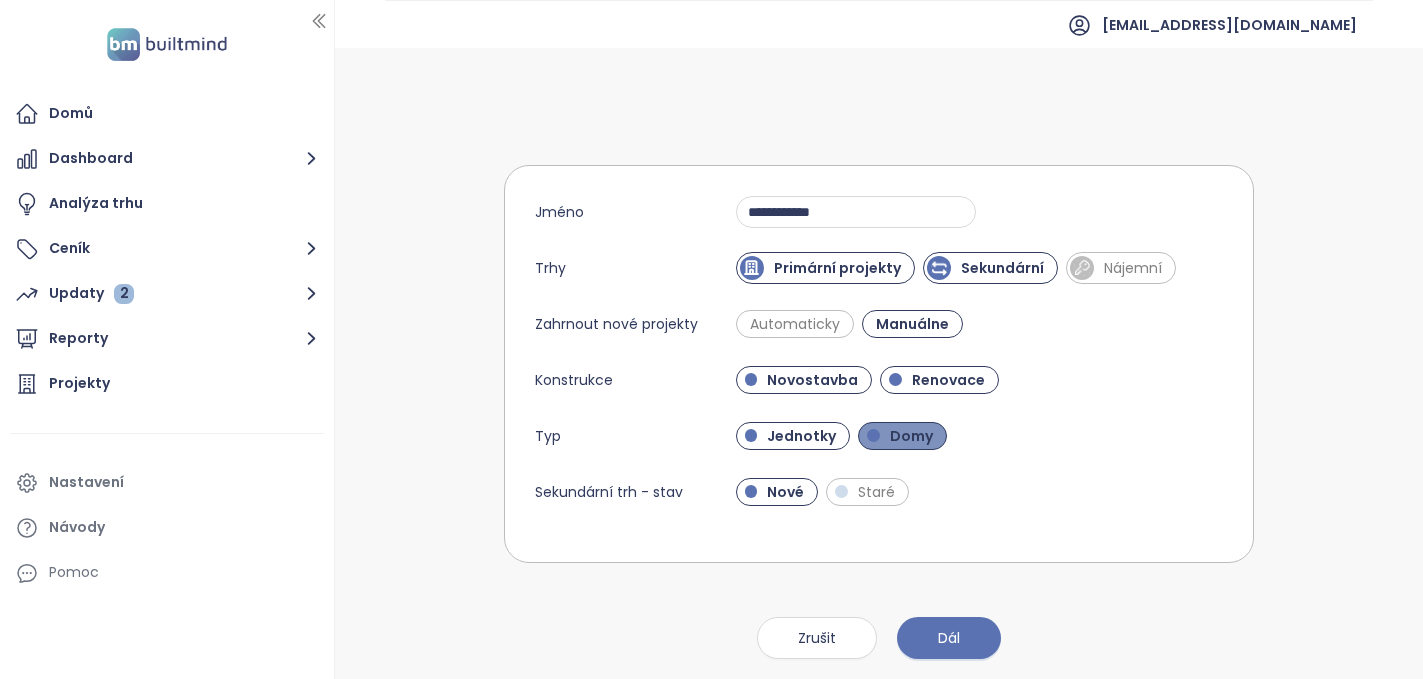 click on "Domy" at bounding box center (911, 436) 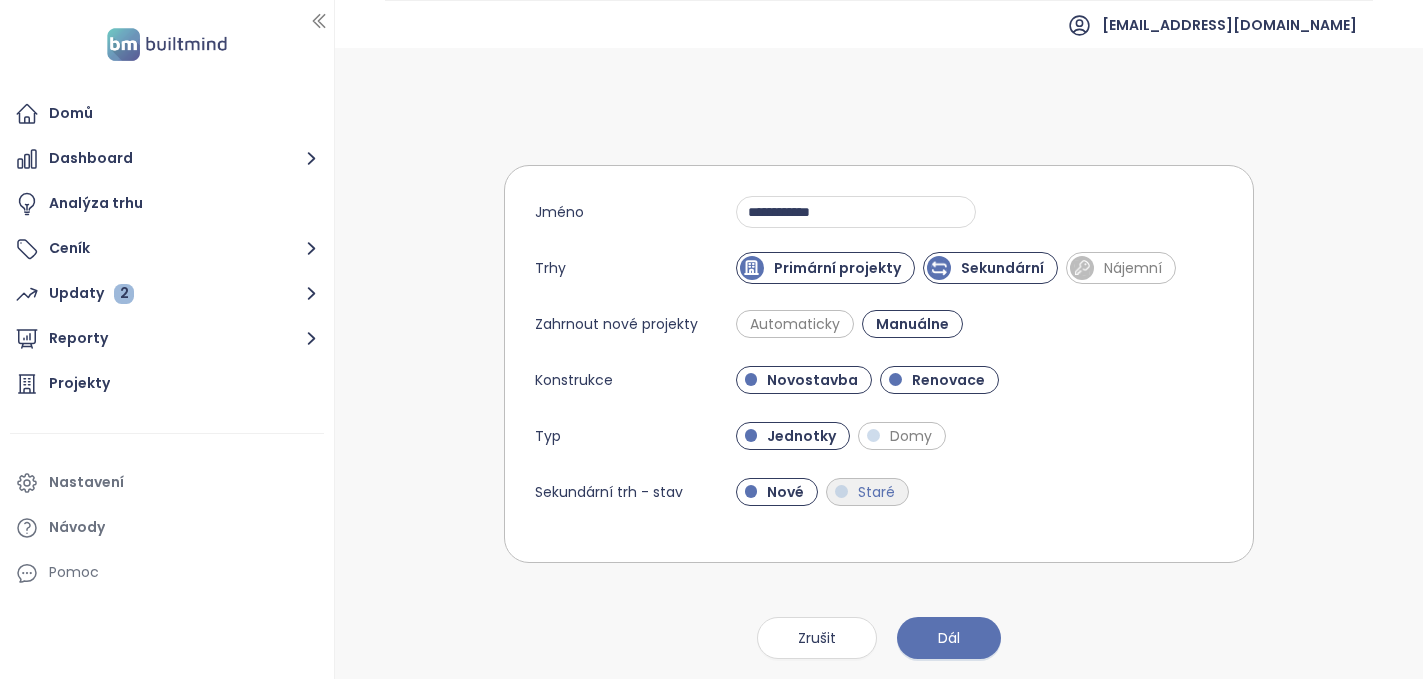 click on "Staré" at bounding box center [876, 492] 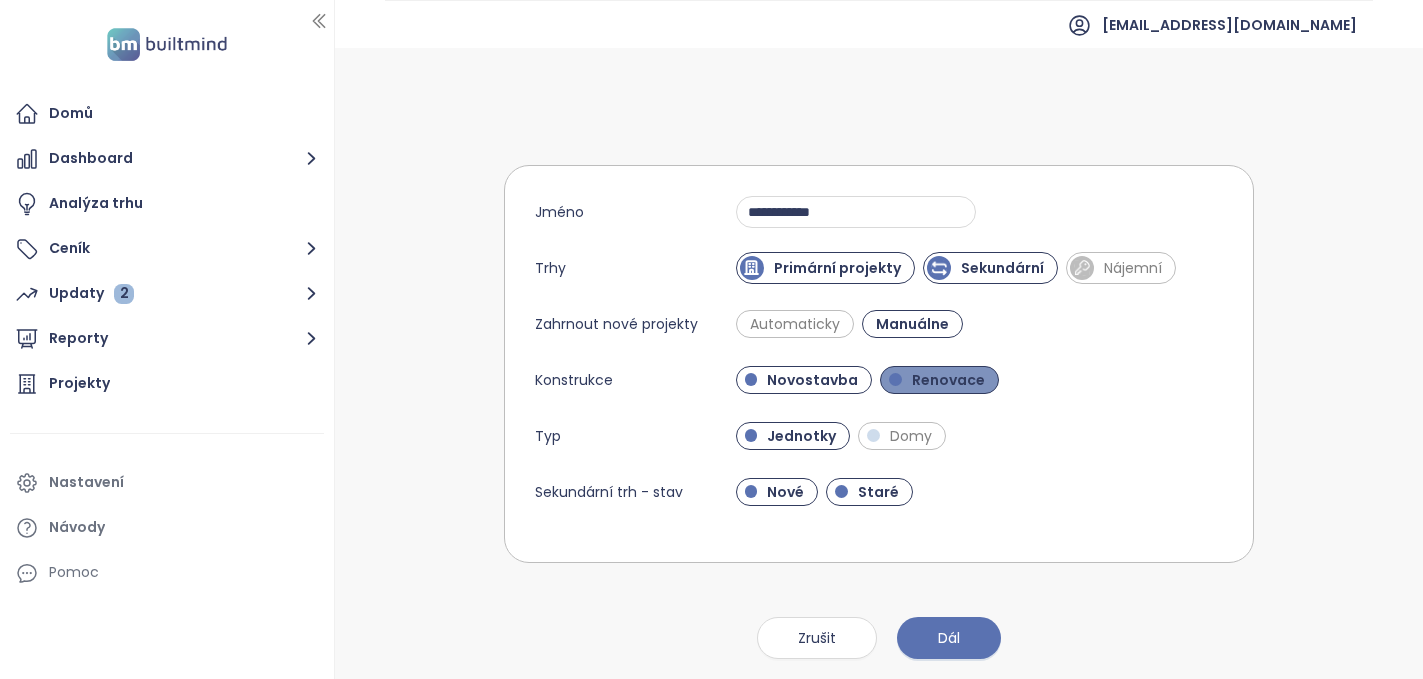 click on "Renovace" at bounding box center [948, 380] 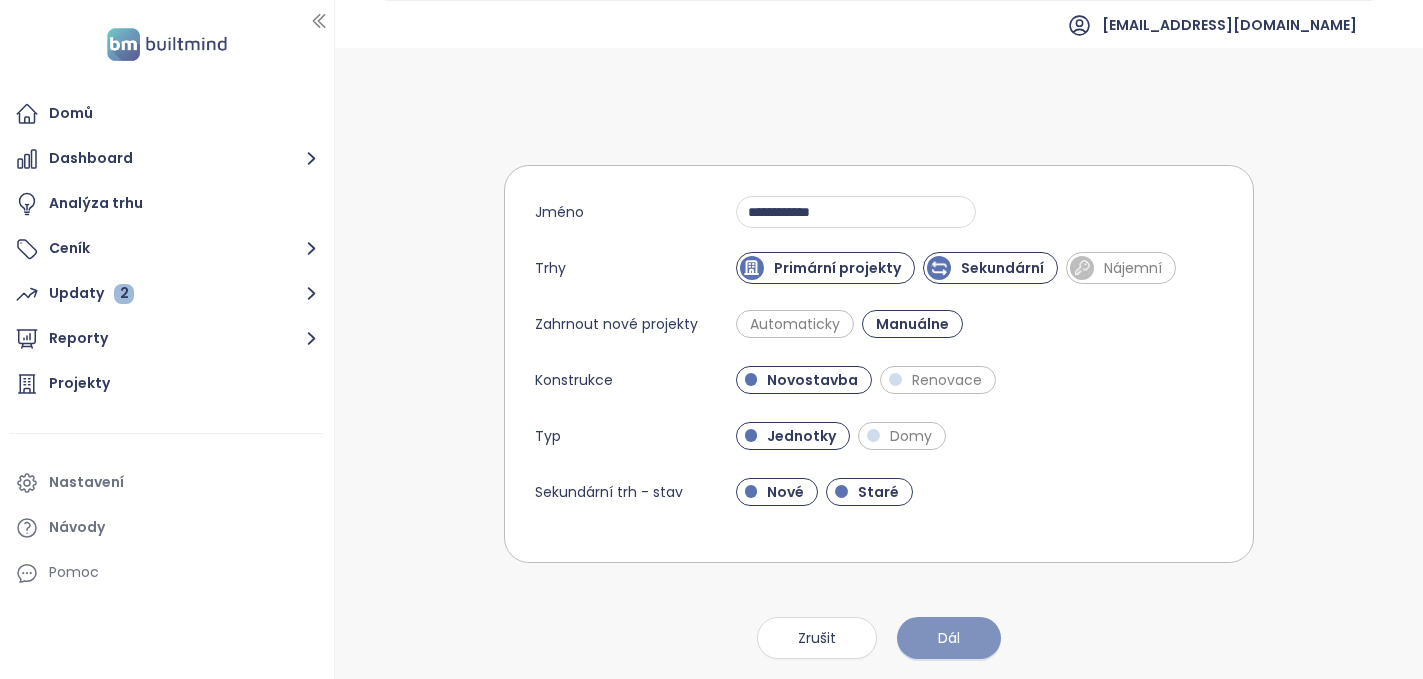 click on "Dál" at bounding box center (949, 638) 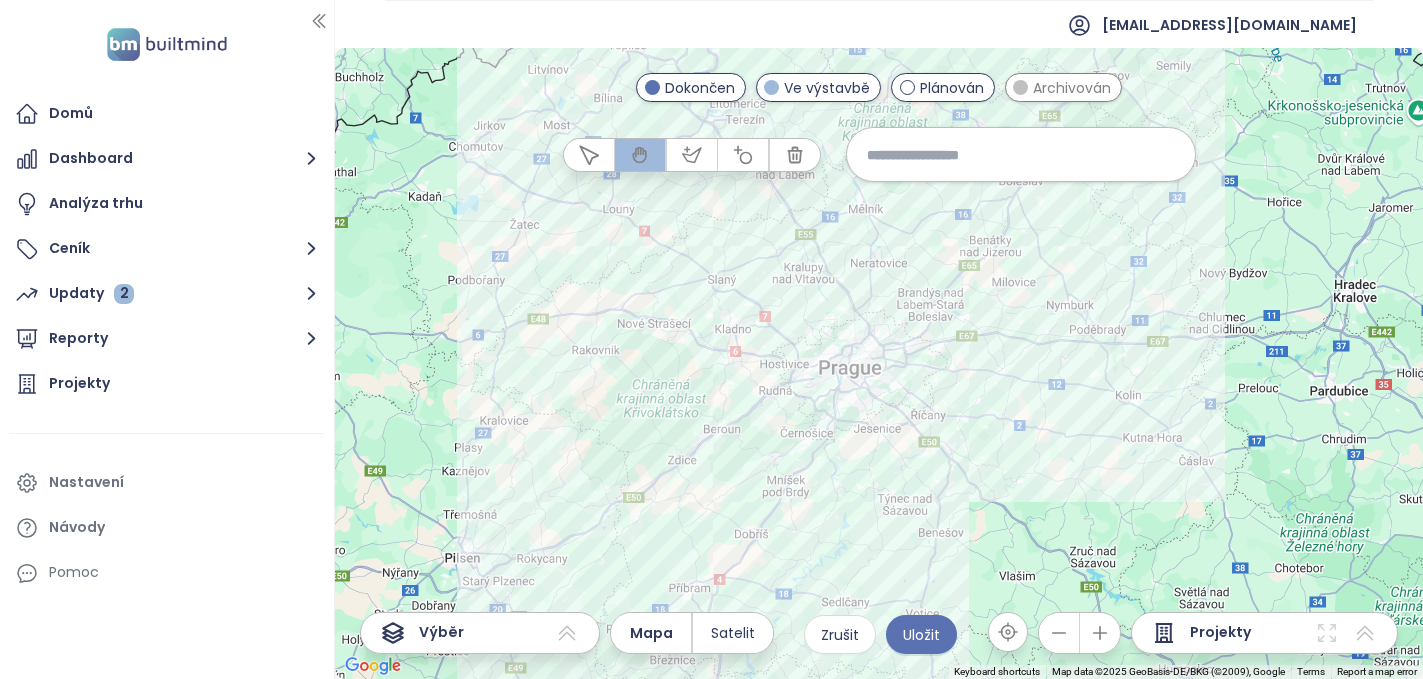 click at bounding box center [1020, 87] 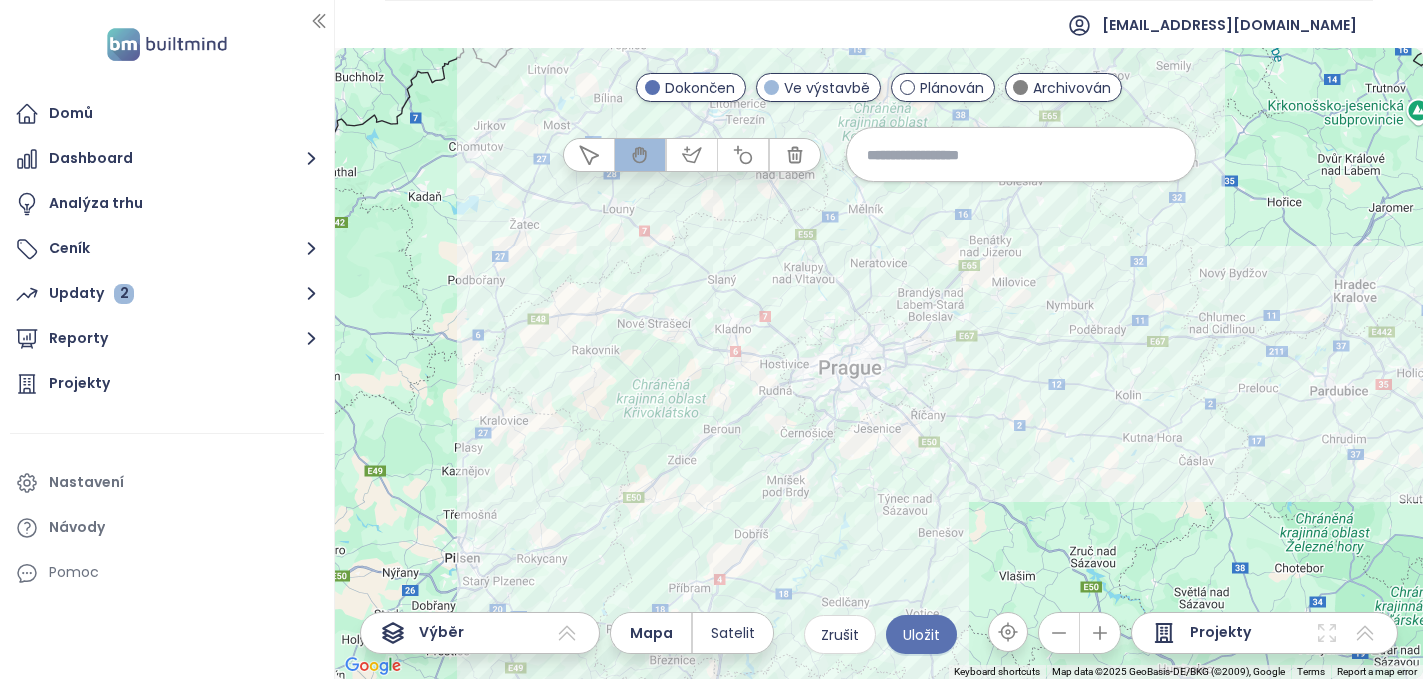 click at bounding box center (1020, 87) 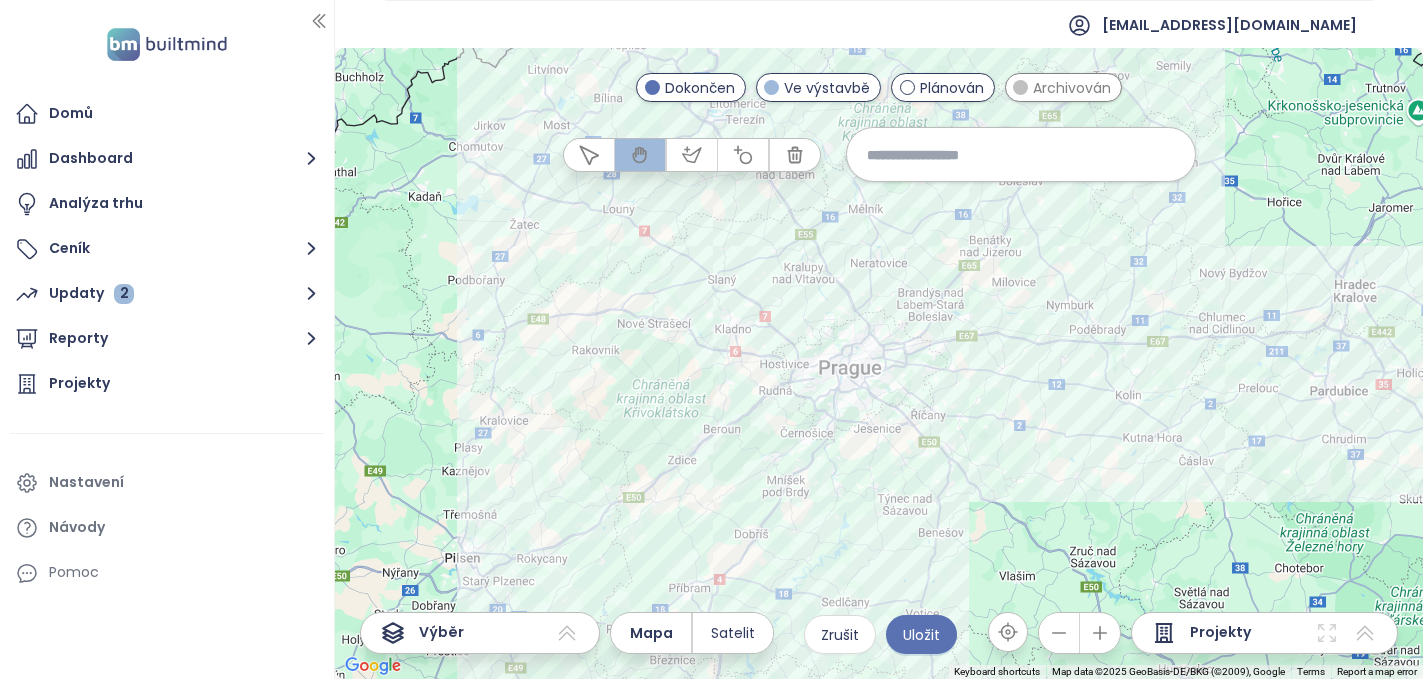 click at bounding box center (907, 87) 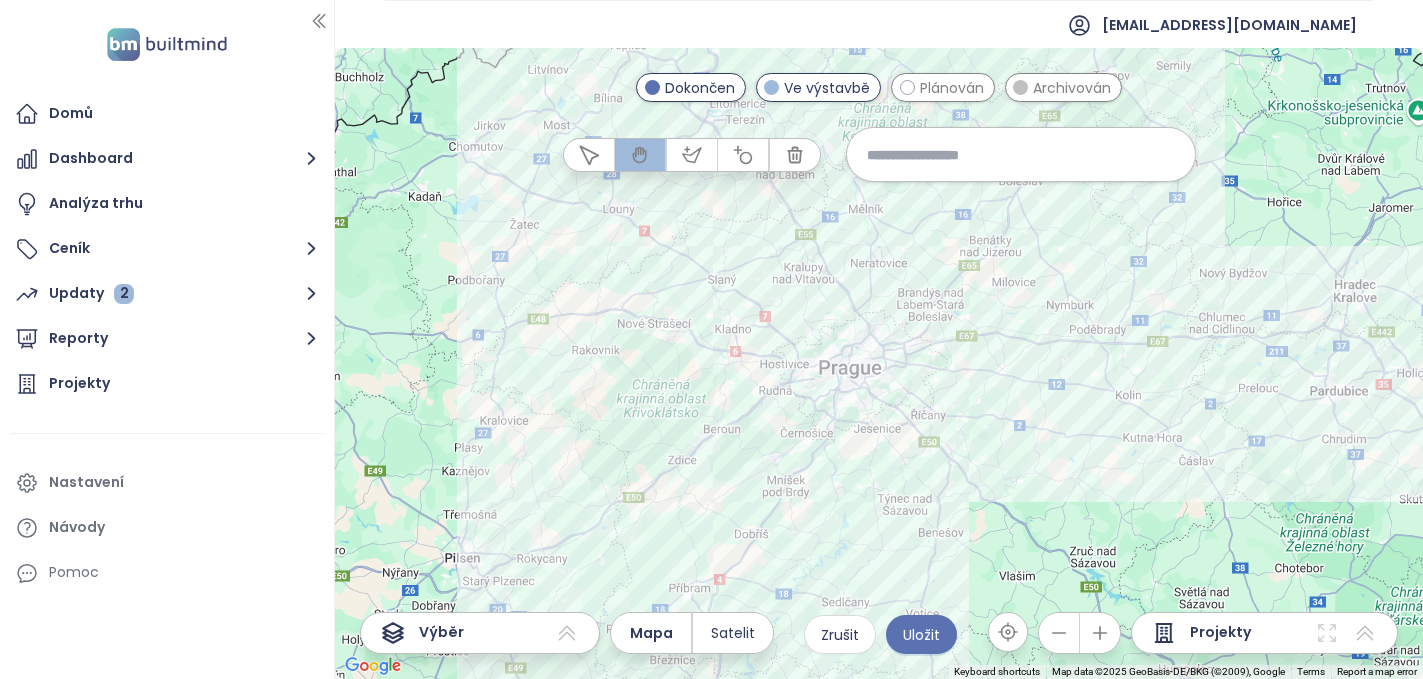click at bounding box center (907, 87) 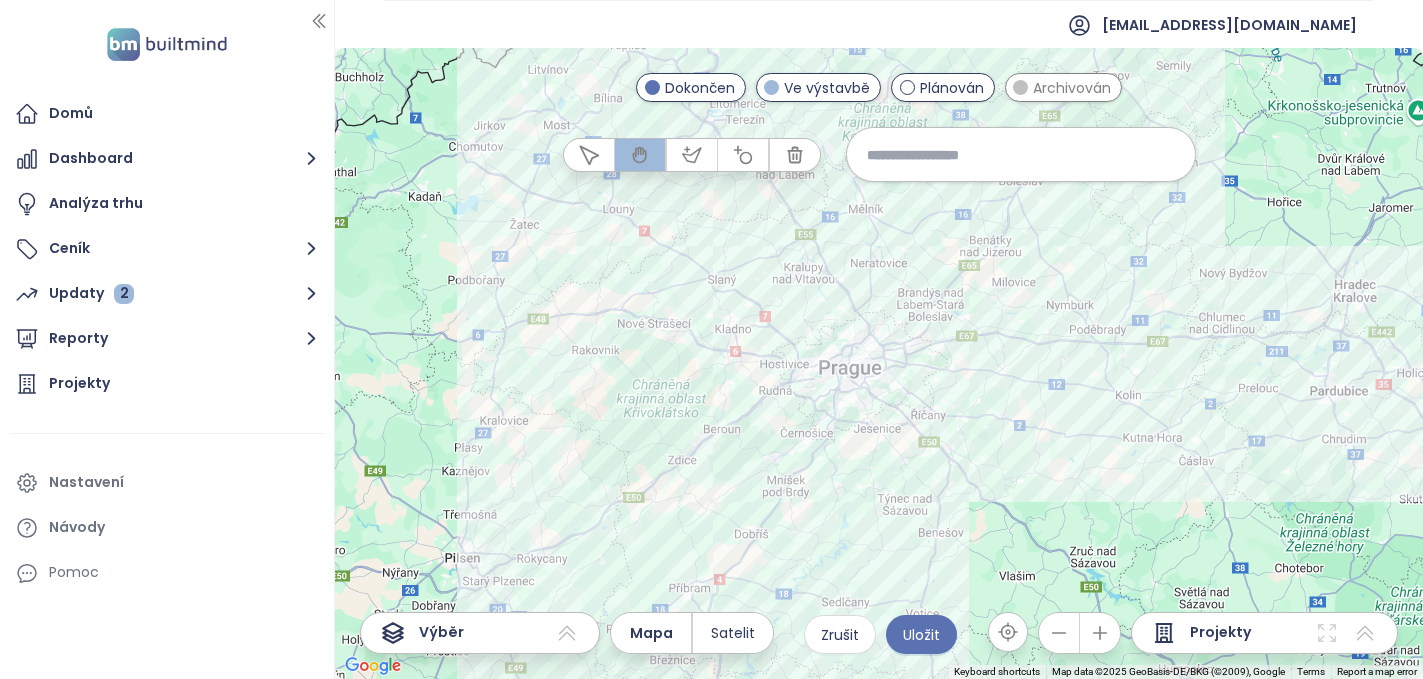 click at bounding box center (907, 87) 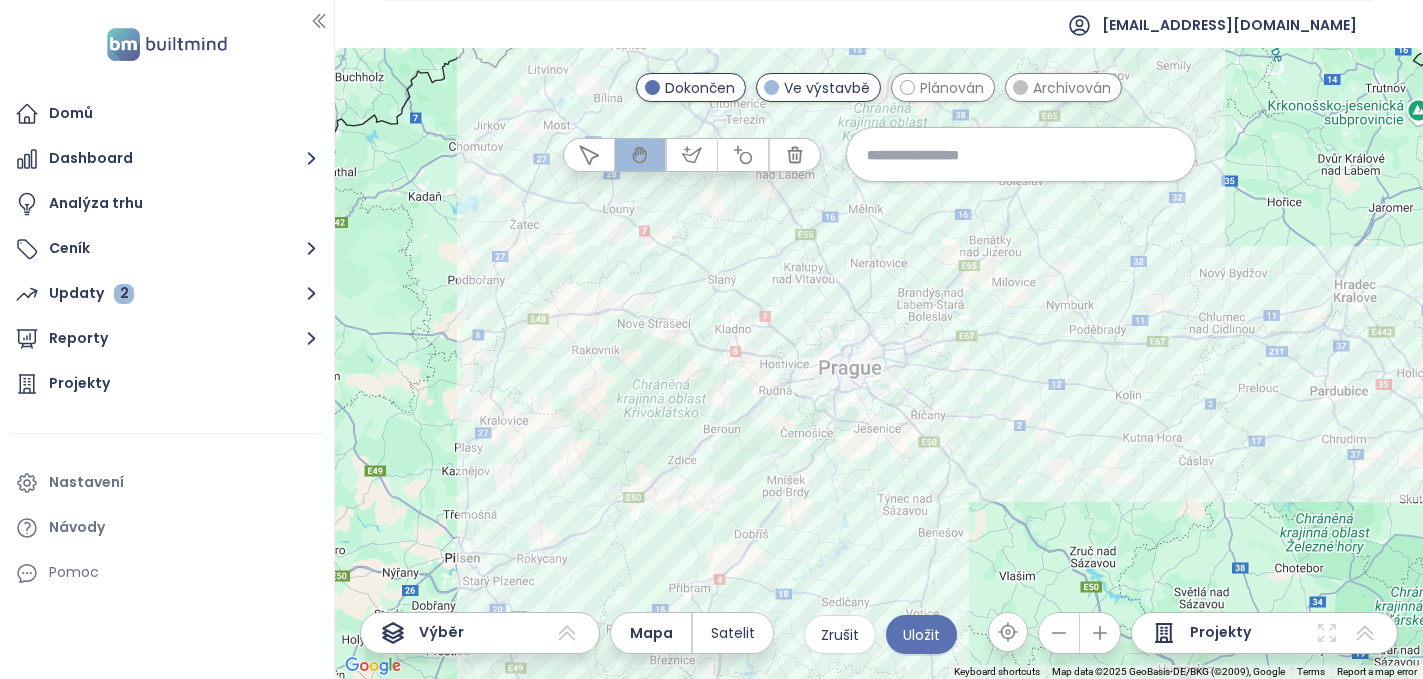 click at bounding box center [652, 87] 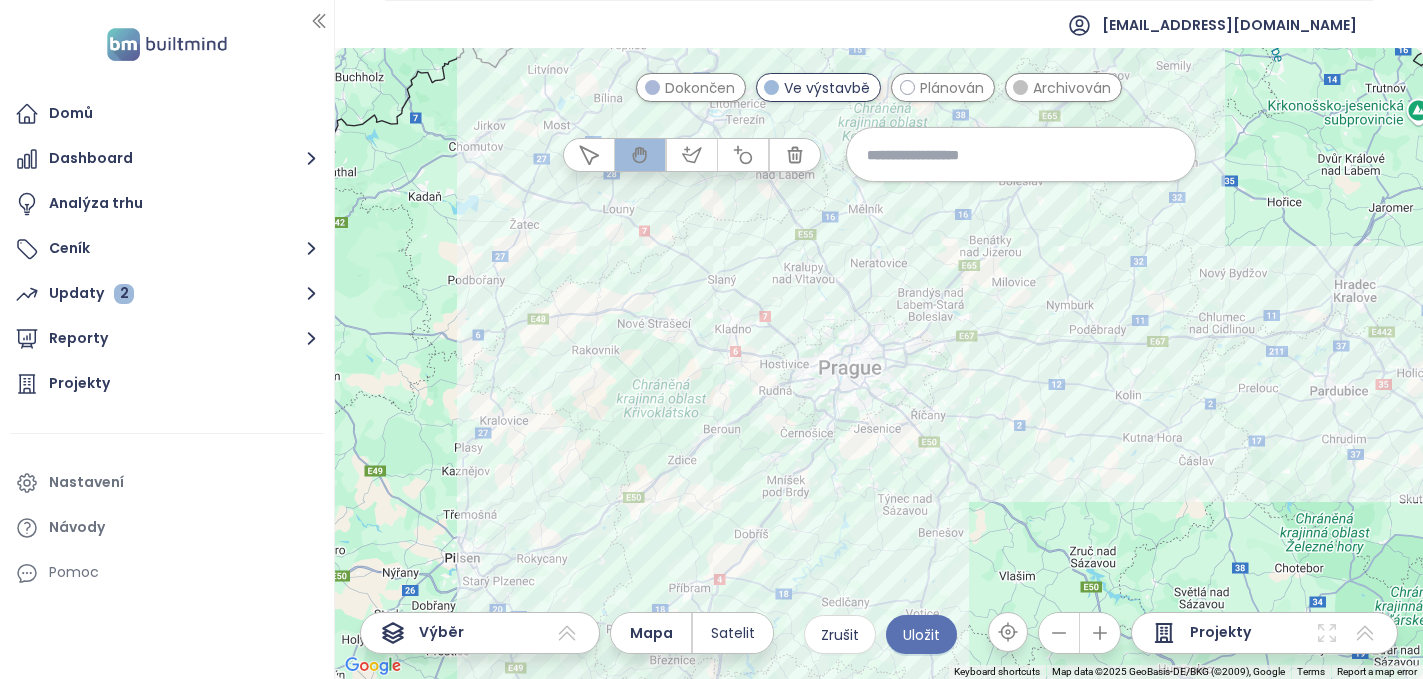 click at bounding box center (652, 87) 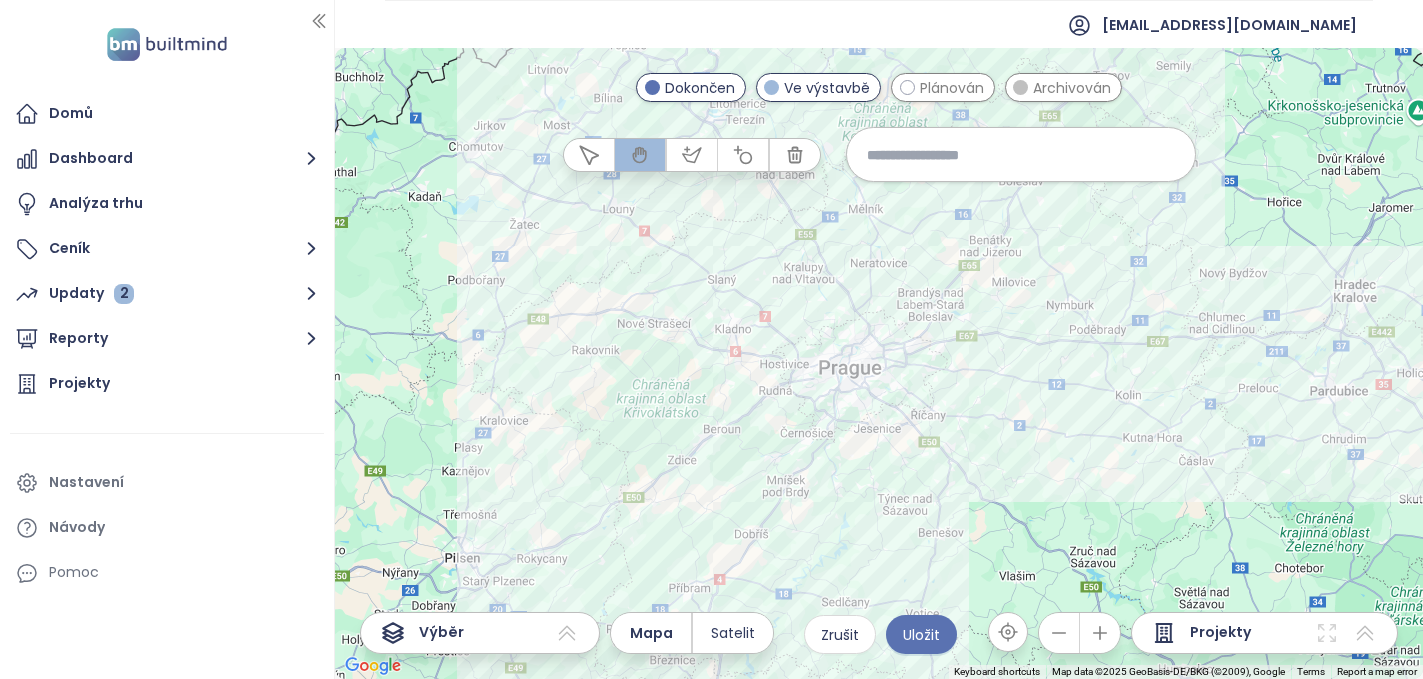 click 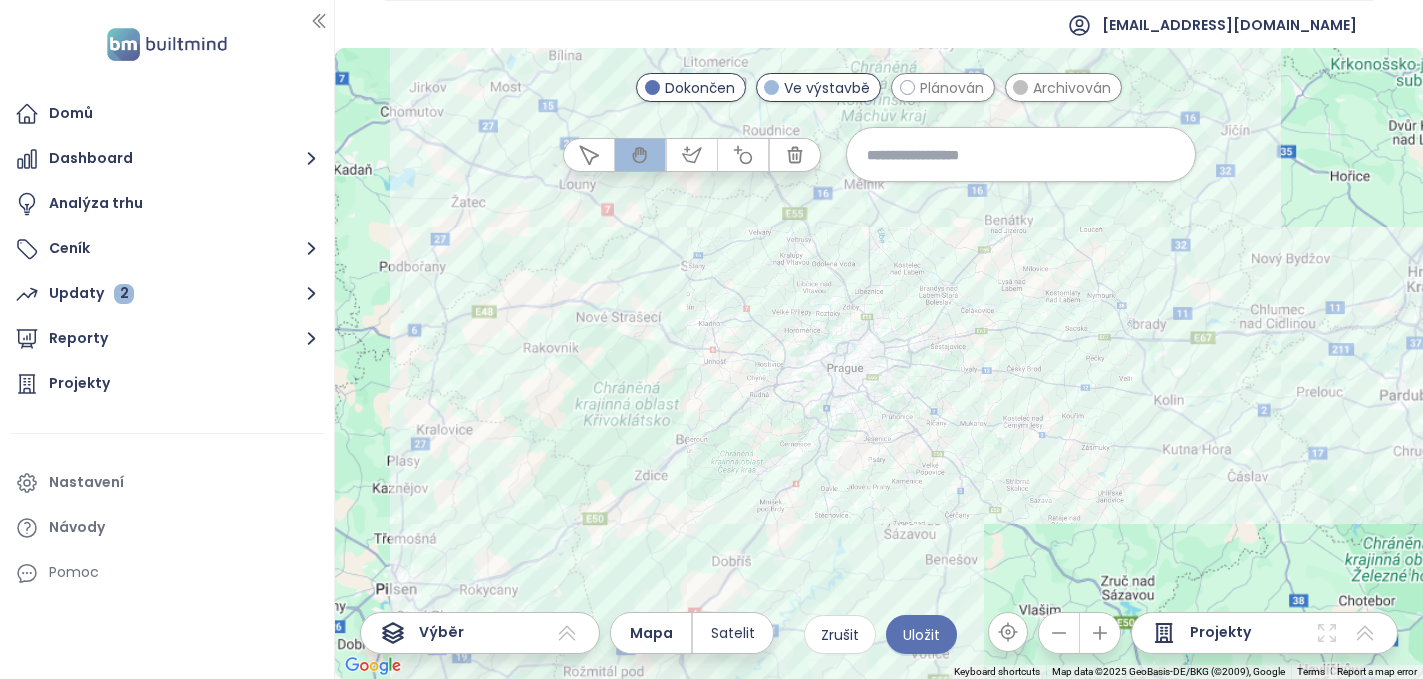 click 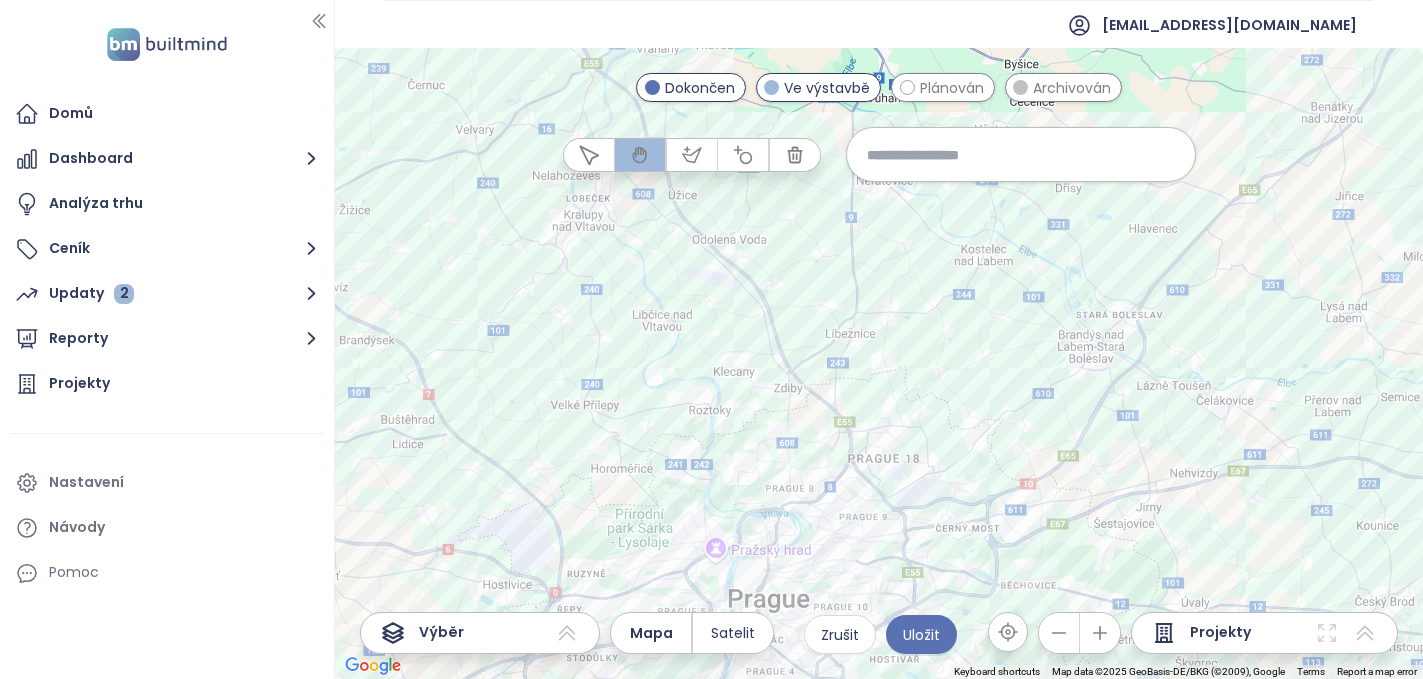 drag, startPoint x: 1058, startPoint y: 292, endPoint x: 1058, endPoint y: 508, distance: 216 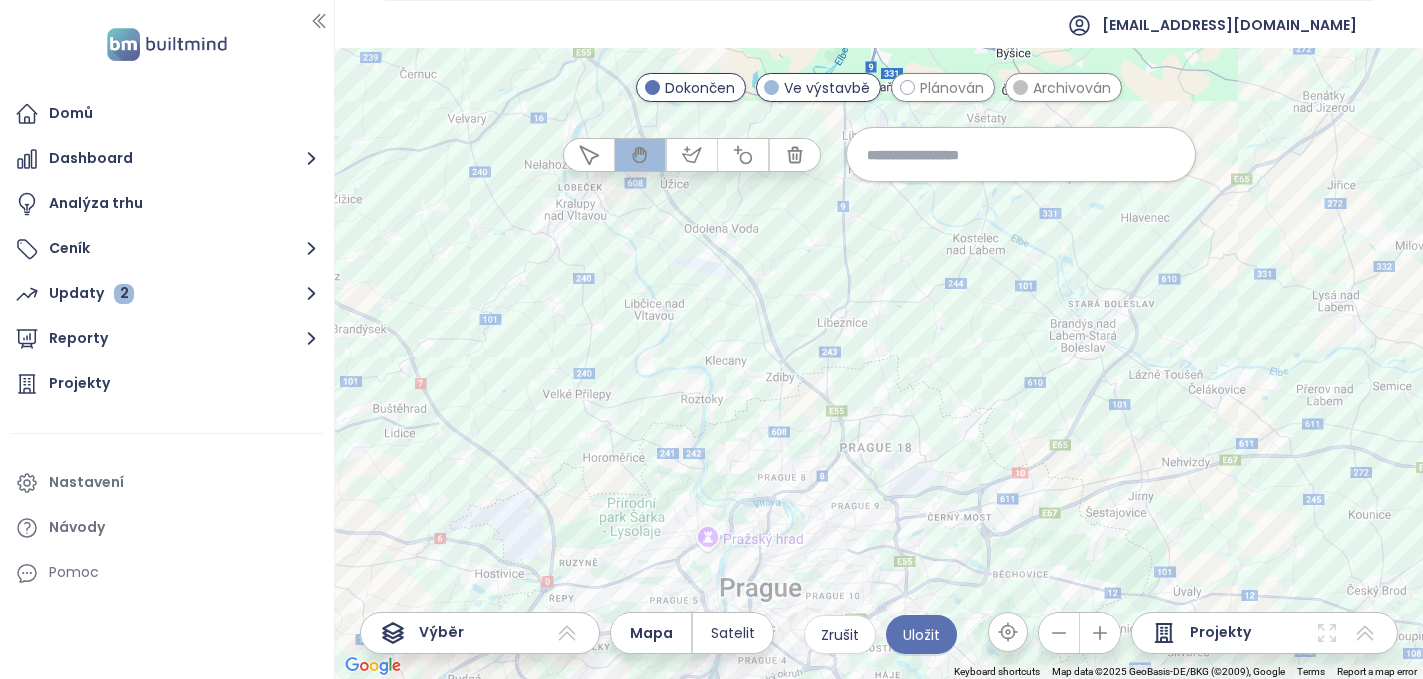 click 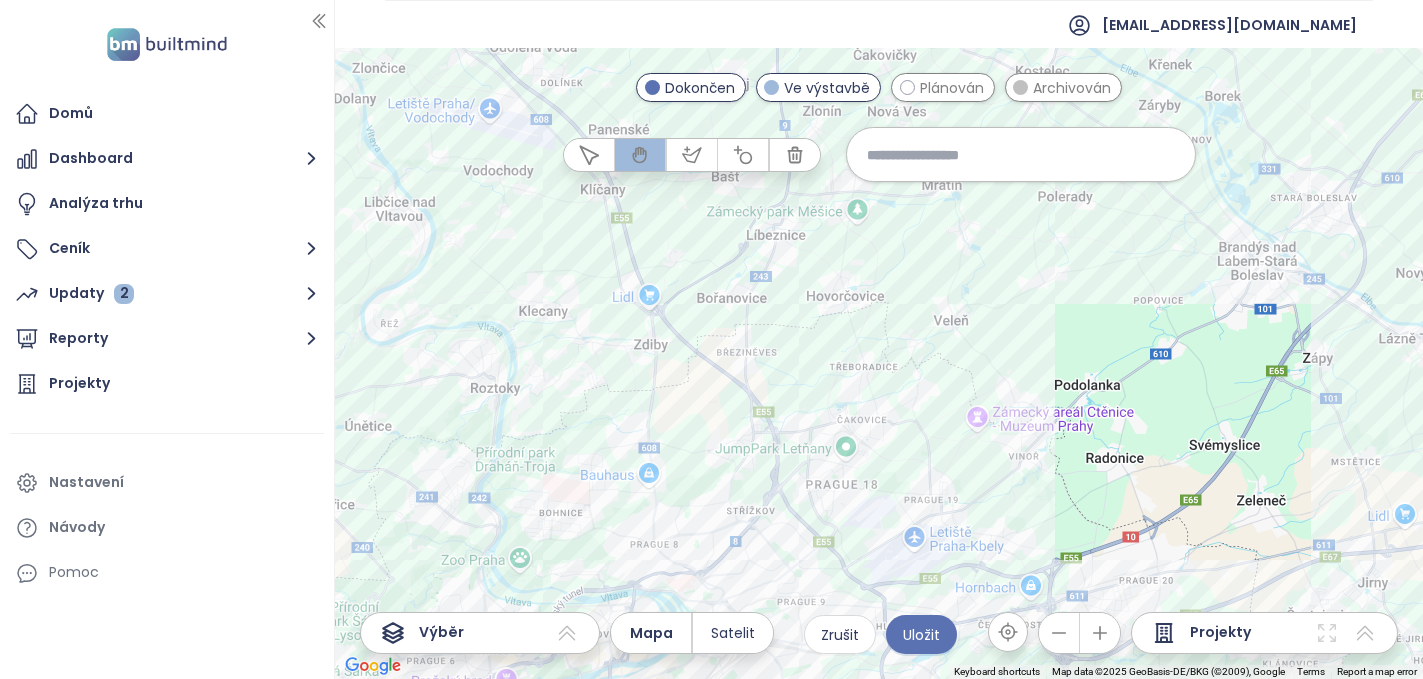 drag, startPoint x: 738, startPoint y: 419, endPoint x: 707, endPoint y: 375, distance: 53.823788 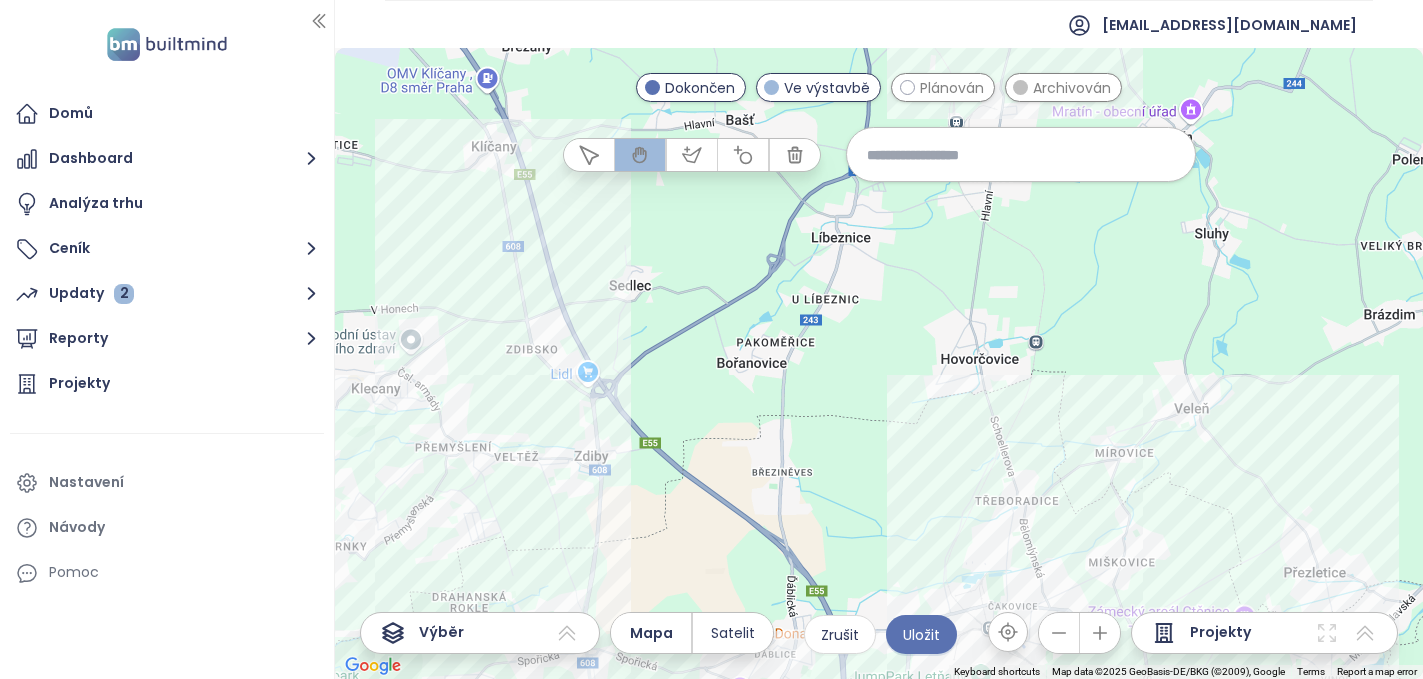 drag, startPoint x: 654, startPoint y: 307, endPoint x: 823, endPoint y: 438, distance: 213.82703 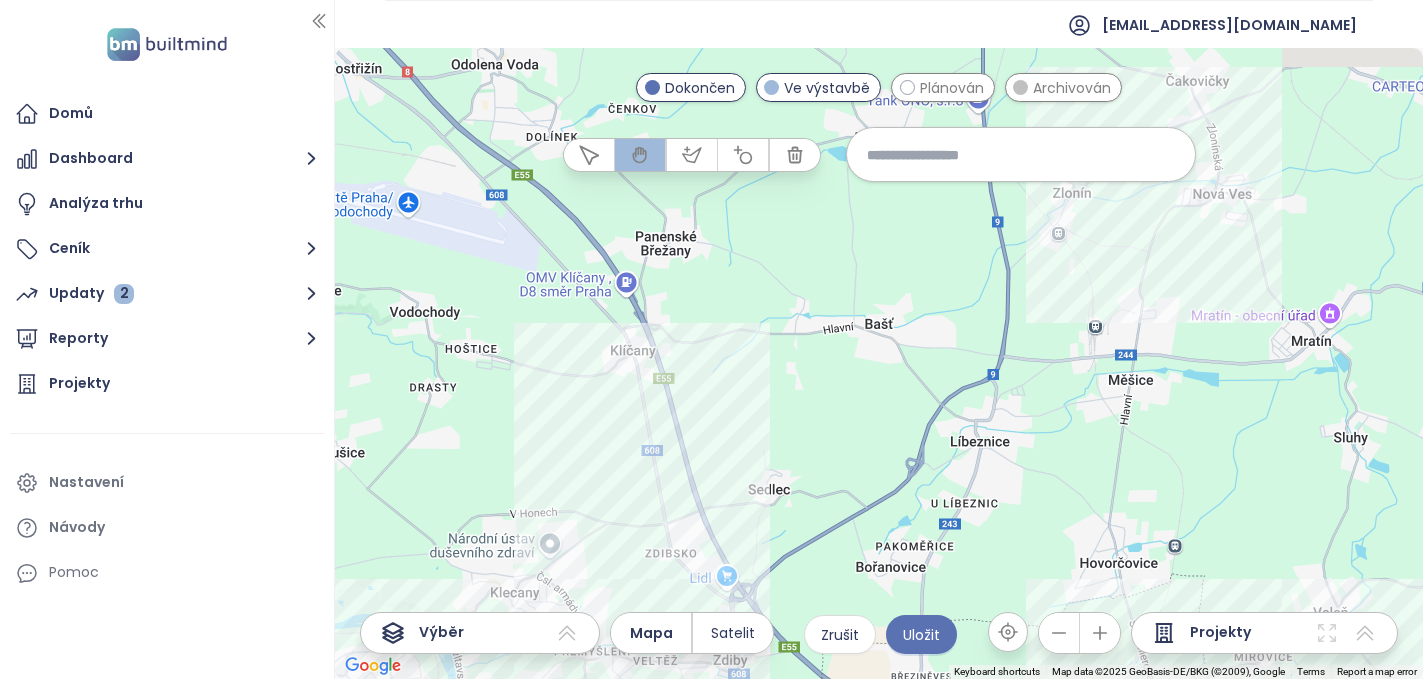 drag, startPoint x: 656, startPoint y: 274, endPoint x: 799, endPoint y: 487, distance: 256.5502 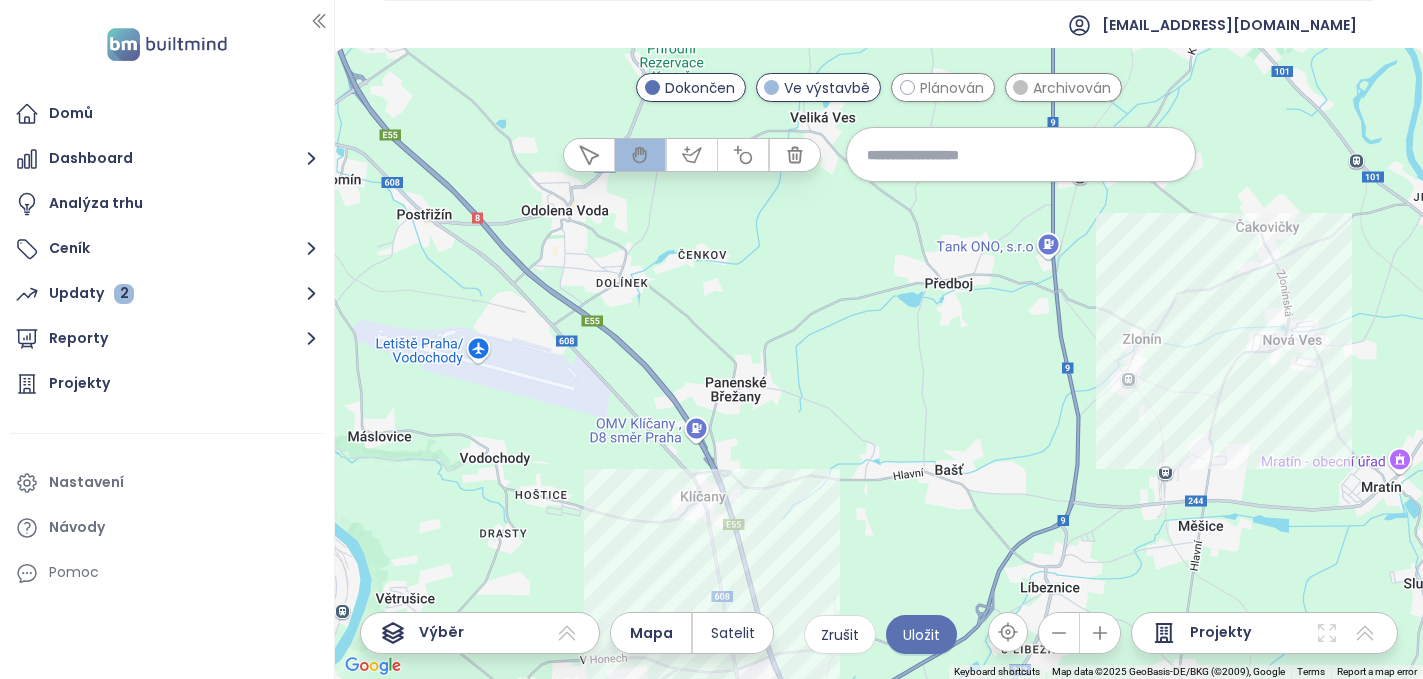 drag, startPoint x: 756, startPoint y: 327, endPoint x: 826, endPoint y: 474, distance: 162.81584 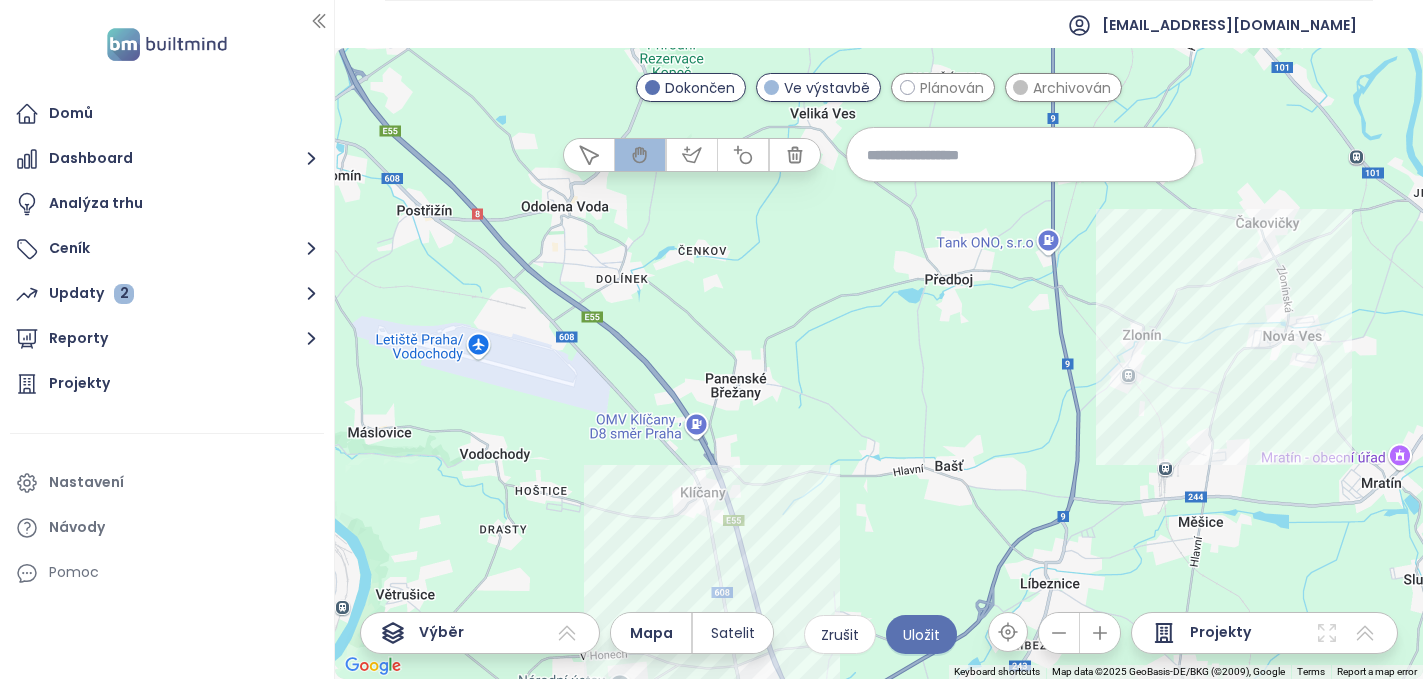 click 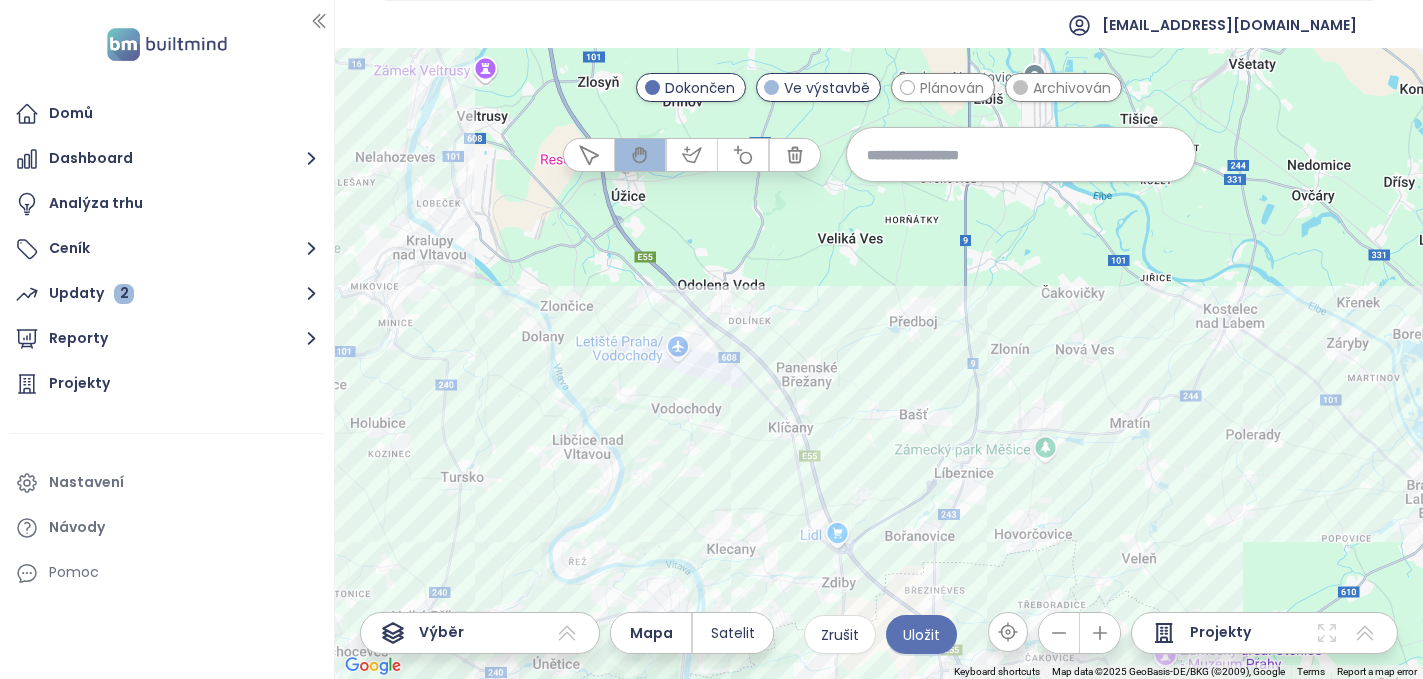 drag, startPoint x: 899, startPoint y: 417, endPoint x: 918, endPoint y: 393, distance: 30.610456 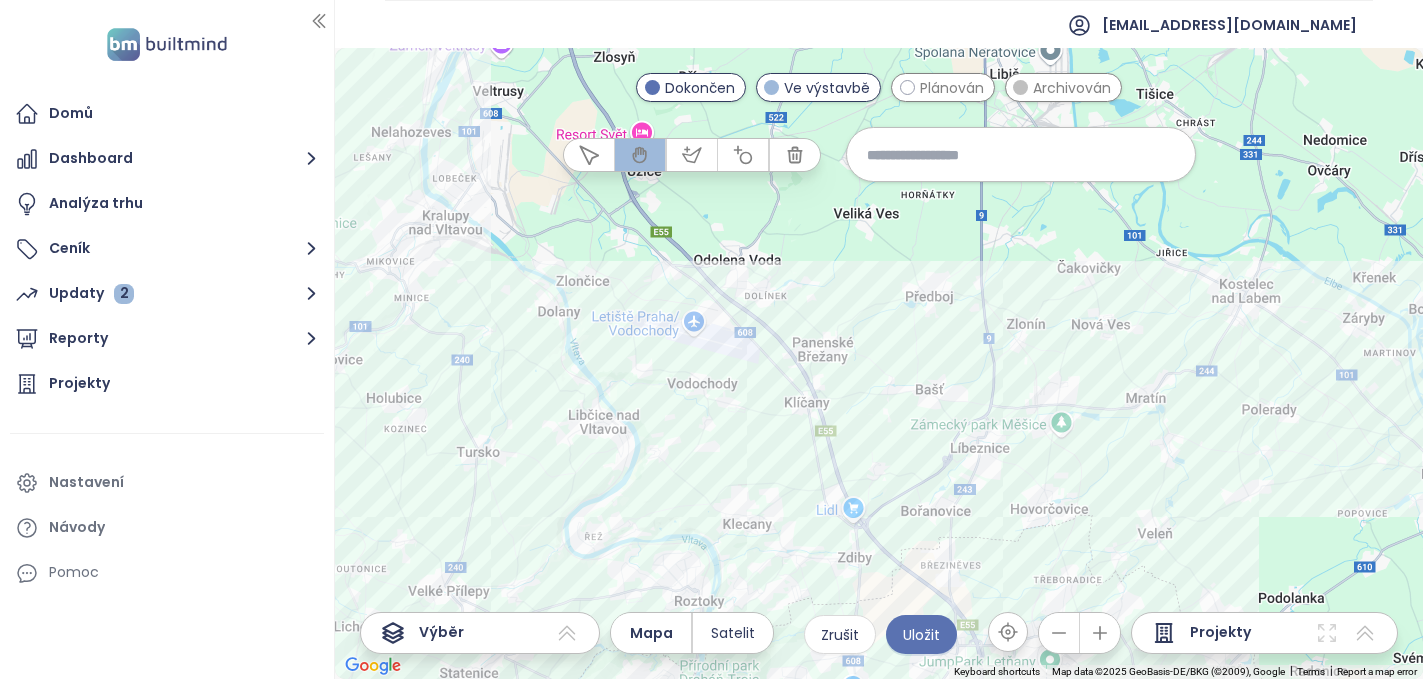 click at bounding box center [1059, 633] 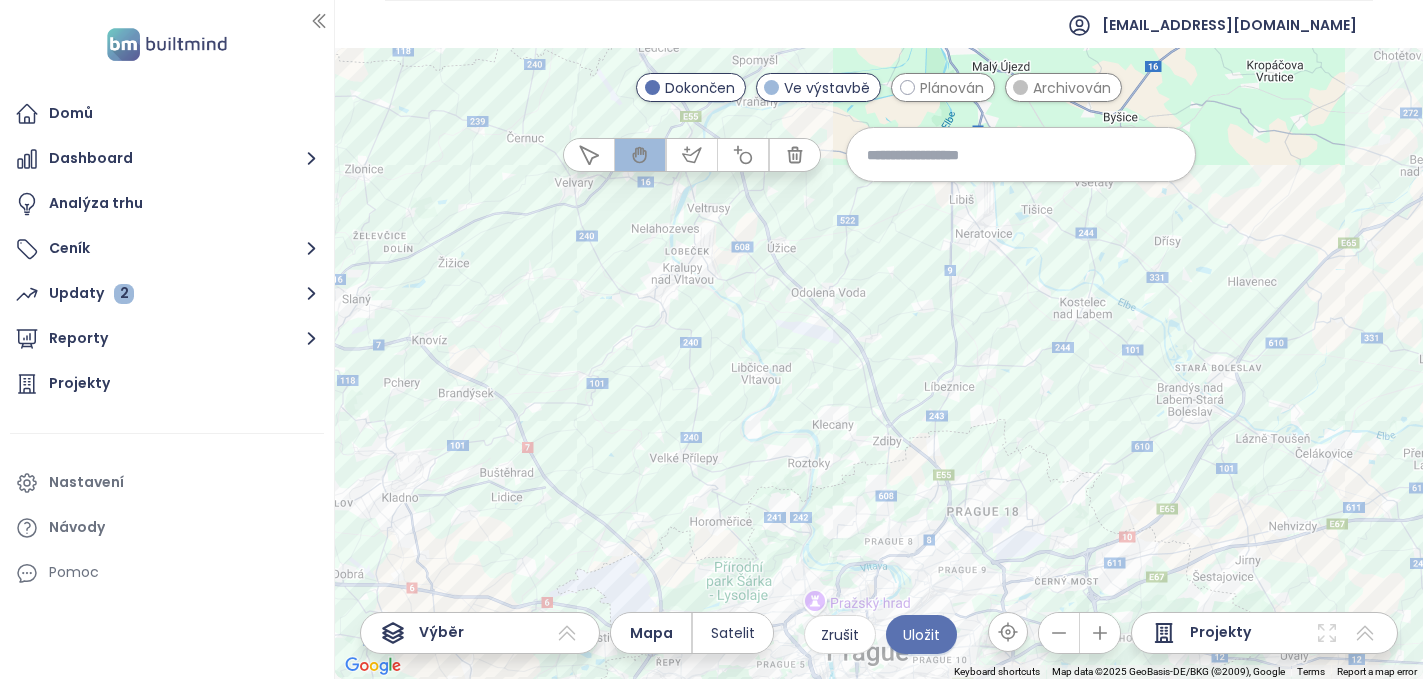 drag, startPoint x: 927, startPoint y: 383, endPoint x: 946, endPoint y: 361, distance: 29.068884 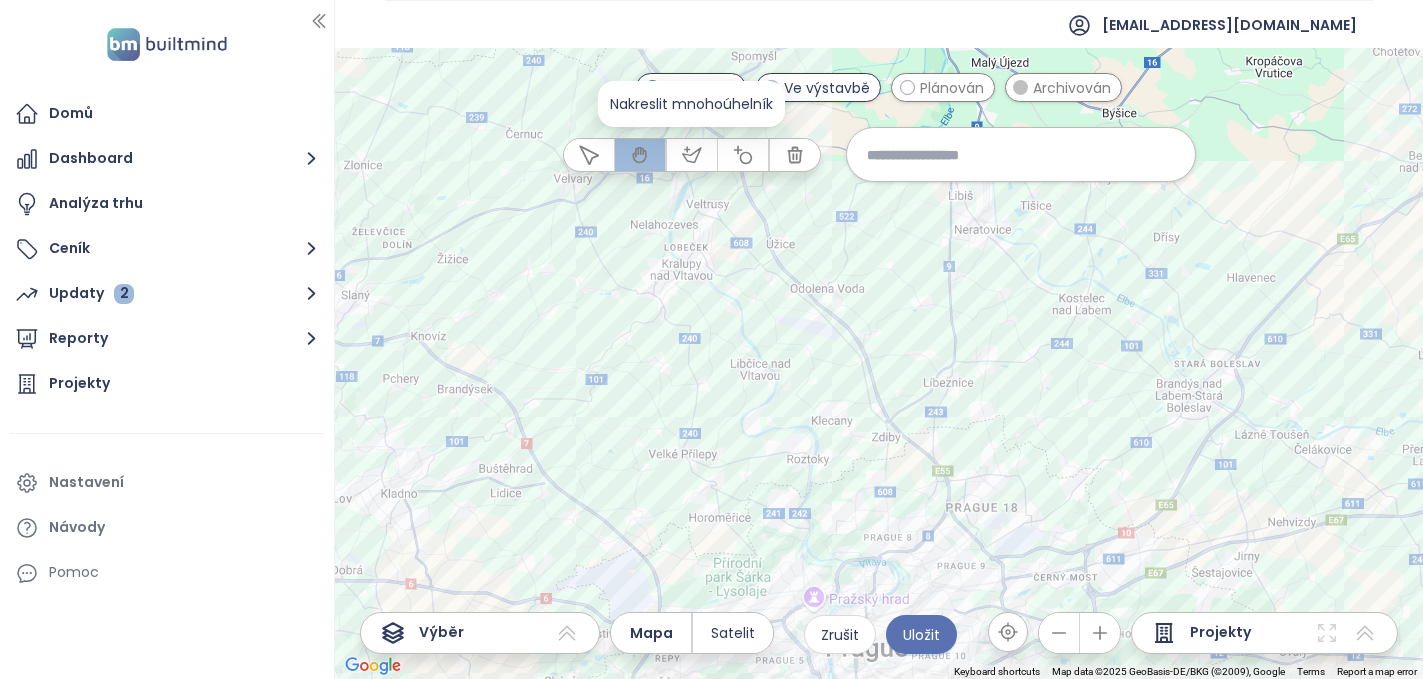 click 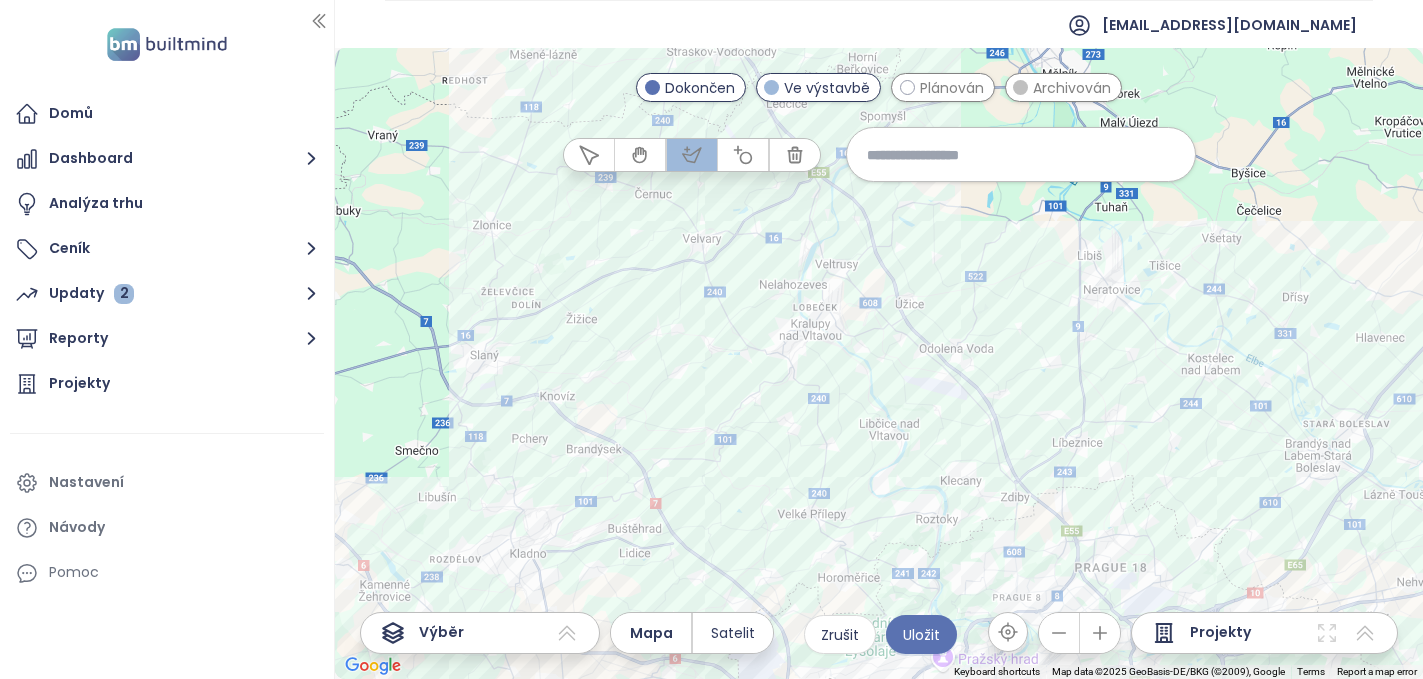 drag, startPoint x: 658, startPoint y: 190, endPoint x: 777, endPoint y: 248, distance: 132.38202 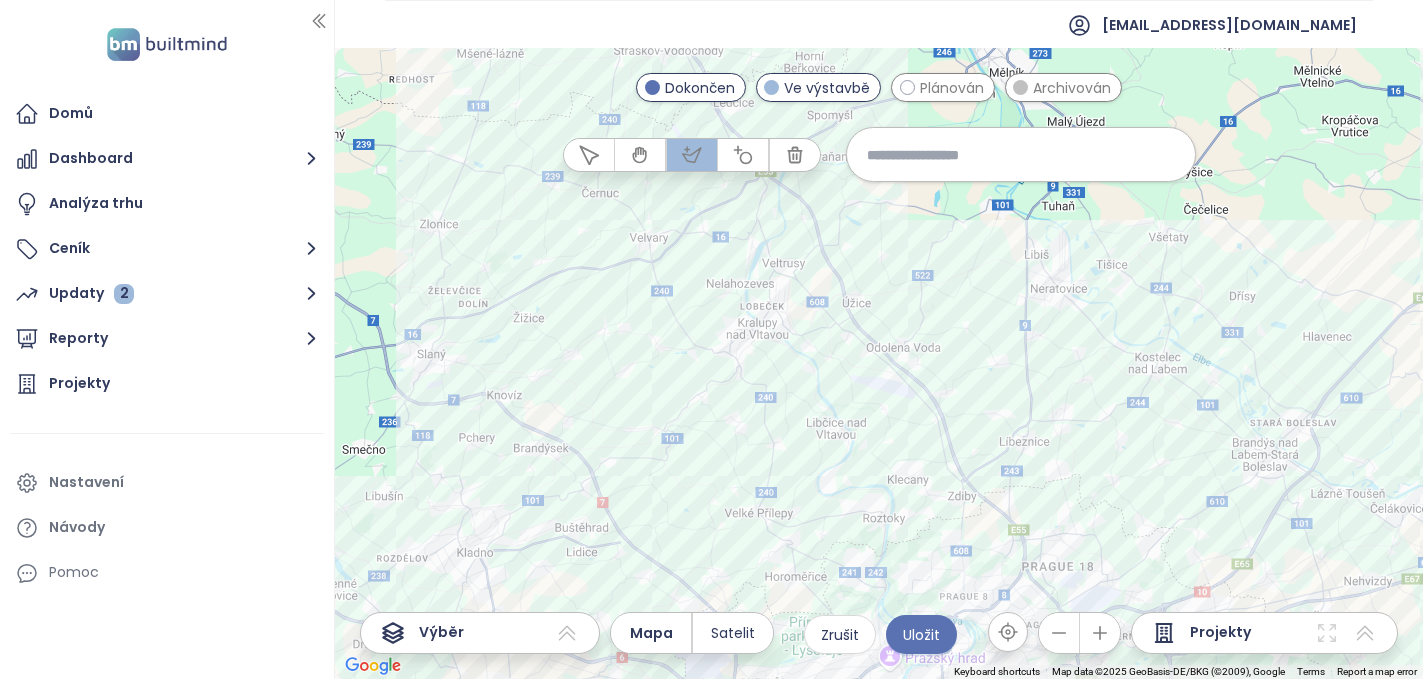 drag, startPoint x: 774, startPoint y: 243, endPoint x: 719, endPoint y: 240, distance: 55.081757 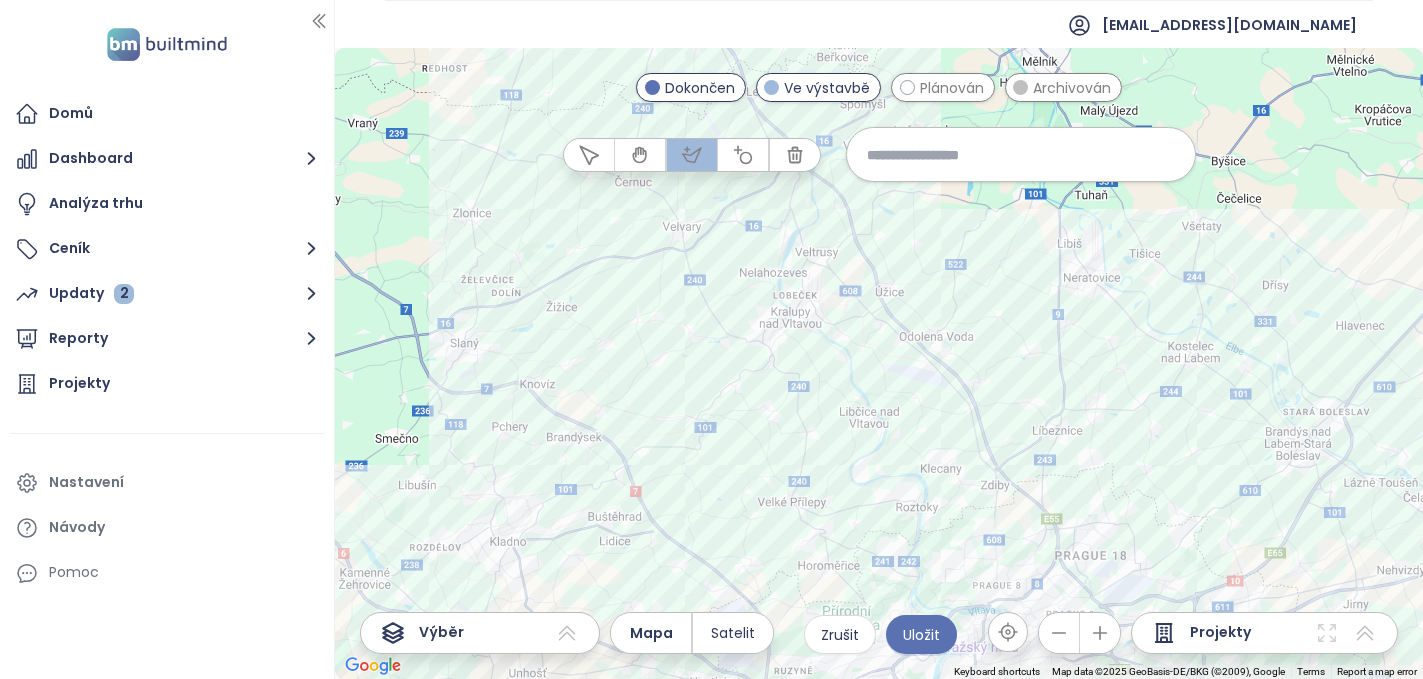 drag, startPoint x: 715, startPoint y: 242, endPoint x: 773, endPoint y: 237, distance: 58.21512 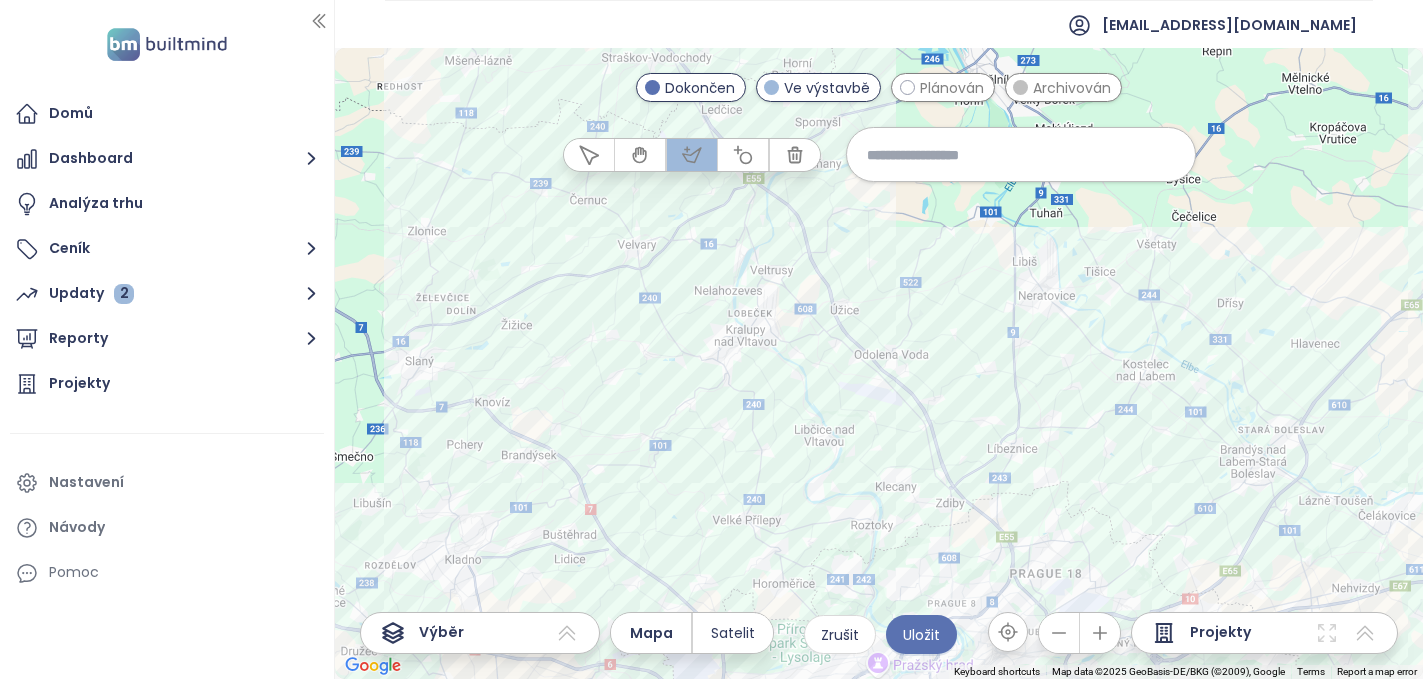 drag, startPoint x: 700, startPoint y: 250, endPoint x: 631, endPoint y: 277, distance: 74.094536 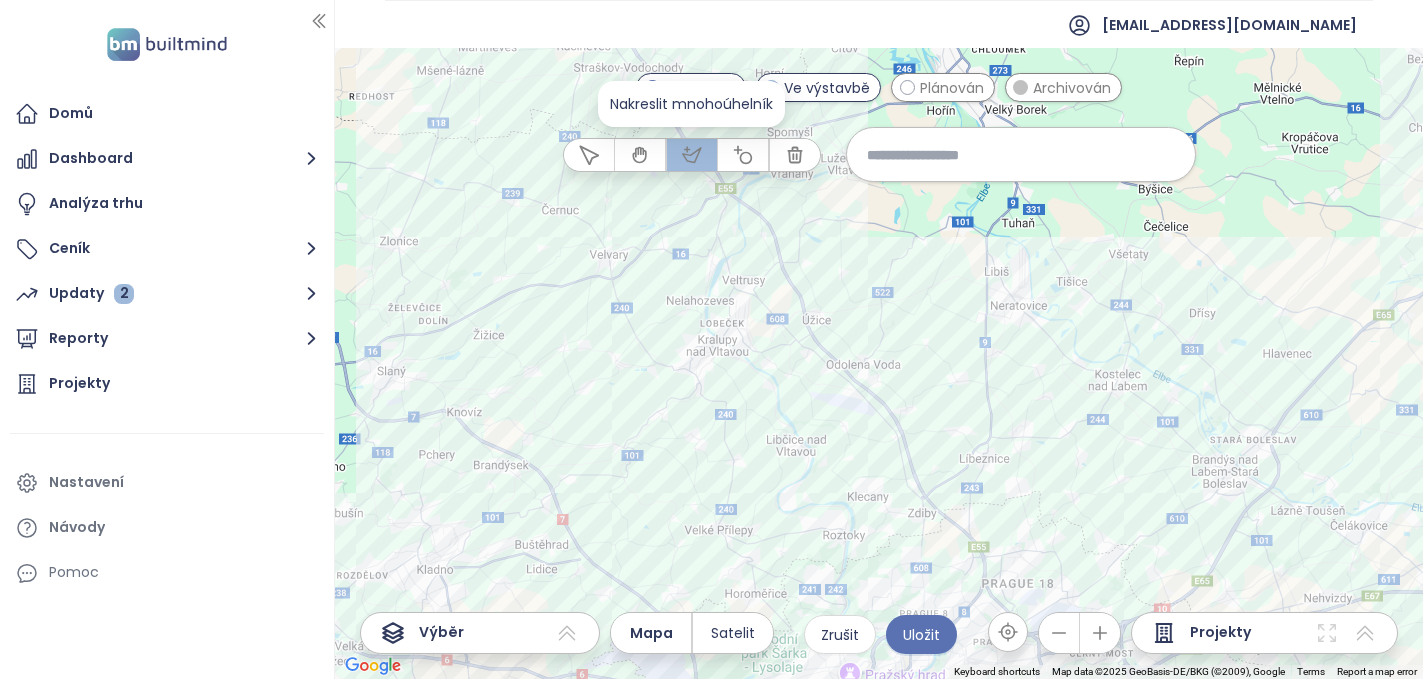 click 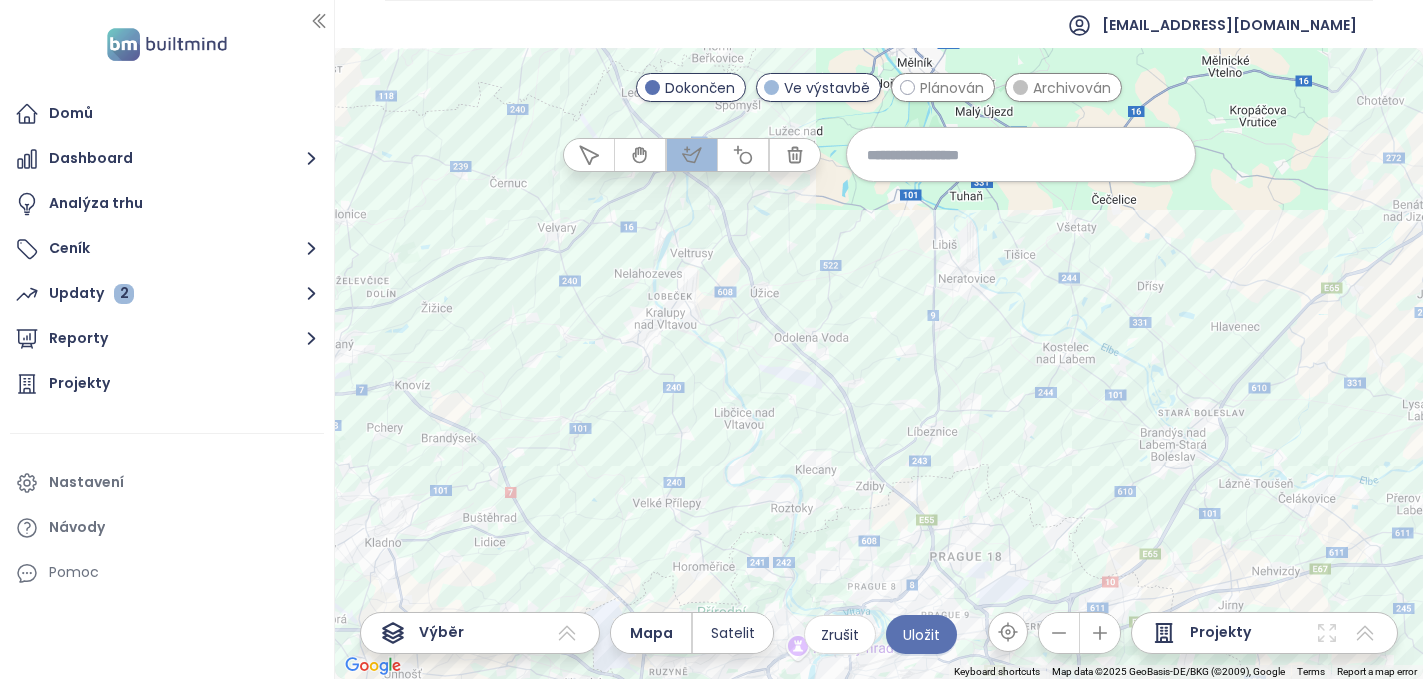 drag, startPoint x: 927, startPoint y: 494, endPoint x: 880, endPoint y: 461, distance: 57.428215 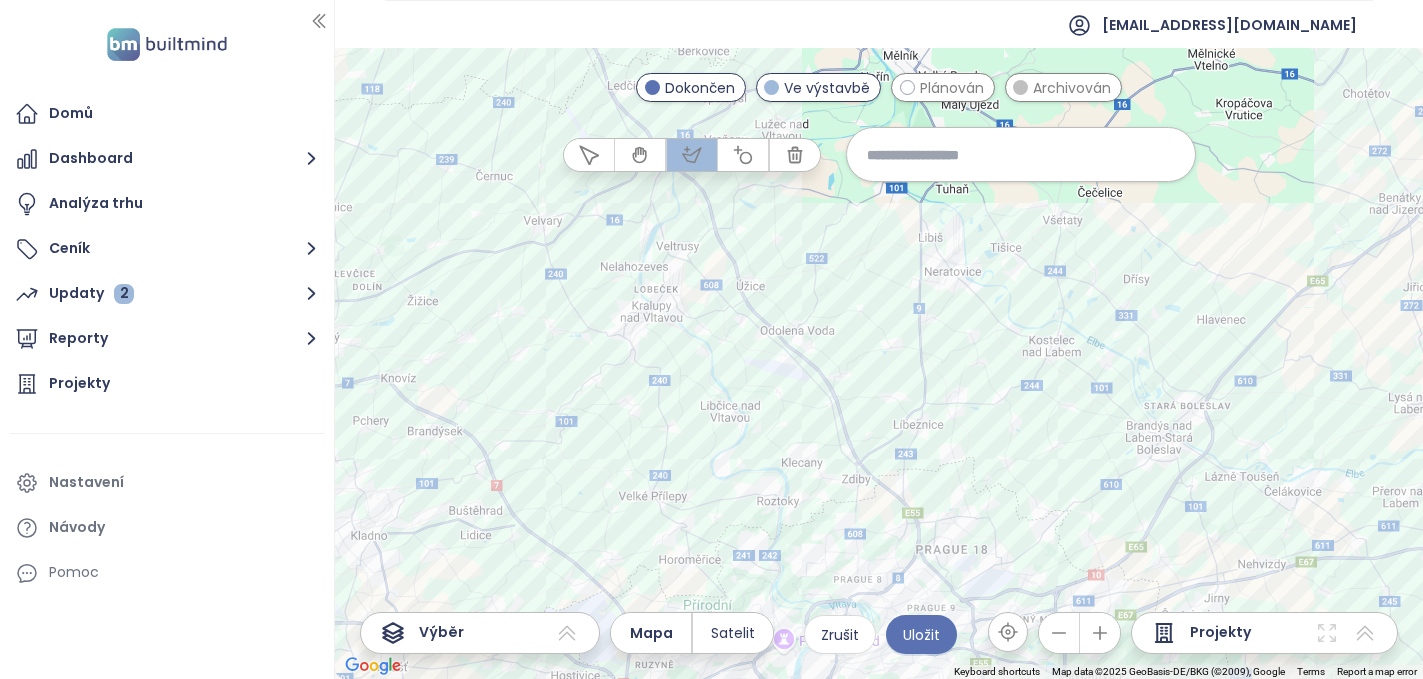 drag, startPoint x: 877, startPoint y: 463, endPoint x: 866, endPoint y: 453, distance: 14.866069 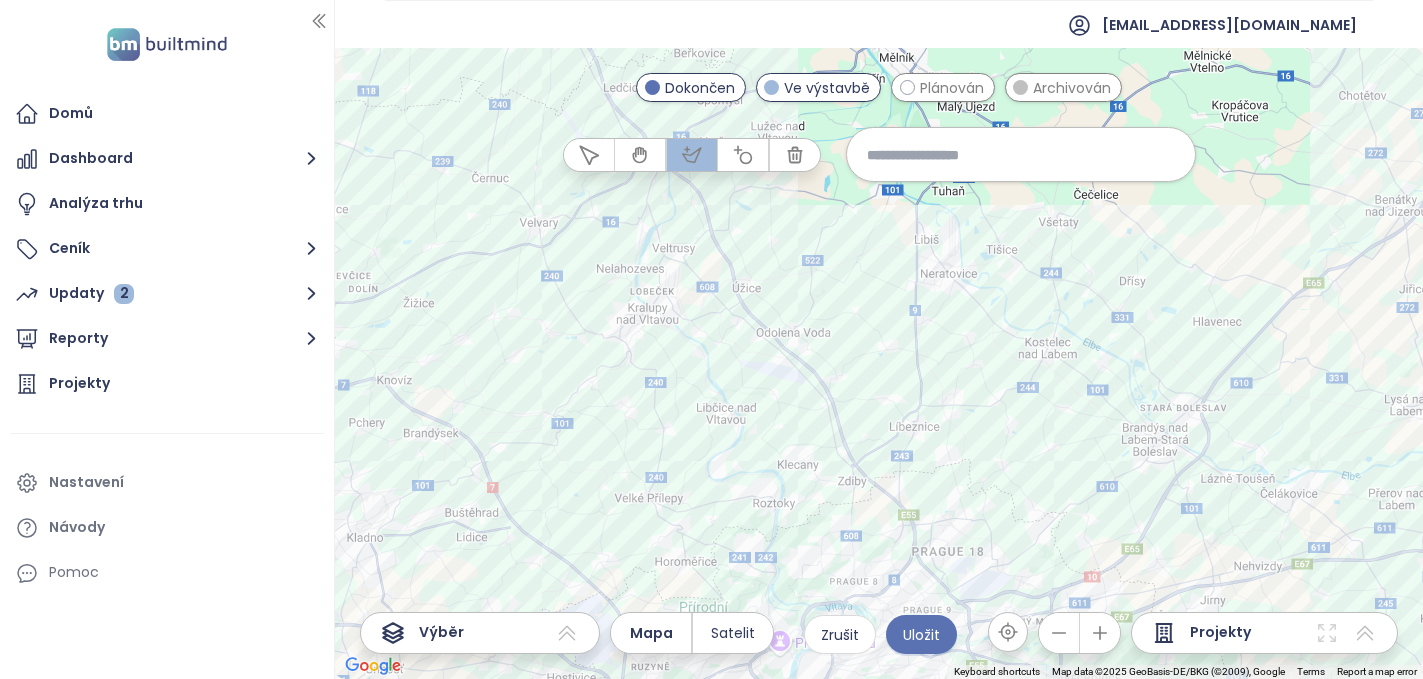 click at bounding box center [879, 363] 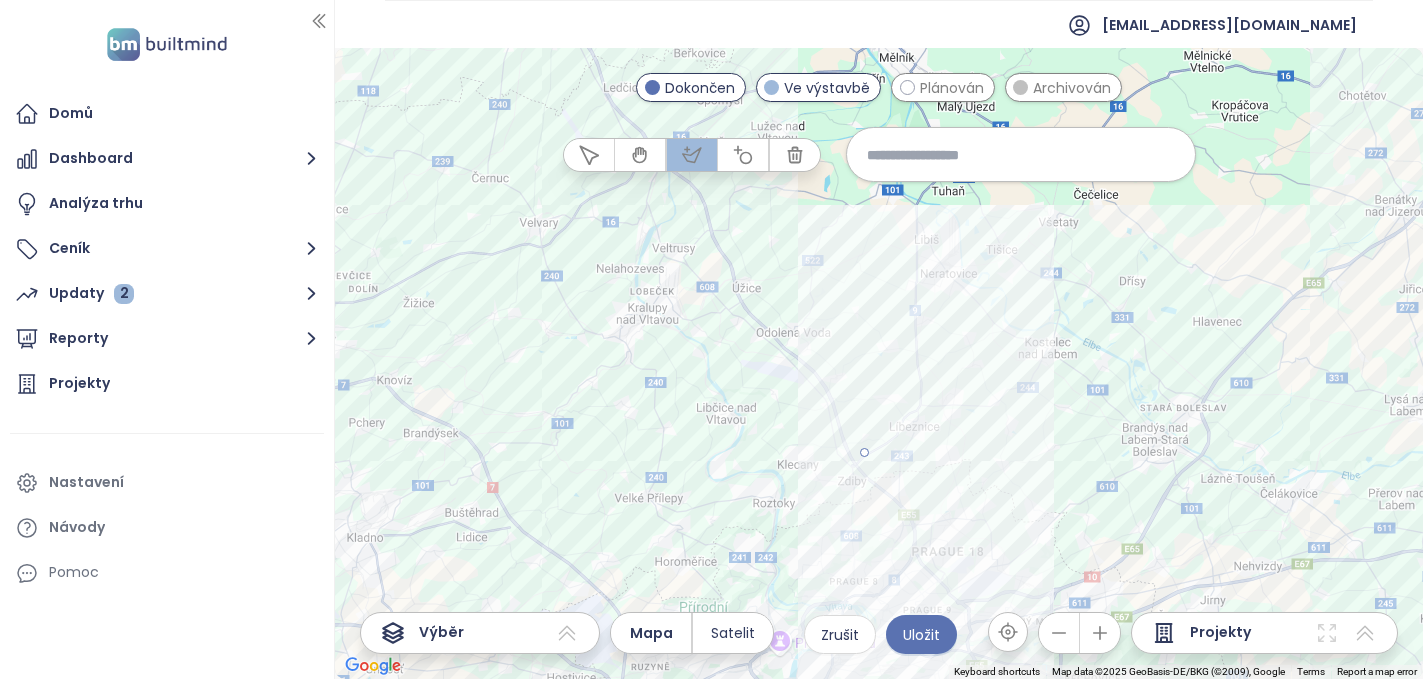 click at bounding box center [879, 363] 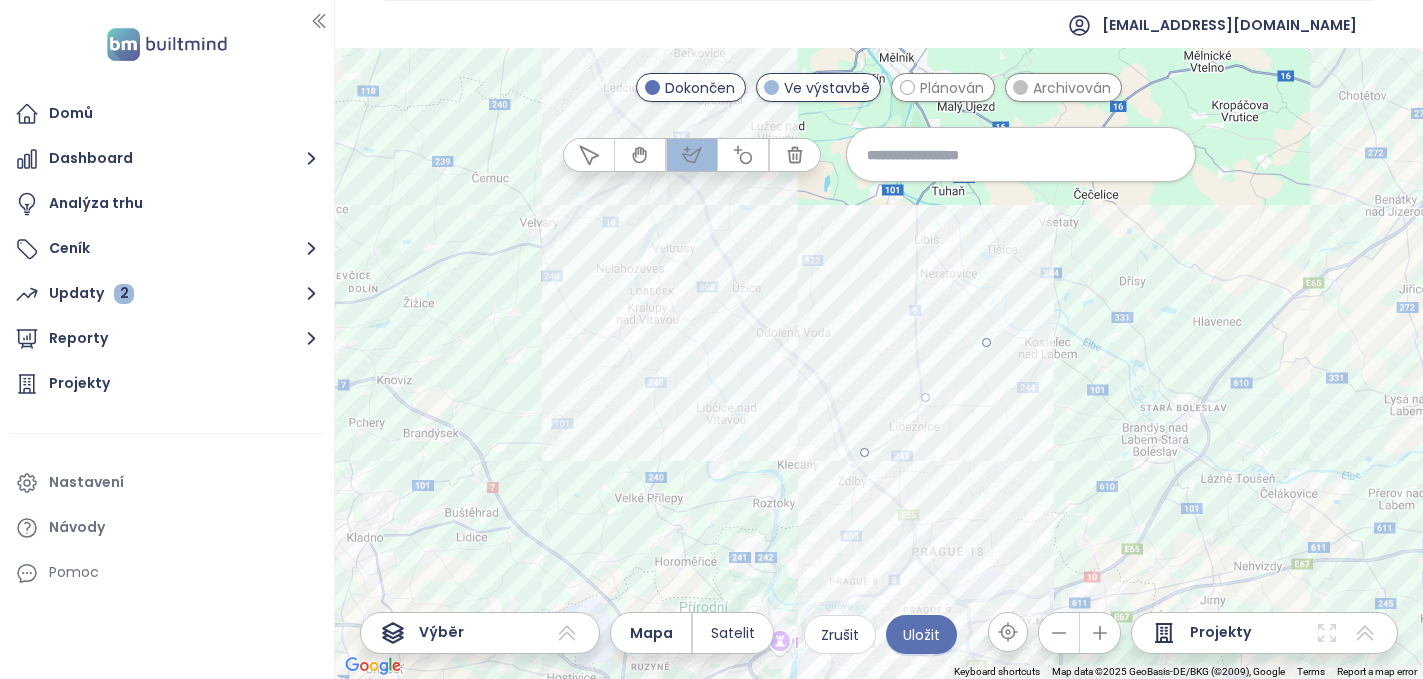 click at bounding box center (879, 363) 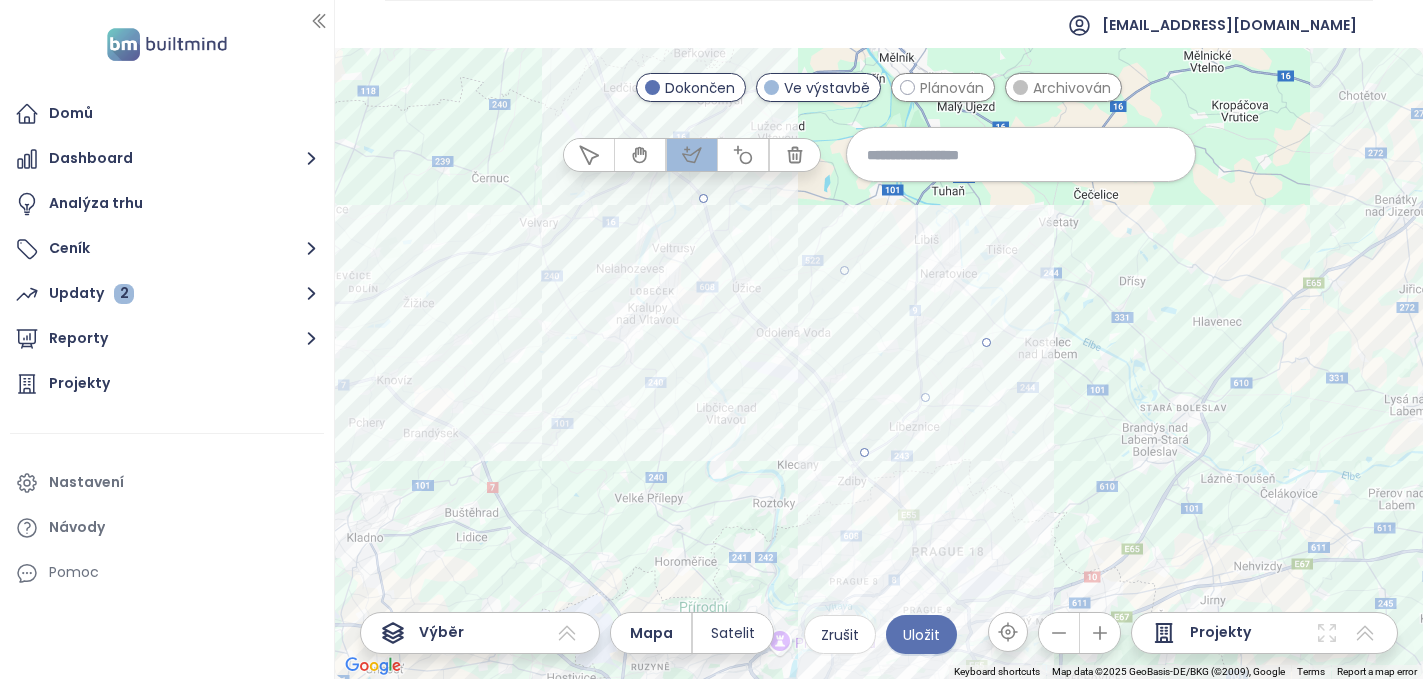 click at bounding box center (879, 363) 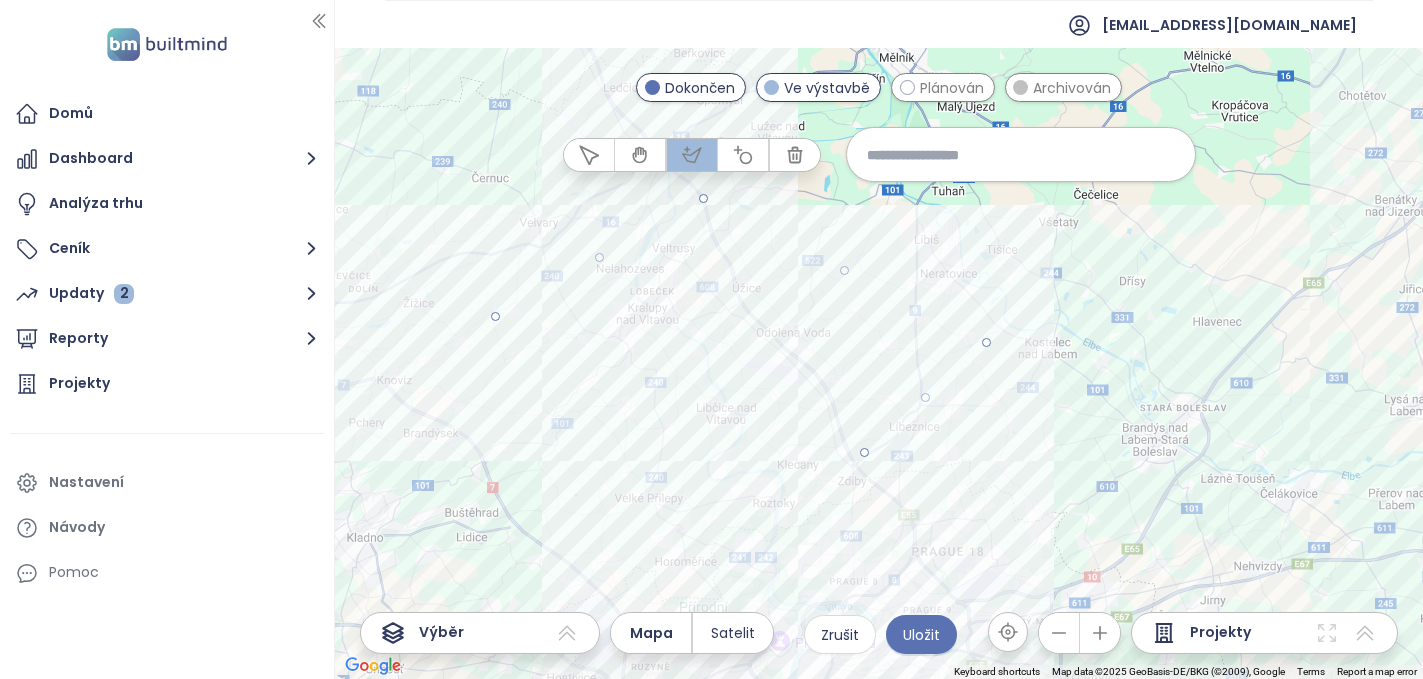 click at bounding box center [879, 363] 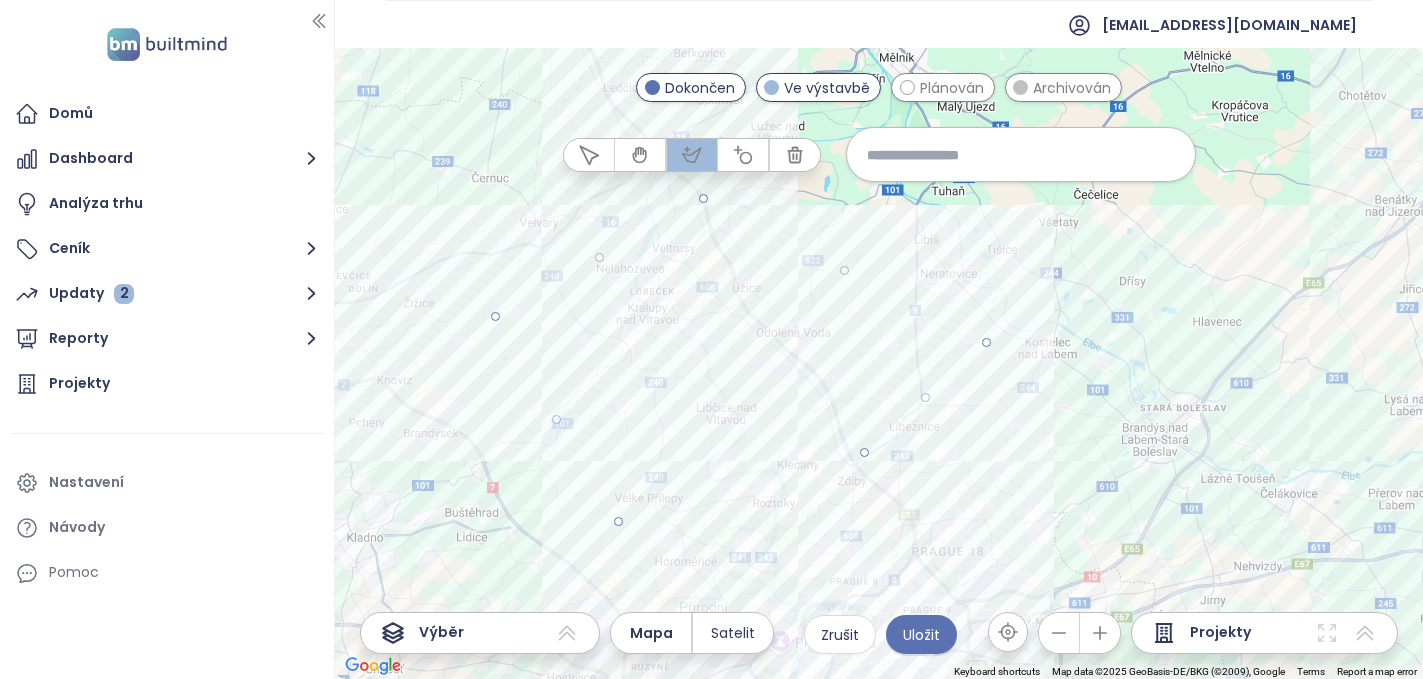 click at bounding box center [879, 363] 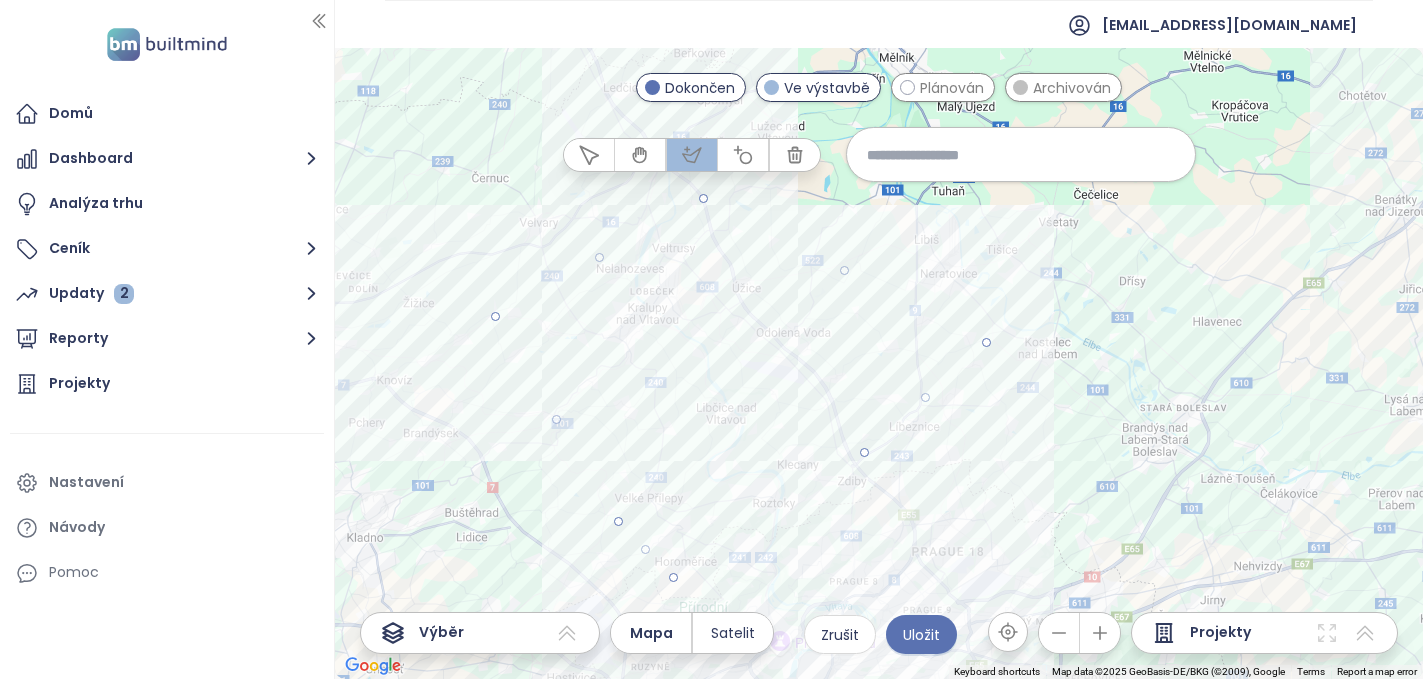 click at bounding box center [879, 363] 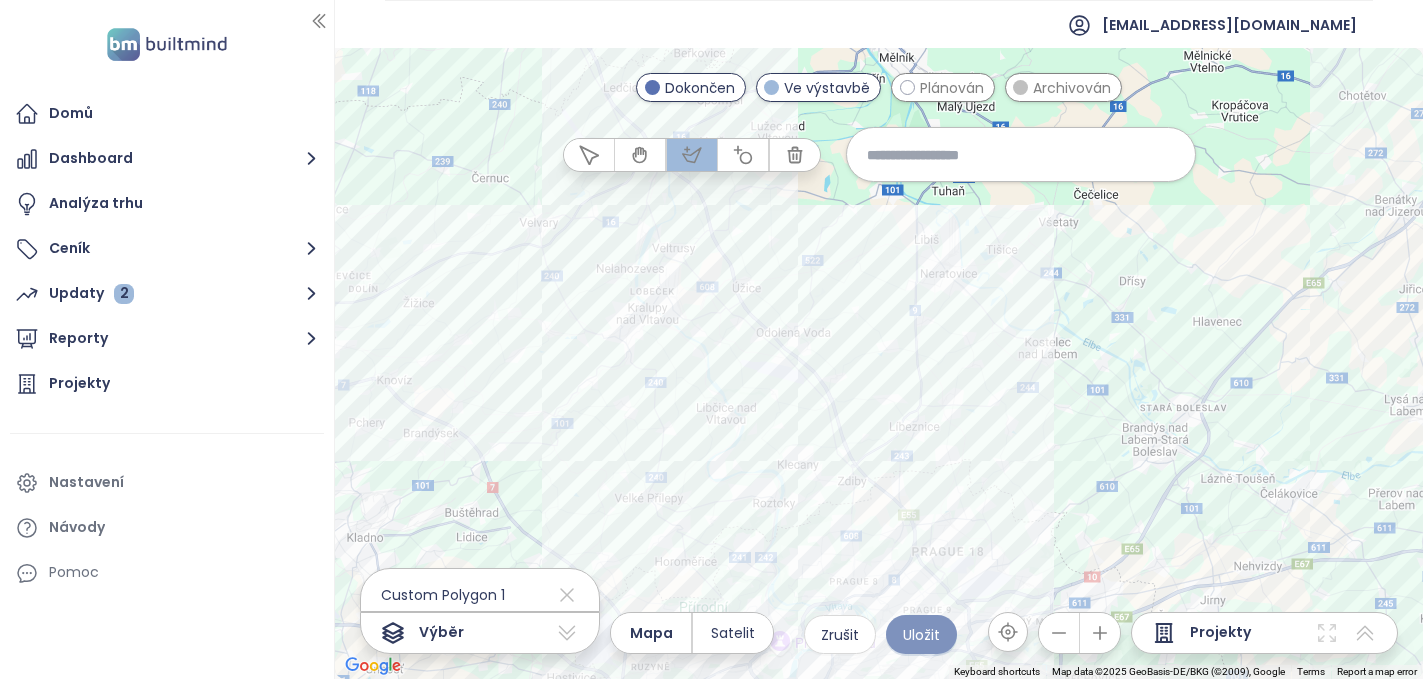 click on "Uložit" at bounding box center (921, 635) 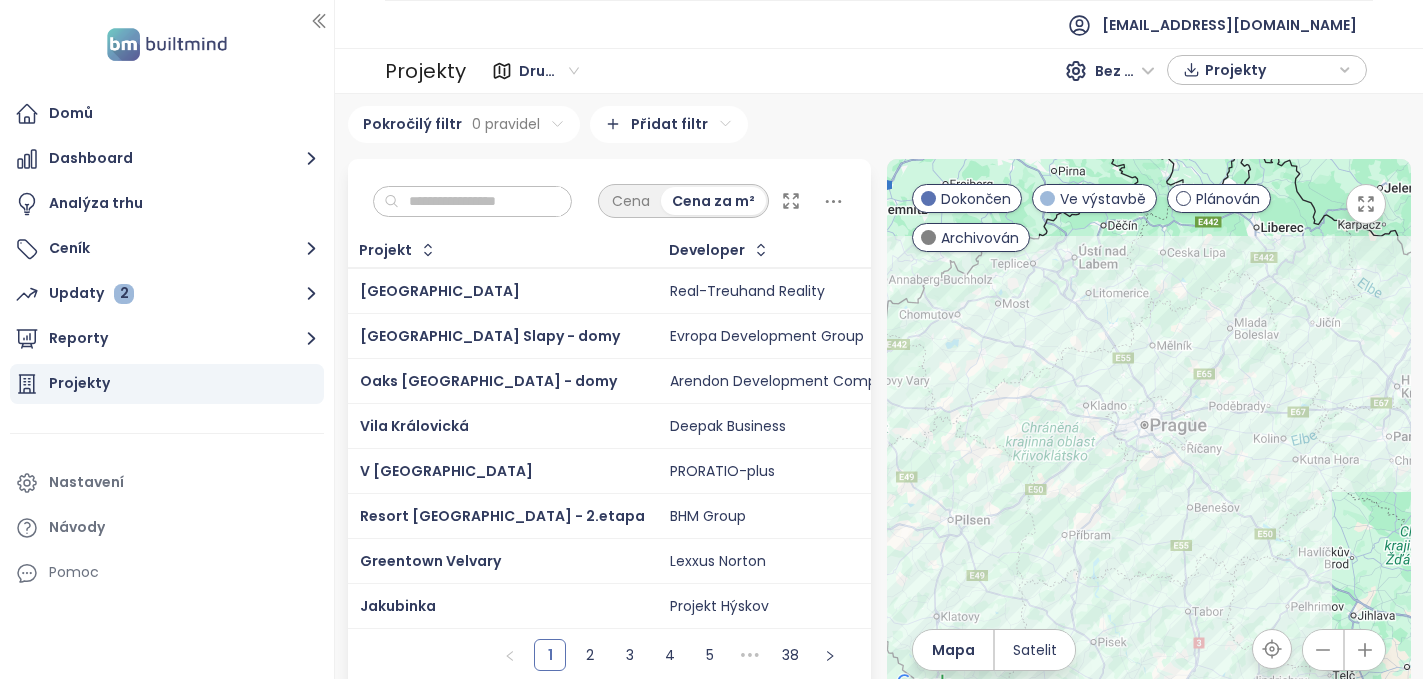 click on "Bez DPH" at bounding box center [1125, 71] 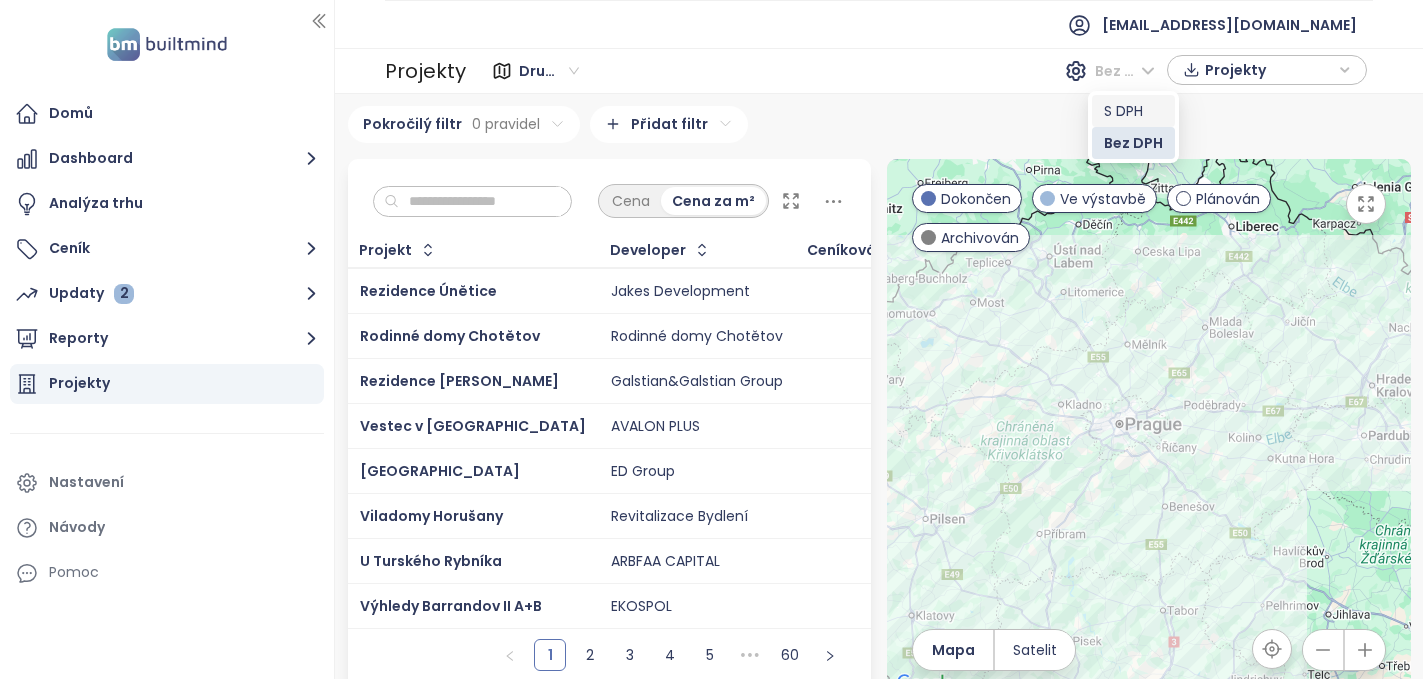 click on "S DPH" at bounding box center [1133, 111] 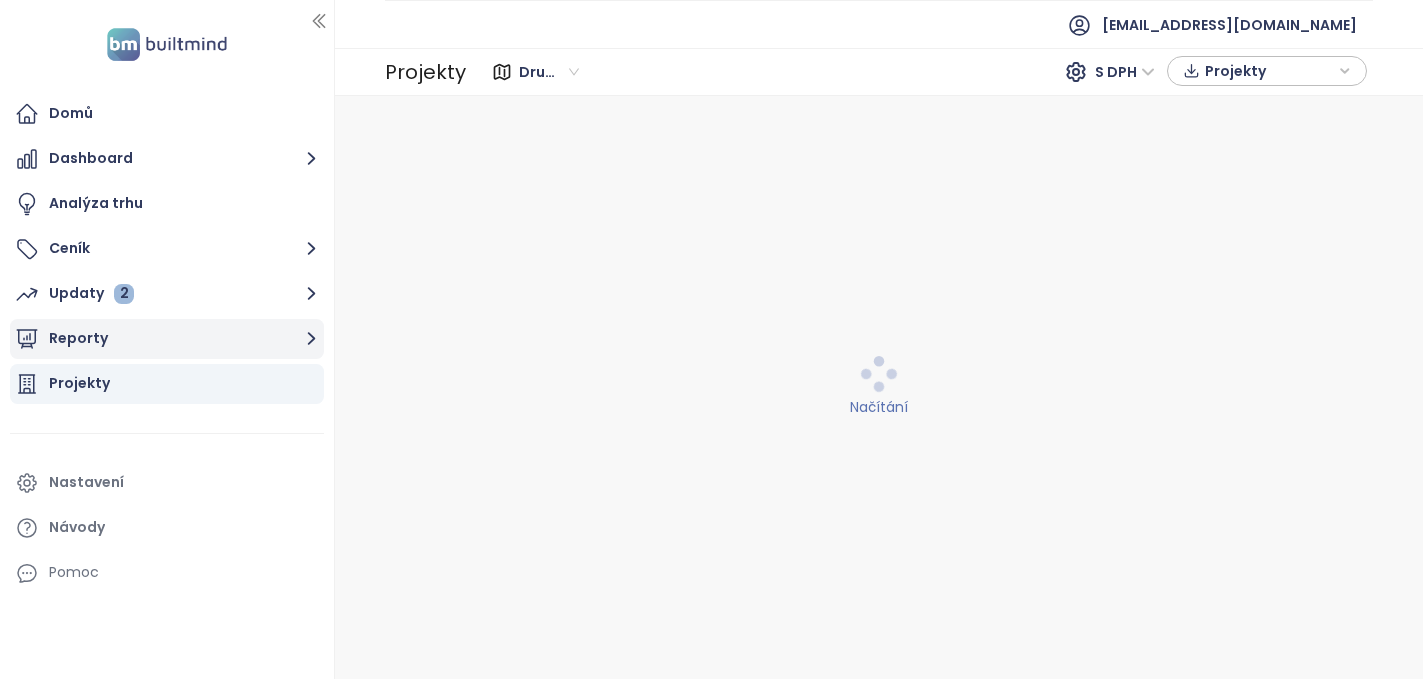 click on "Reporty" at bounding box center [167, 339] 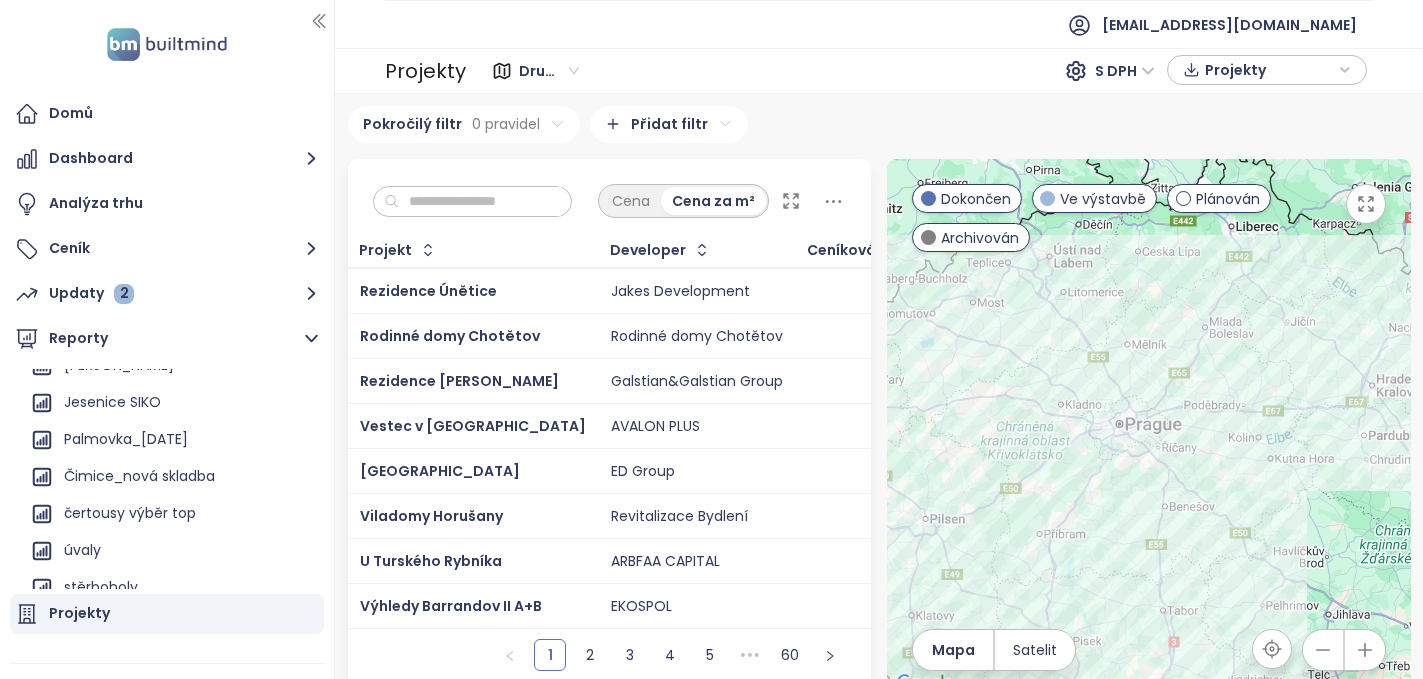 scroll, scrollTop: 2106, scrollLeft: 0, axis: vertical 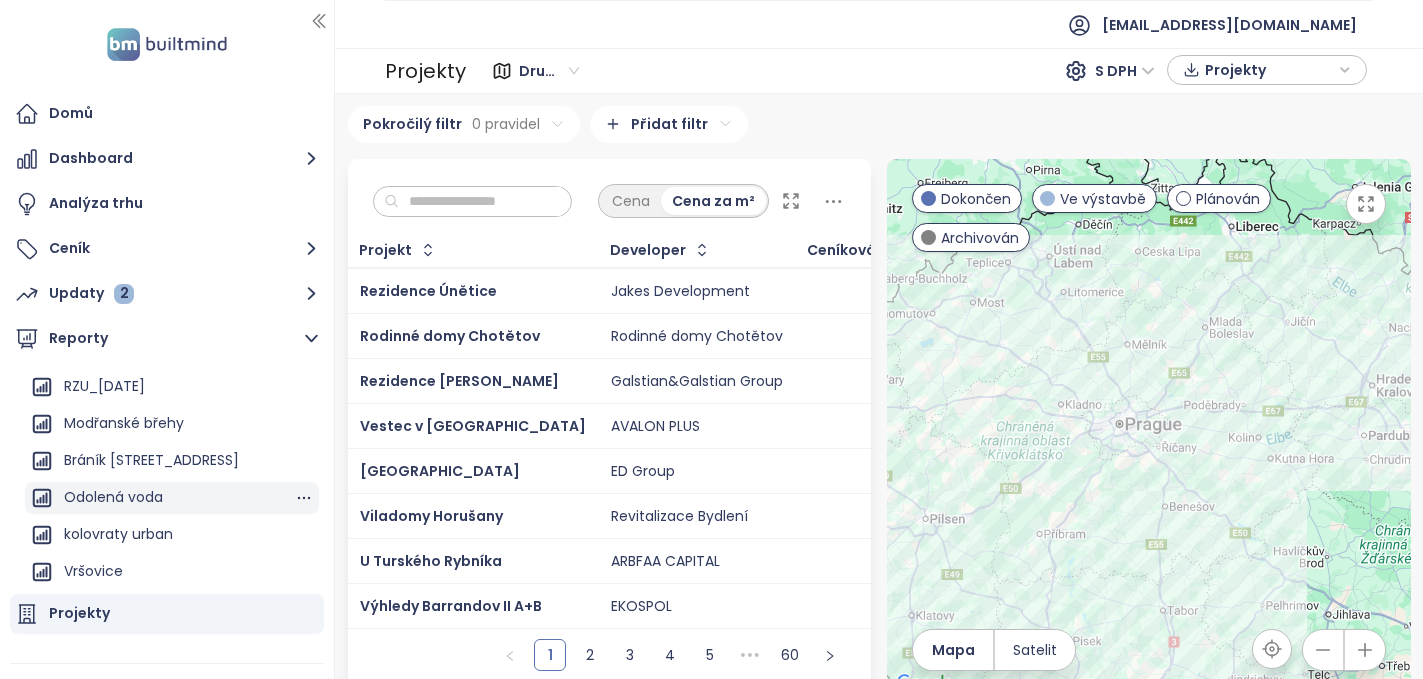 click on "Odolená voda" at bounding box center (113, 497) 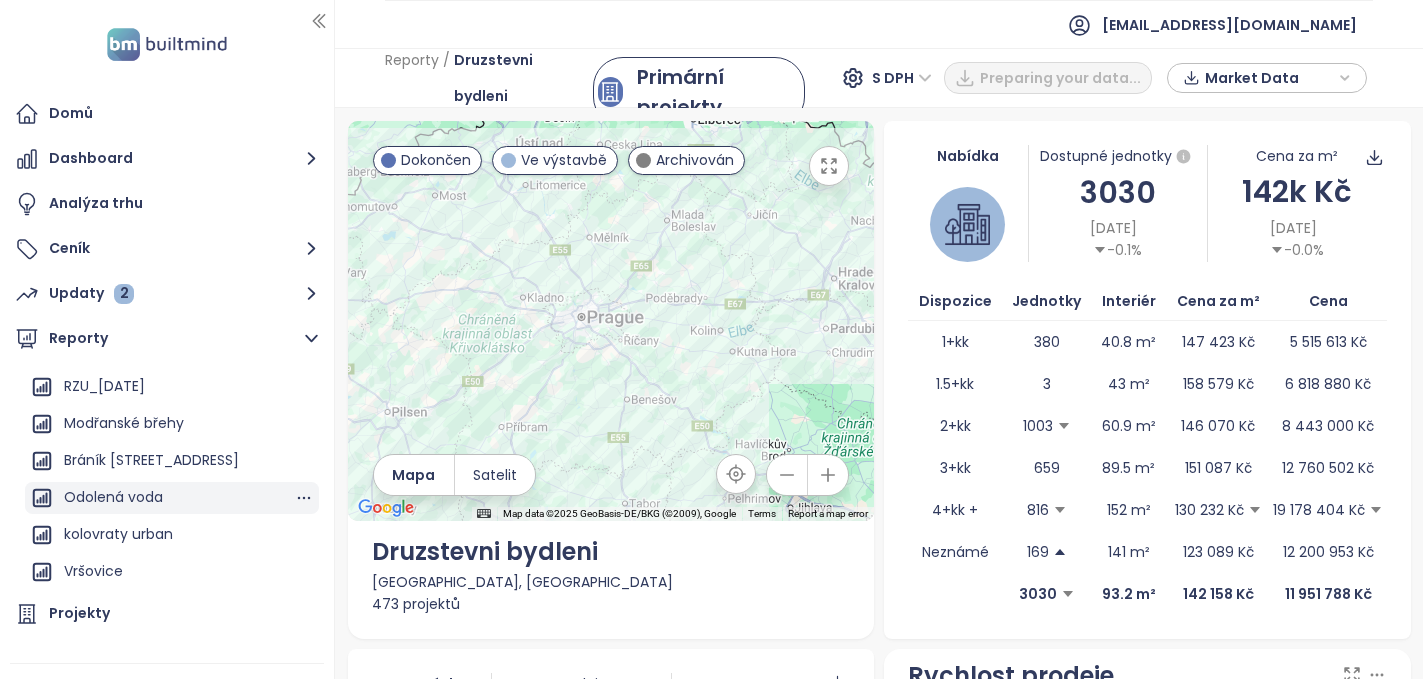 click on "Odolená voda" at bounding box center (113, 497) 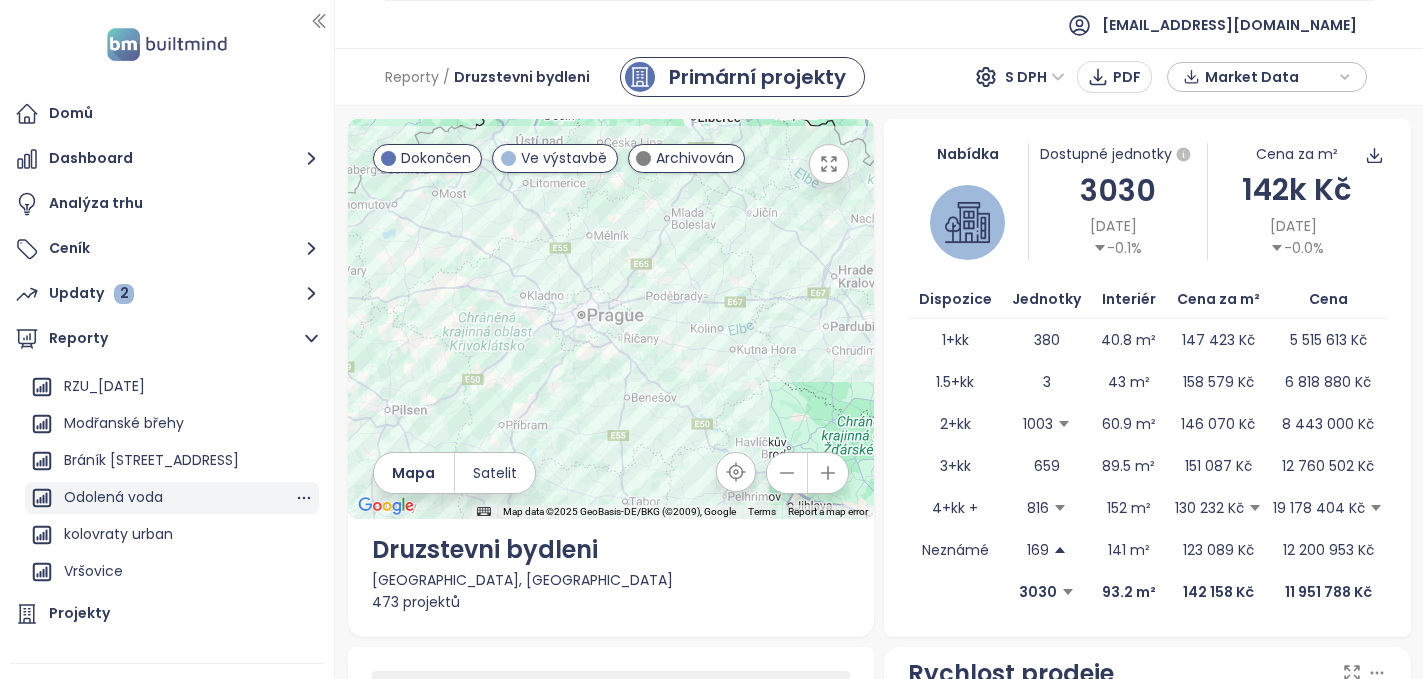 click on "Odolená voda" at bounding box center [113, 497] 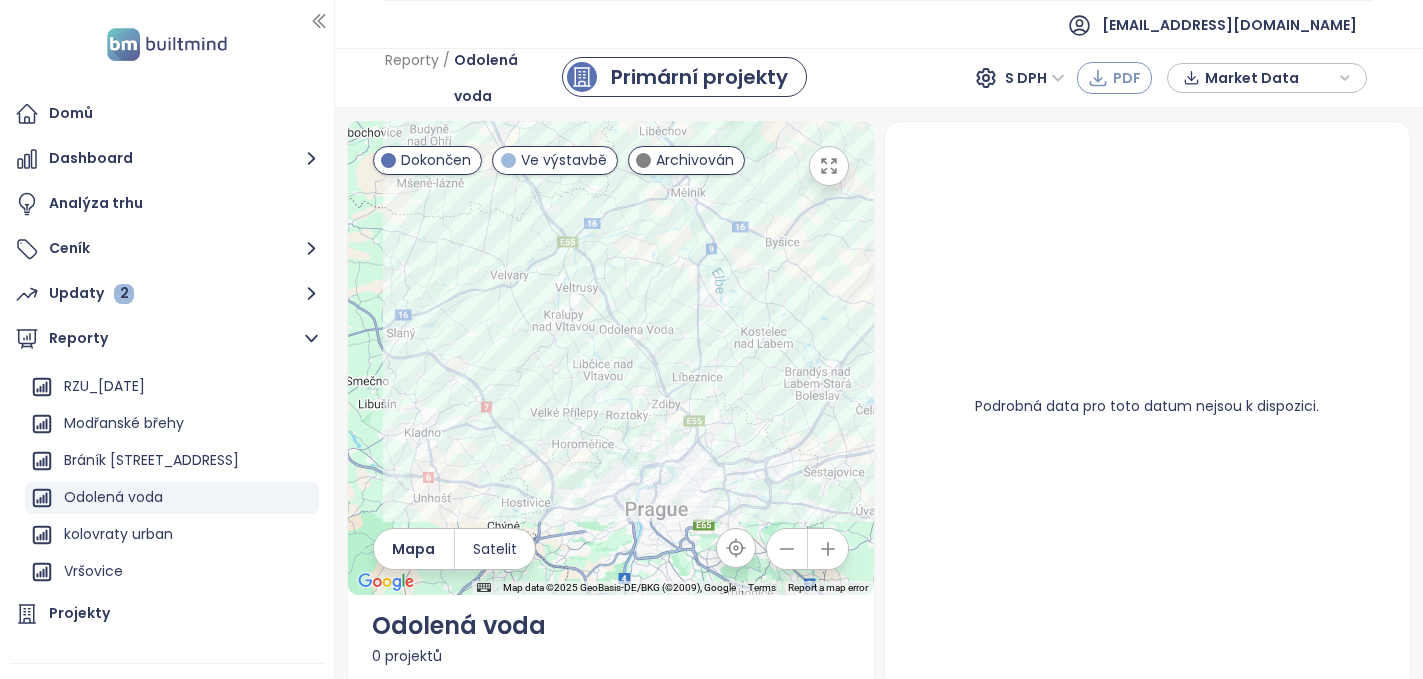 click on "PDF" at bounding box center [1127, 78] 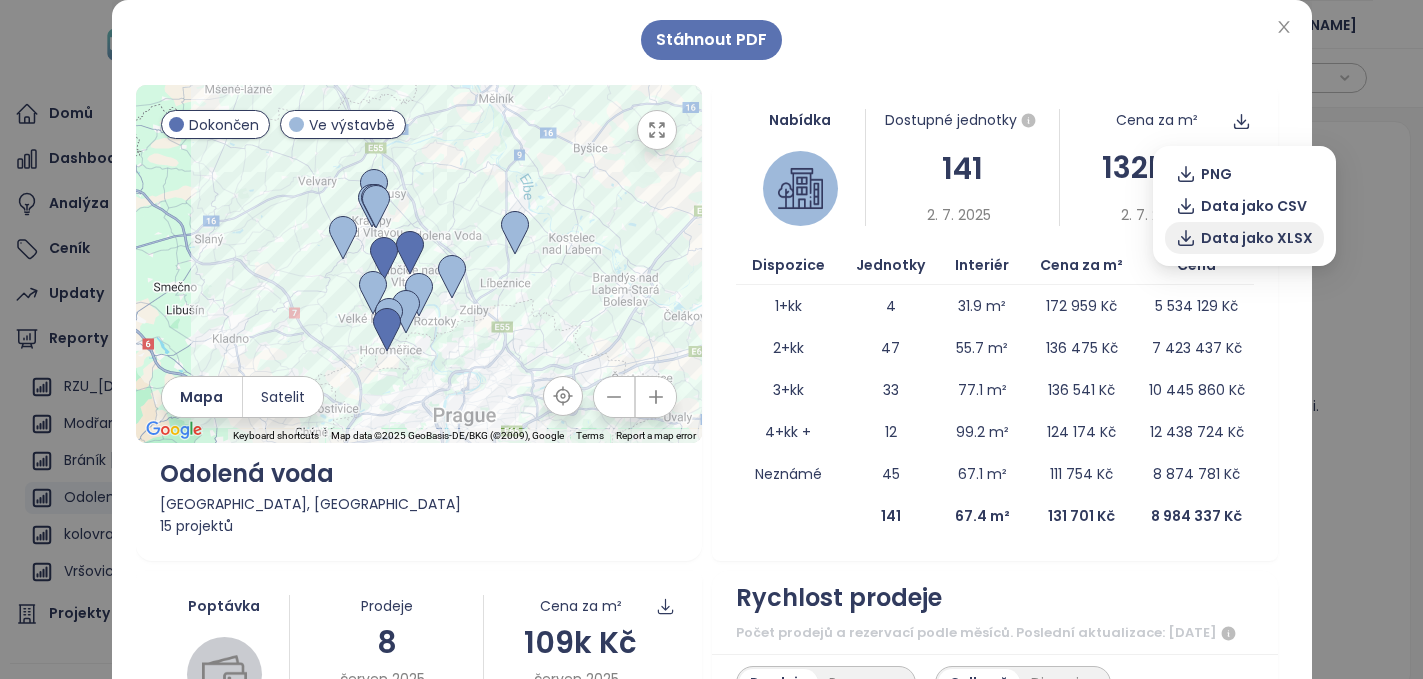 click on "Data jako XLSX" at bounding box center (1257, 238) 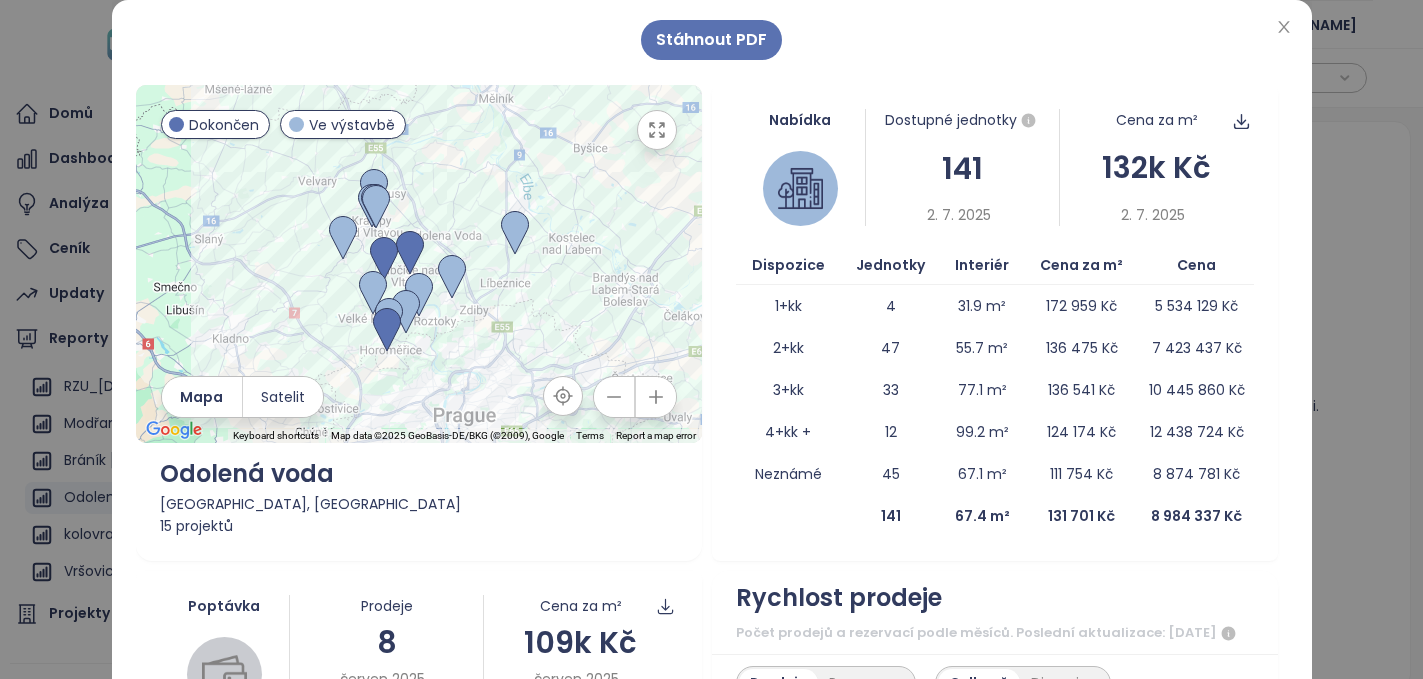 click on "Stáhnout PDF ← Move left → Move right ↑ Move up ↓ Move down + Zoom in - Zoom out Home Jump left by 75% End Jump right by 75% Page Up Jump up by 75% Page Down Jump down by 75% To navigate, press the arrow keys. Keyboard shortcuts Map Data Map data ©2025 GeoBasis-DE/BKG (©2009), Google Map data ©2025 GeoBasis-DE/BKG (©2009), Google 5 km  Click to toggle between metric and imperial units Terms Report a map error Dokončen Ve výstavbě Mapa Satelit Odolená voda [GEOGRAPHIC_DATA], [GEOGRAPHIC_DATA] 15 projektů Nabídka Dostupné jednotky 141 [DATE] Cena za m² 132k Kč [DATE] Dispozice Jednotky Interiér Cena za m² Cena 1+kk 4 31.9 m² 172 959 Kč 5 534 129 Kč 2+kk 47 55.7 m² 136 475 Kč 7 423 437 Kč 3+kk 33 77.1 m² 136 541 Kč 10 445 860 Kč 4+kk + 12 99.2 m² 124 174 Kč 12 438 724 Kč Neznámé 45 67.1 m² 111 754 Kč 8 874 781 Kč 141 67.4 m² 131 701 Kč 8 984 337 Kč Poptávka Prodeje [DATE] -46.7% Cena za m² 109k Kč [DATE] -0.2% Dispozice Jednotky Interiér 1 1" at bounding box center (712, 402) 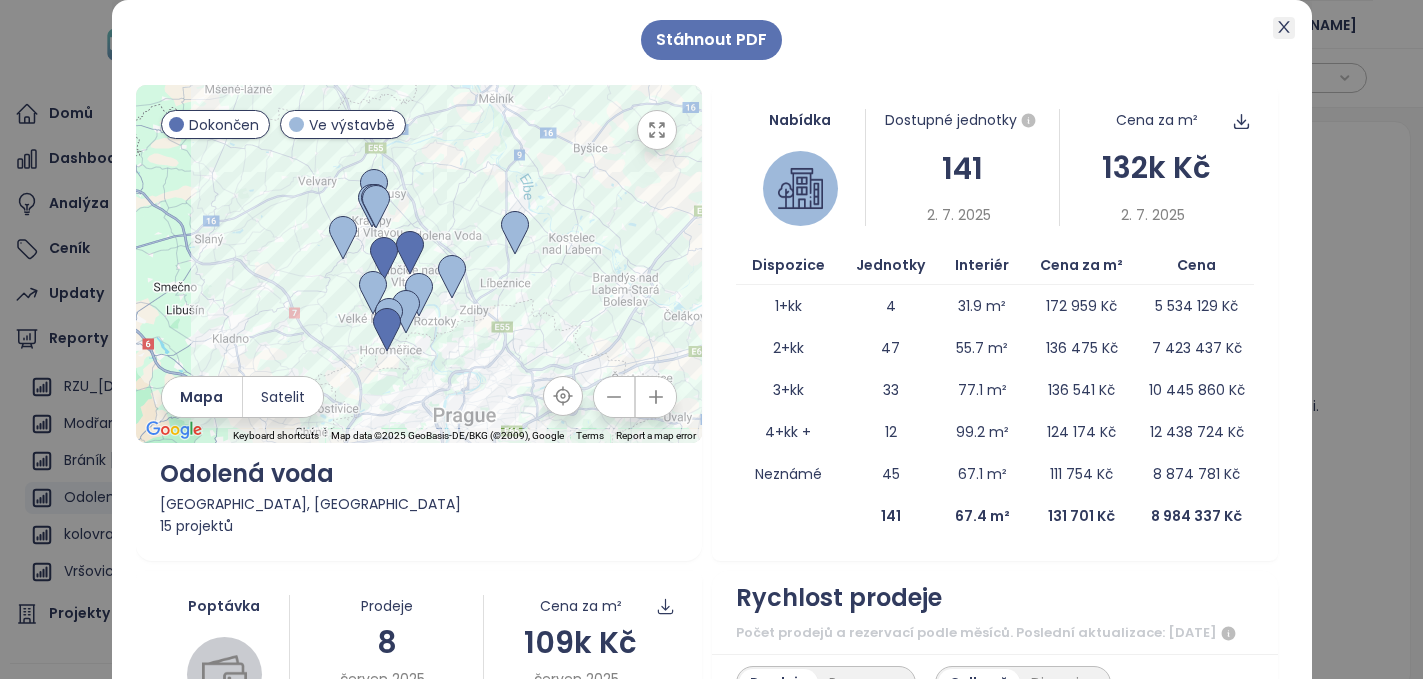 click 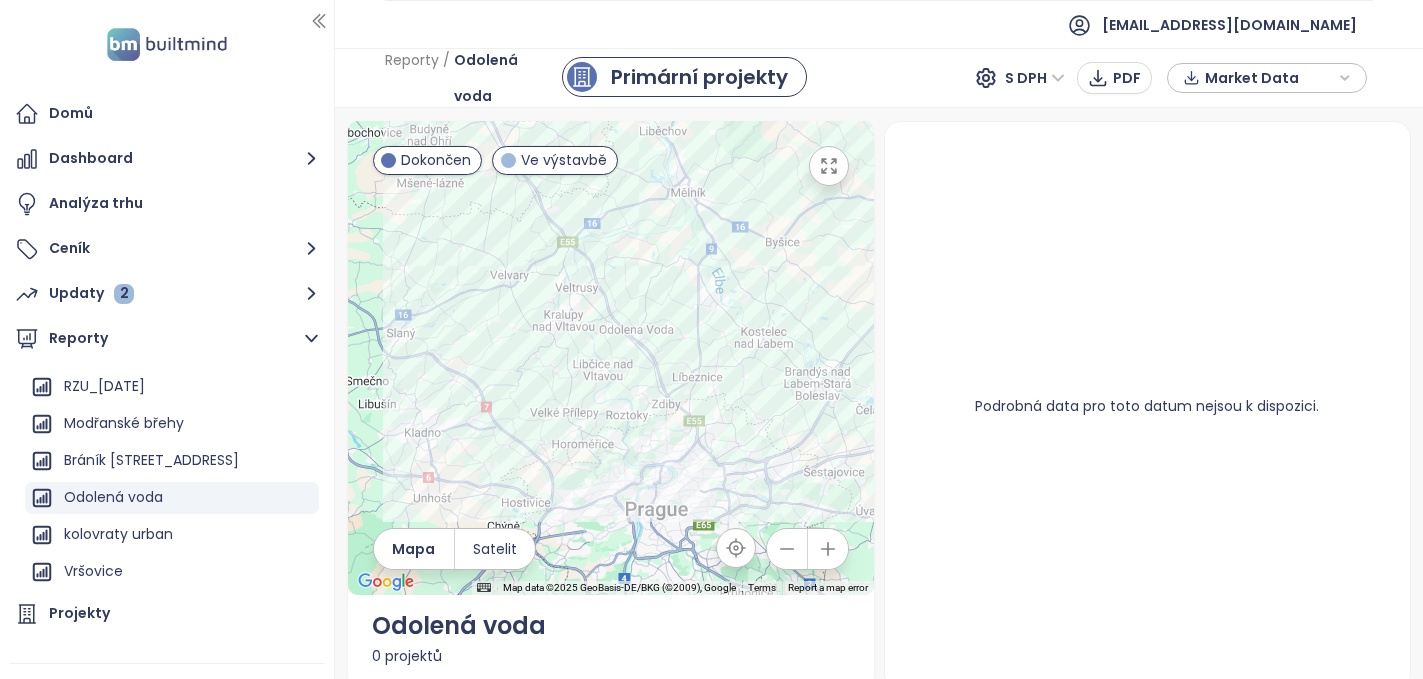 click on "Market Data" at bounding box center [1269, 78] 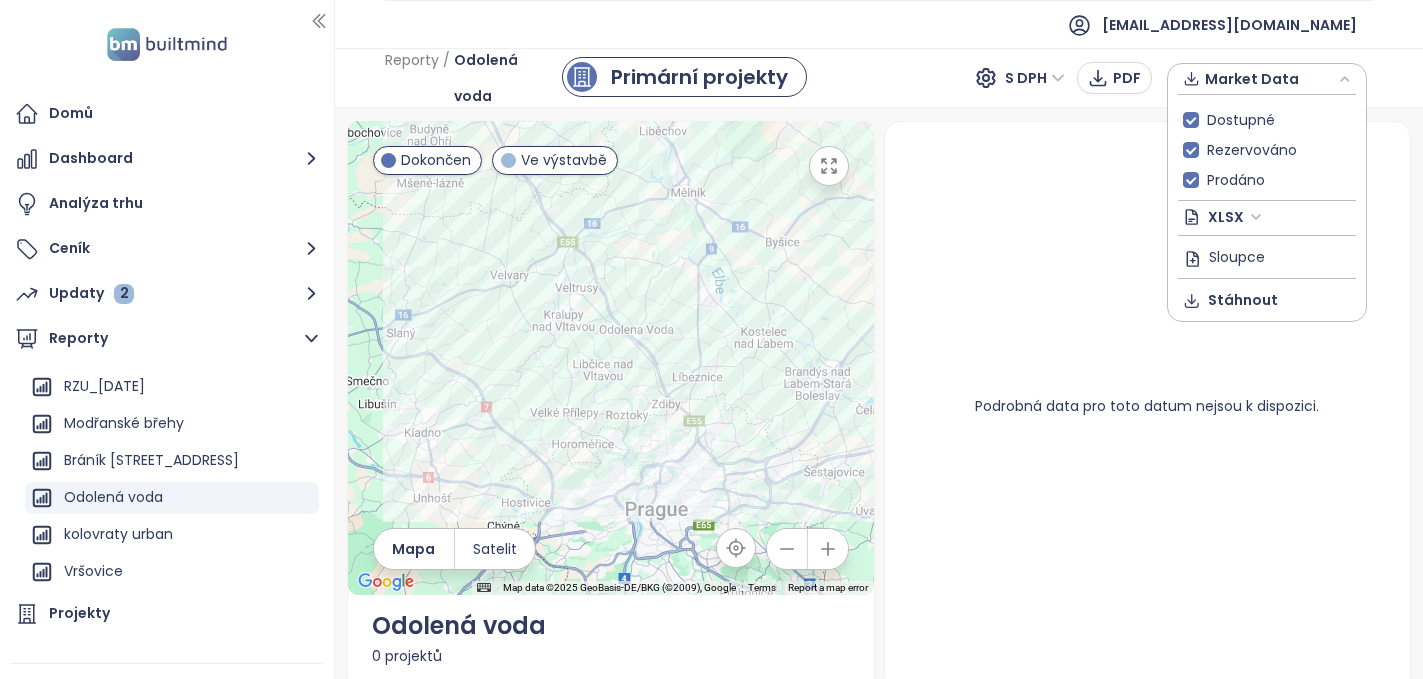 click on "Podrobná data pro toto datum nejsou k dispozici." at bounding box center [1147, 406] 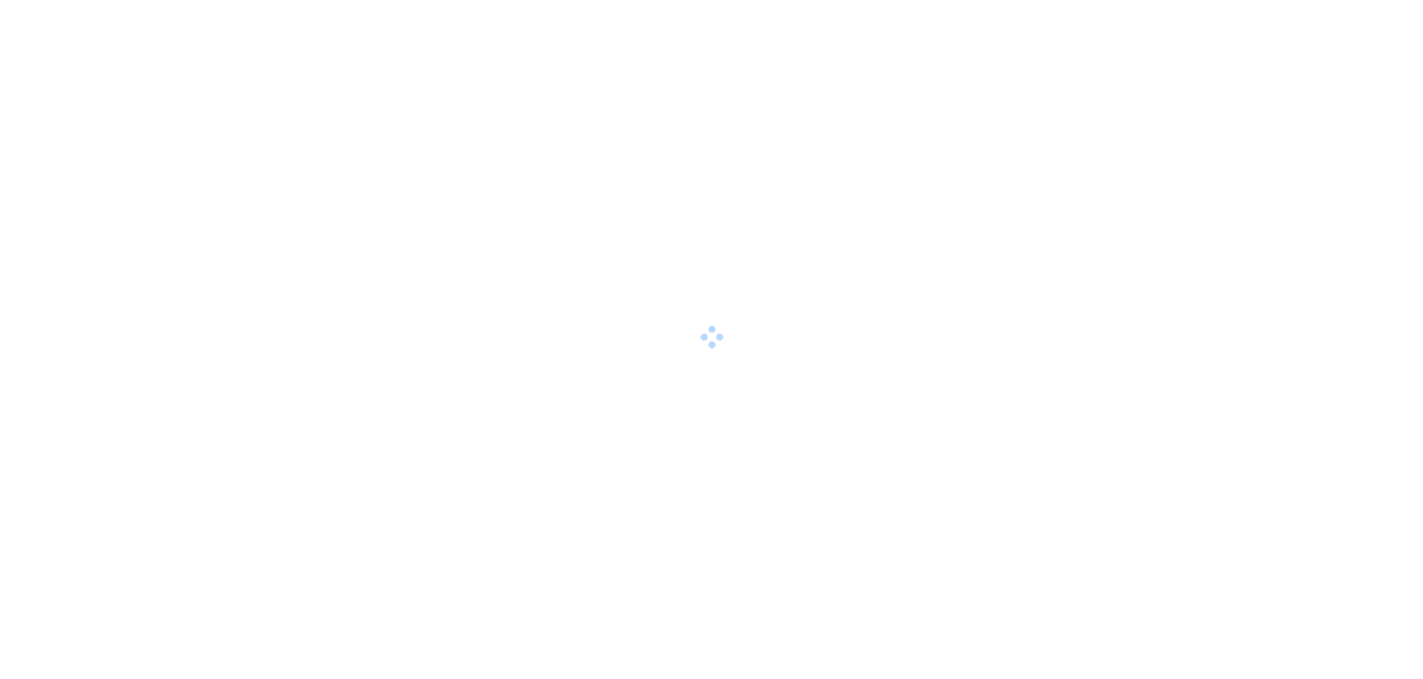 scroll, scrollTop: 0, scrollLeft: 0, axis: both 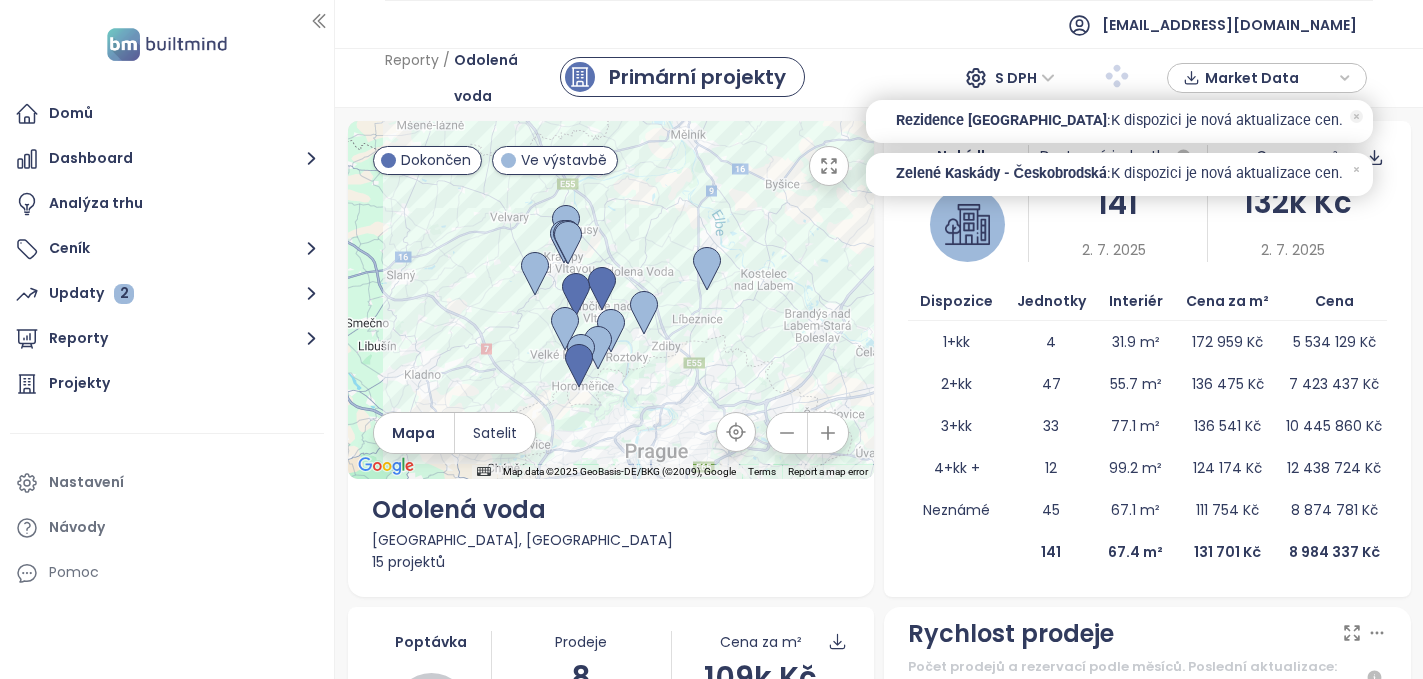 click 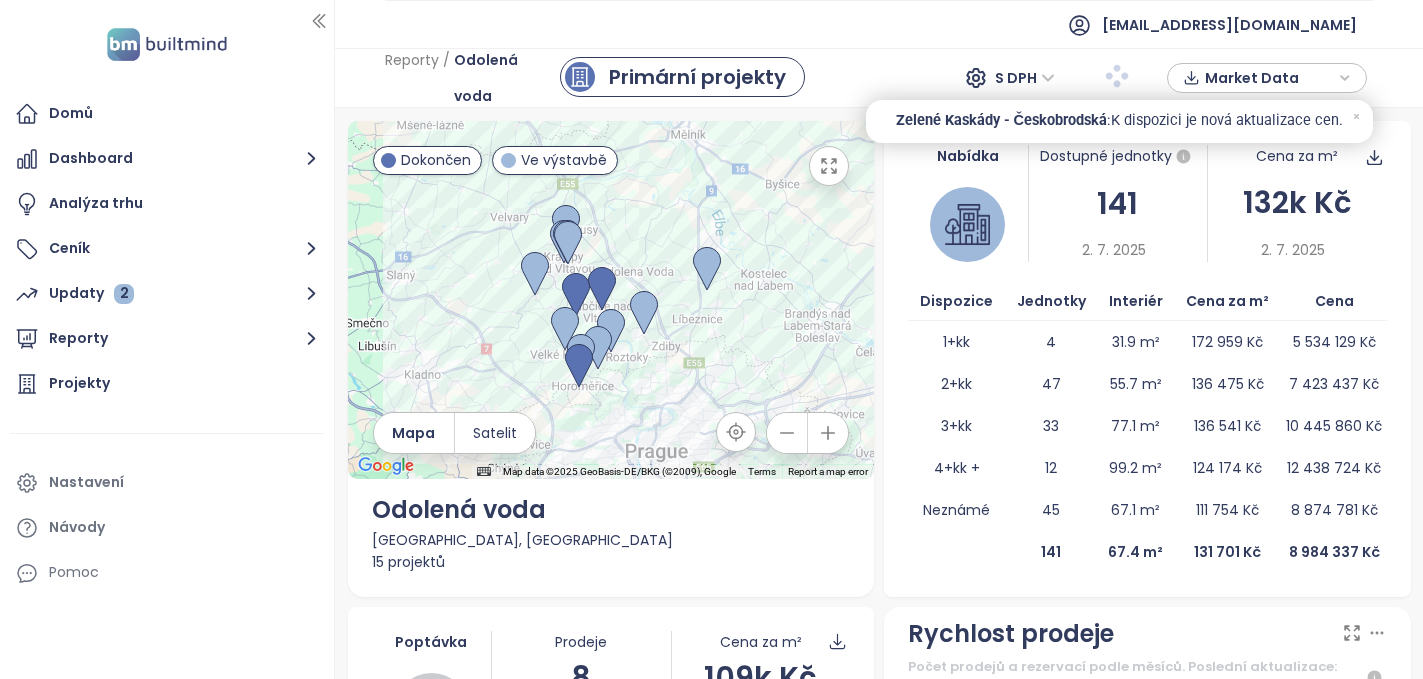 click 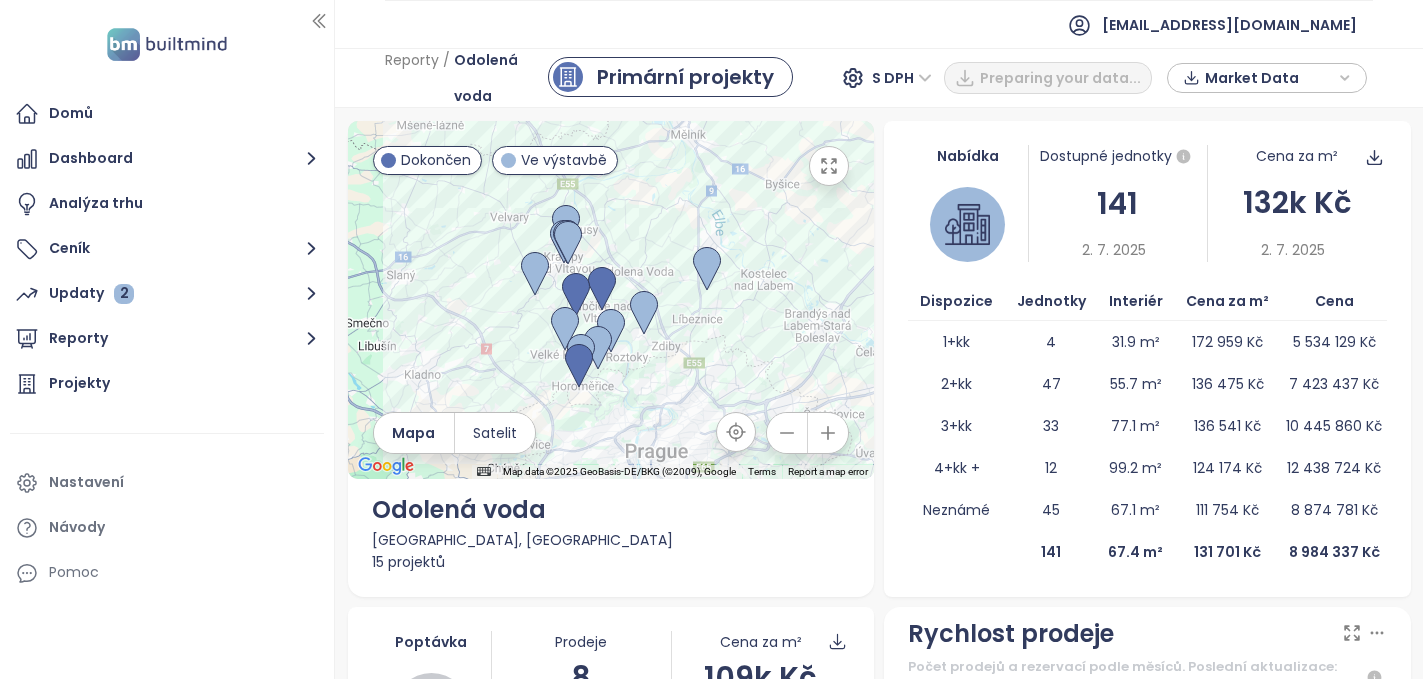 click 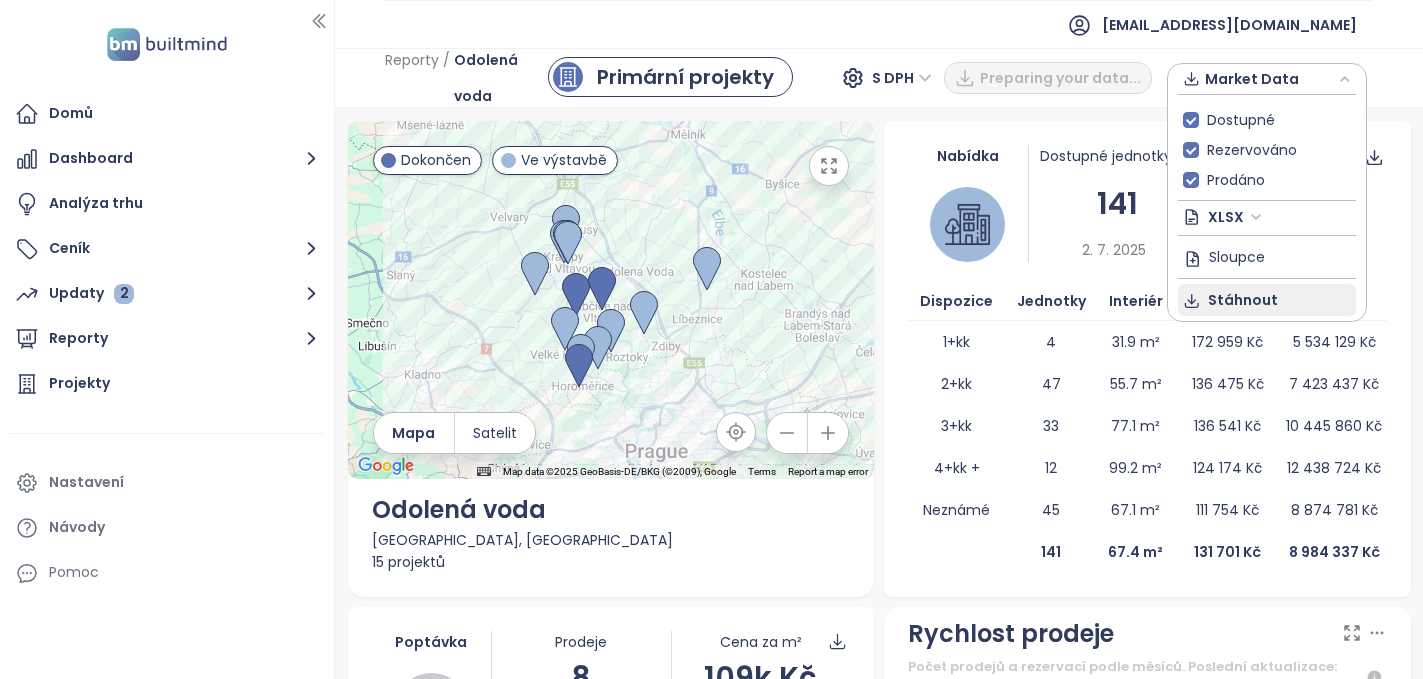 click on "Stáhnout" at bounding box center (1243, 300) 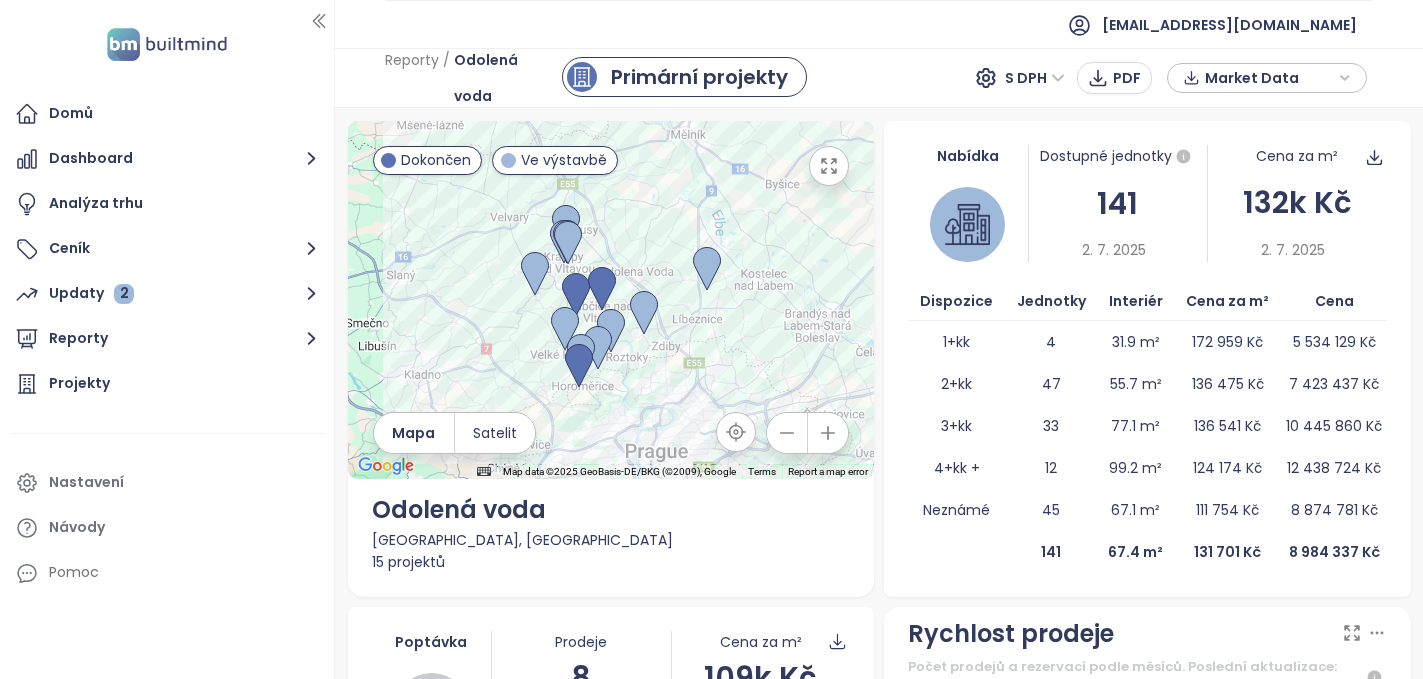 click 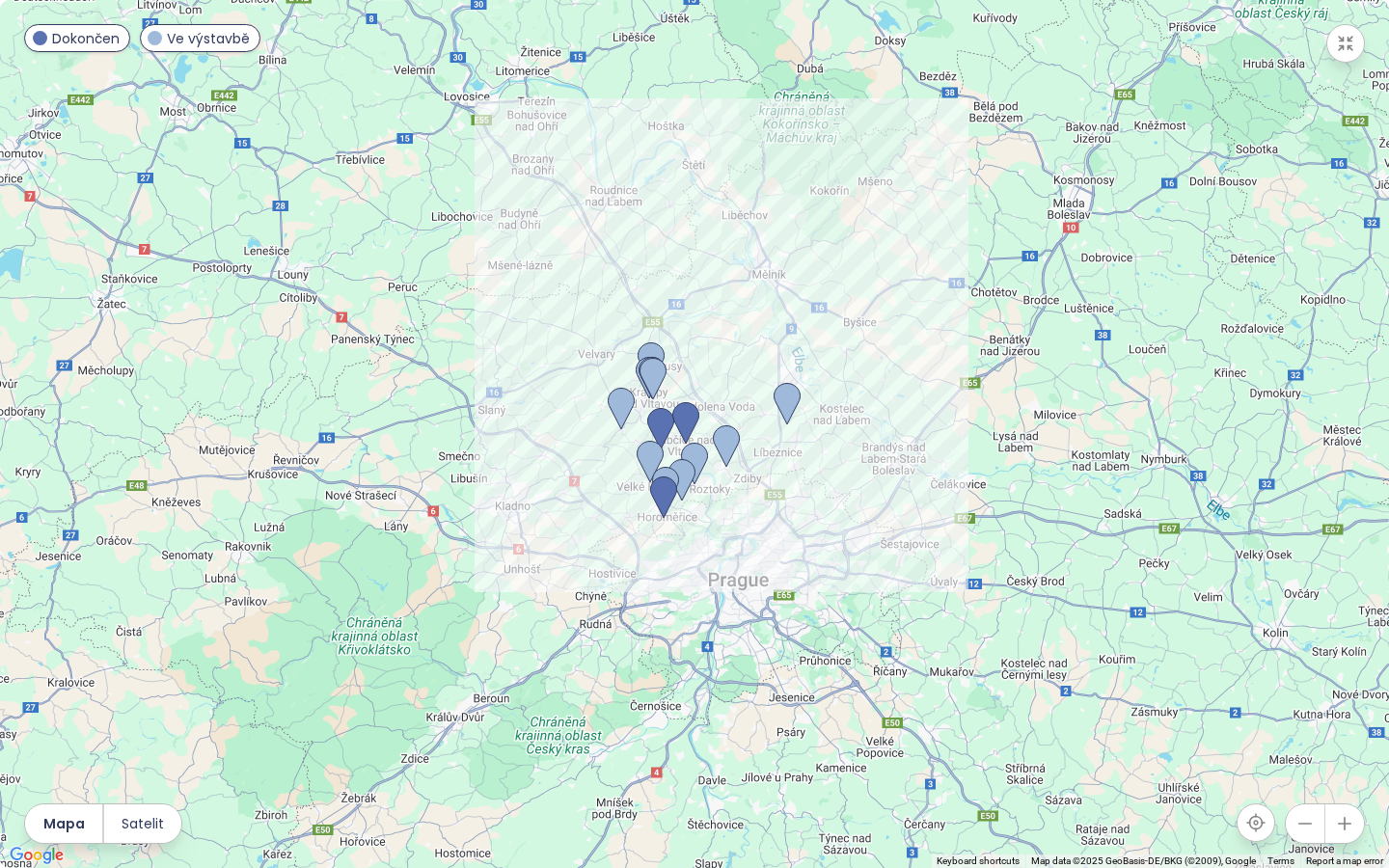 click on "To navigate, press the arrow keys." at bounding box center [694, 434] 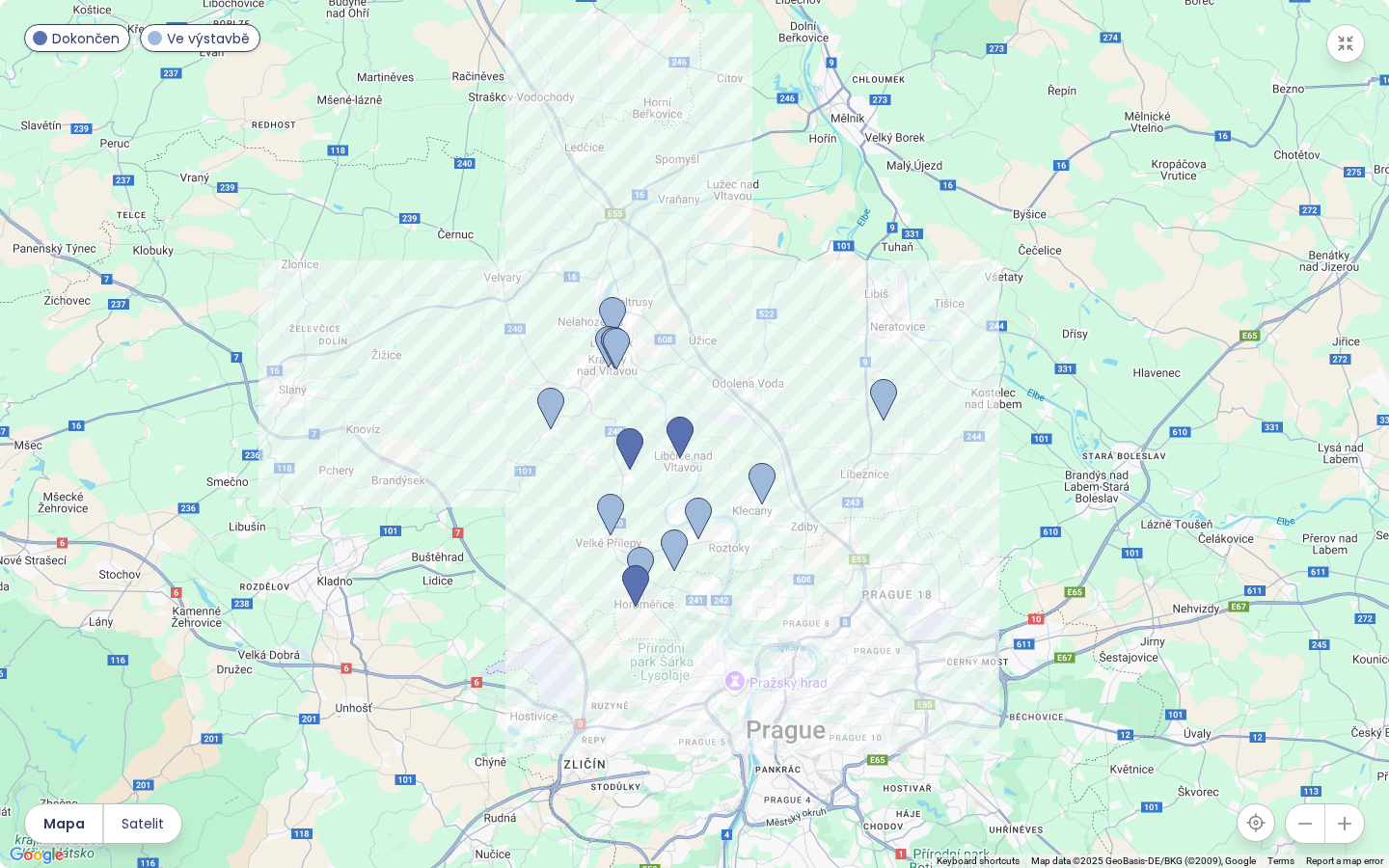 drag, startPoint x: 764, startPoint y: 432, endPoint x: 884, endPoint y: 540, distance: 161.44349 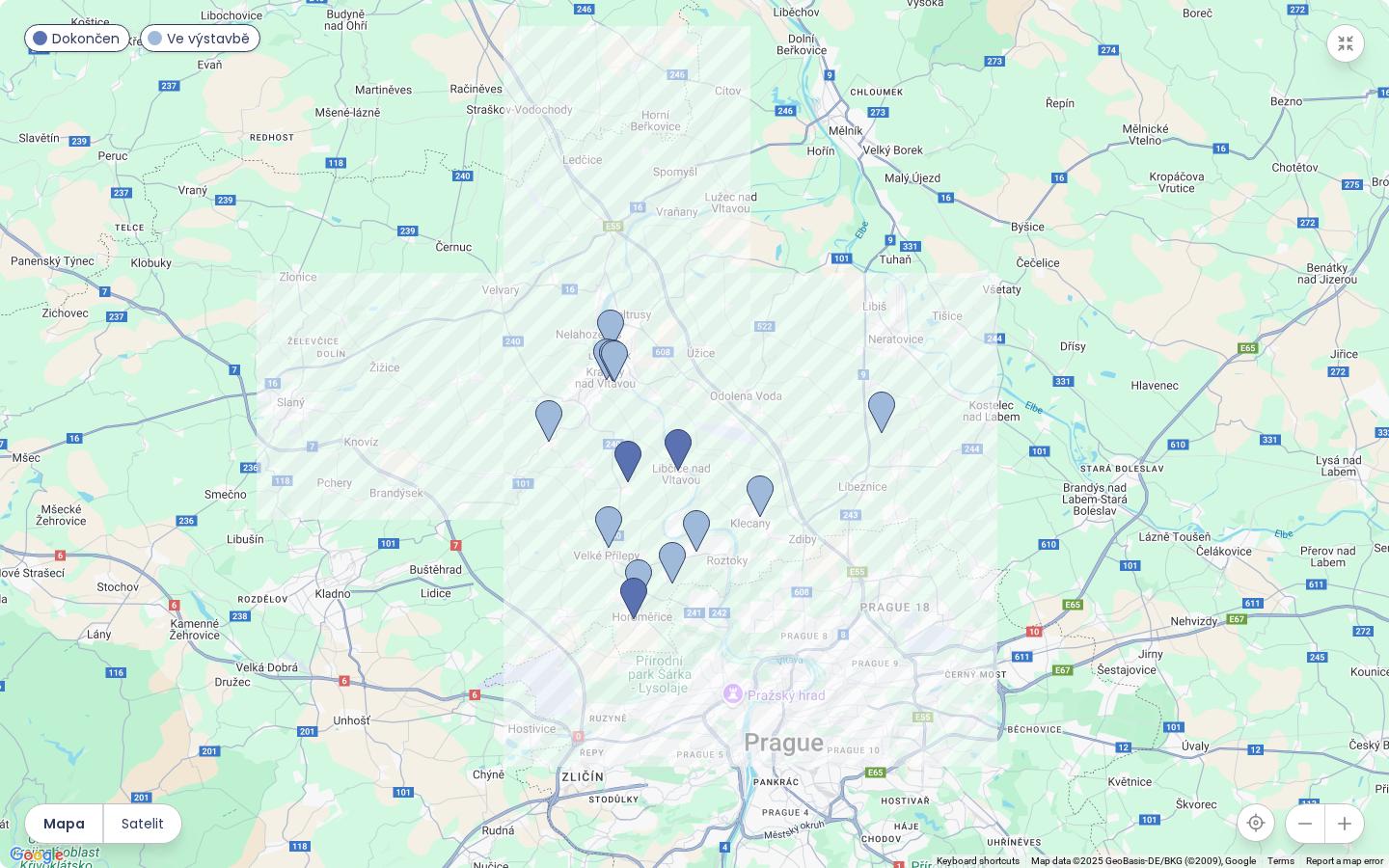 drag, startPoint x: 924, startPoint y: 522, endPoint x: 910, endPoint y: 554, distance: 34.928498 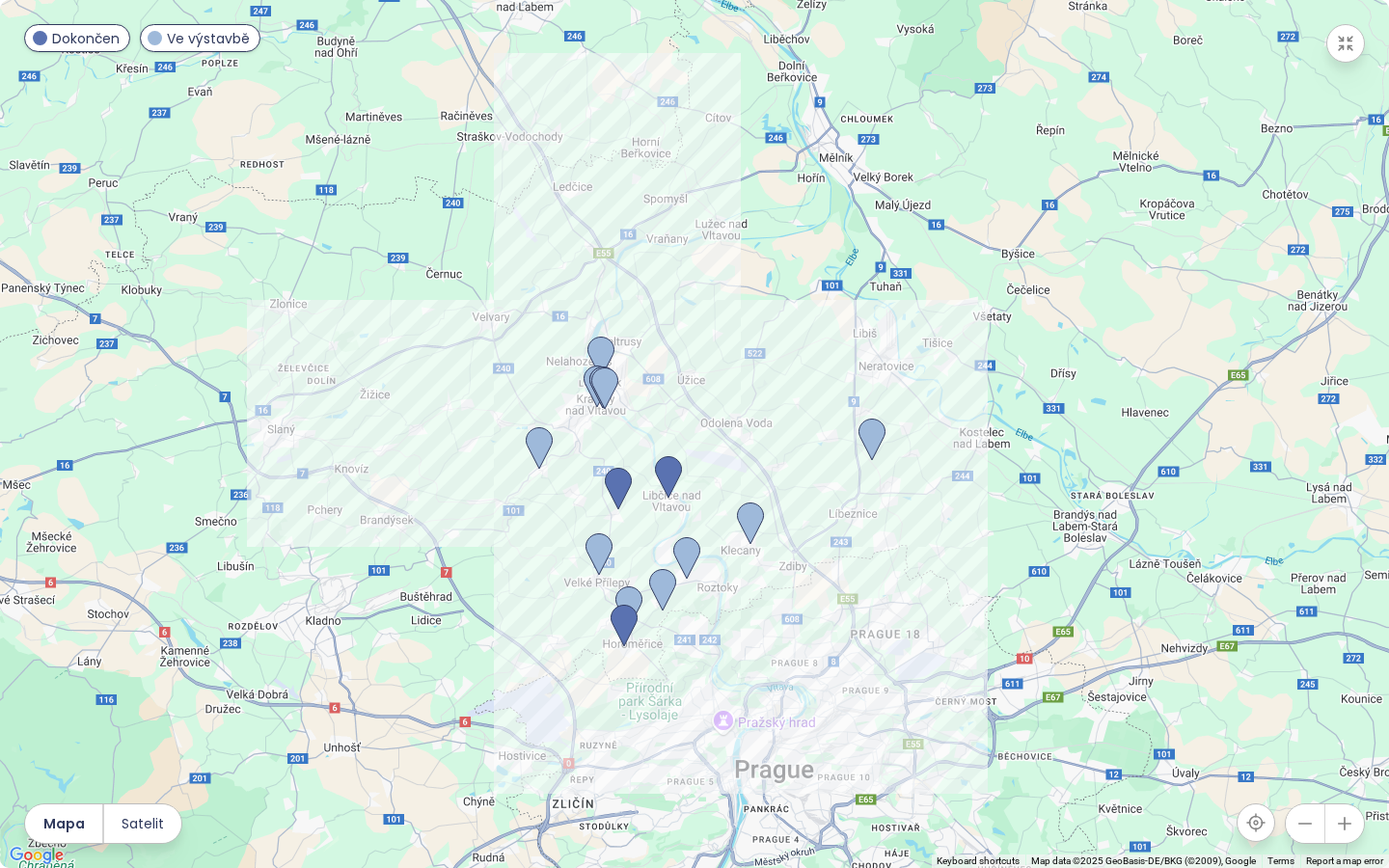 click on "To navigate, press the arrow keys." at bounding box center (694, 434) 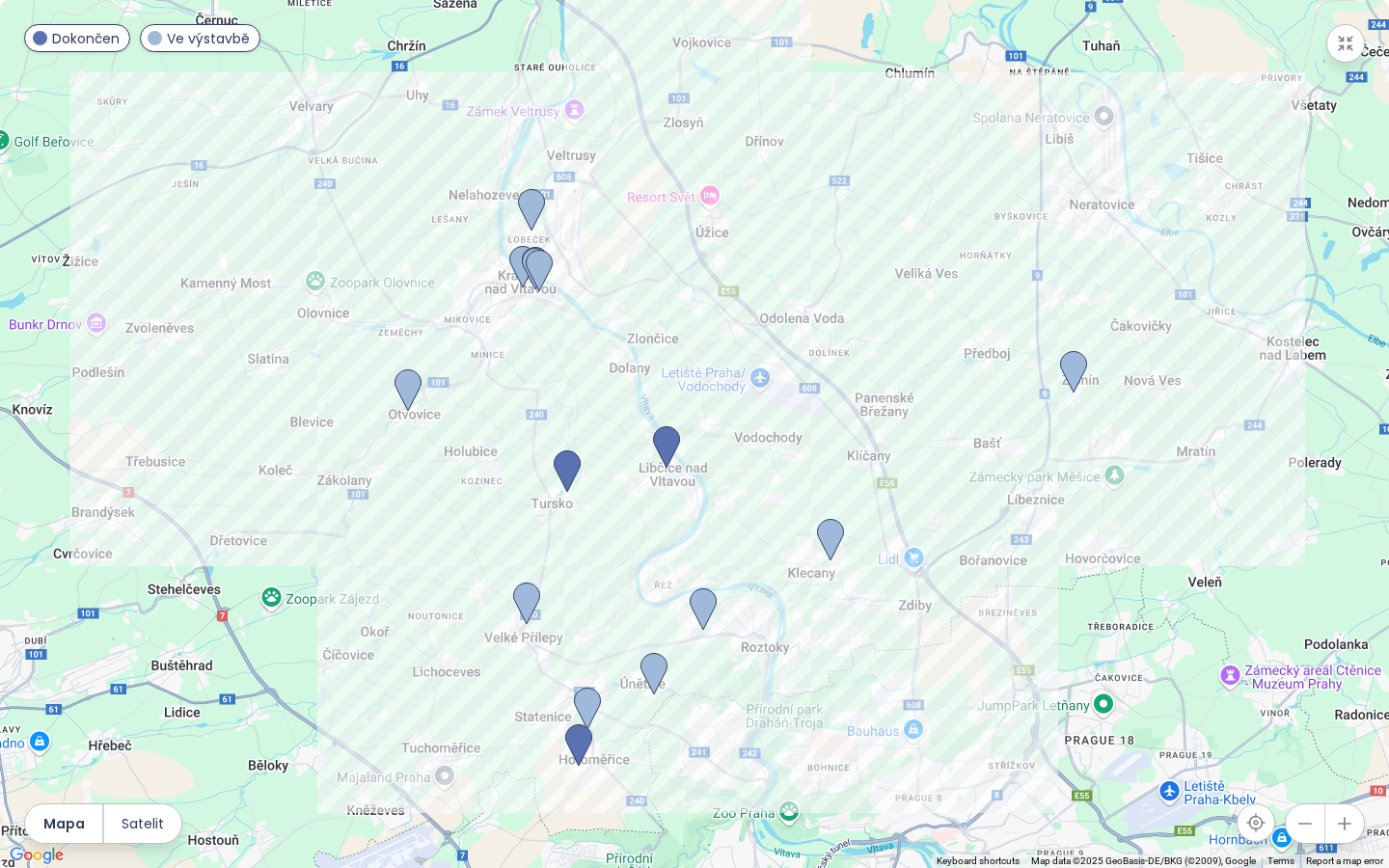 drag, startPoint x: 904, startPoint y: 539, endPoint x: 1128, endPoint y: 566, distance: 225.62136 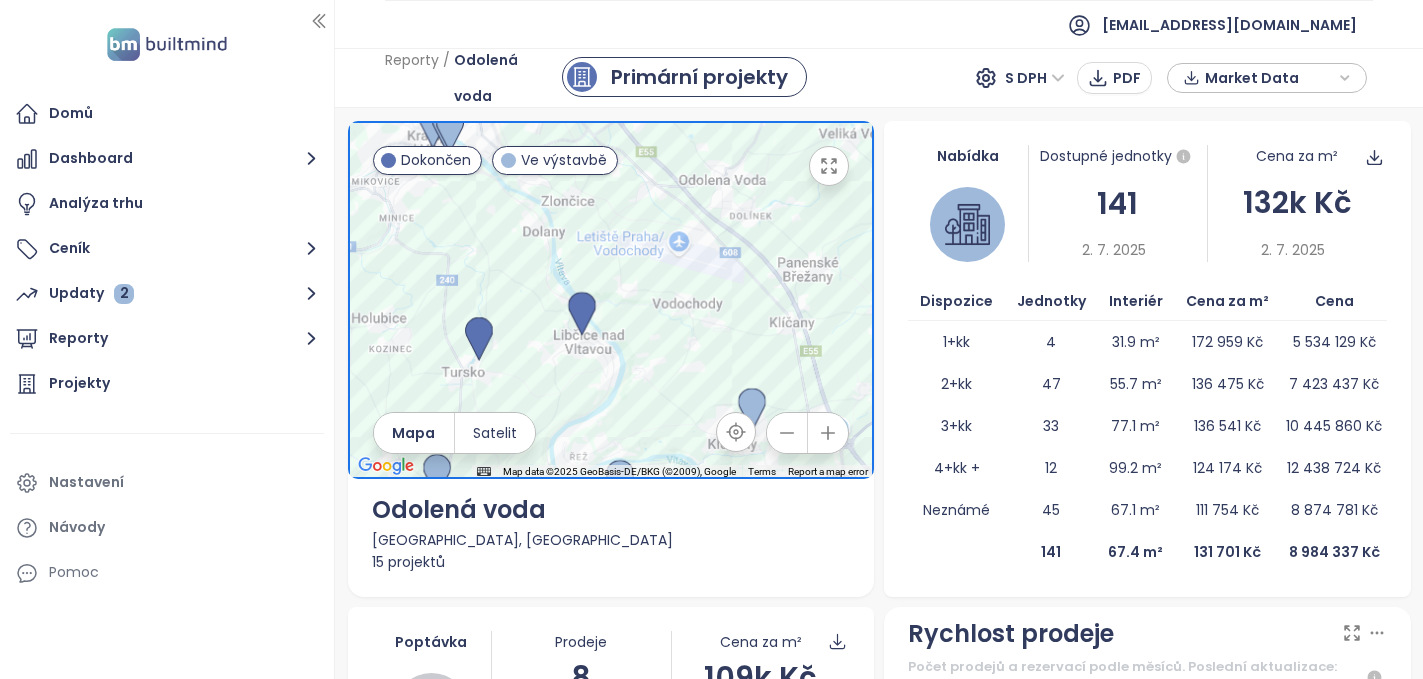 click 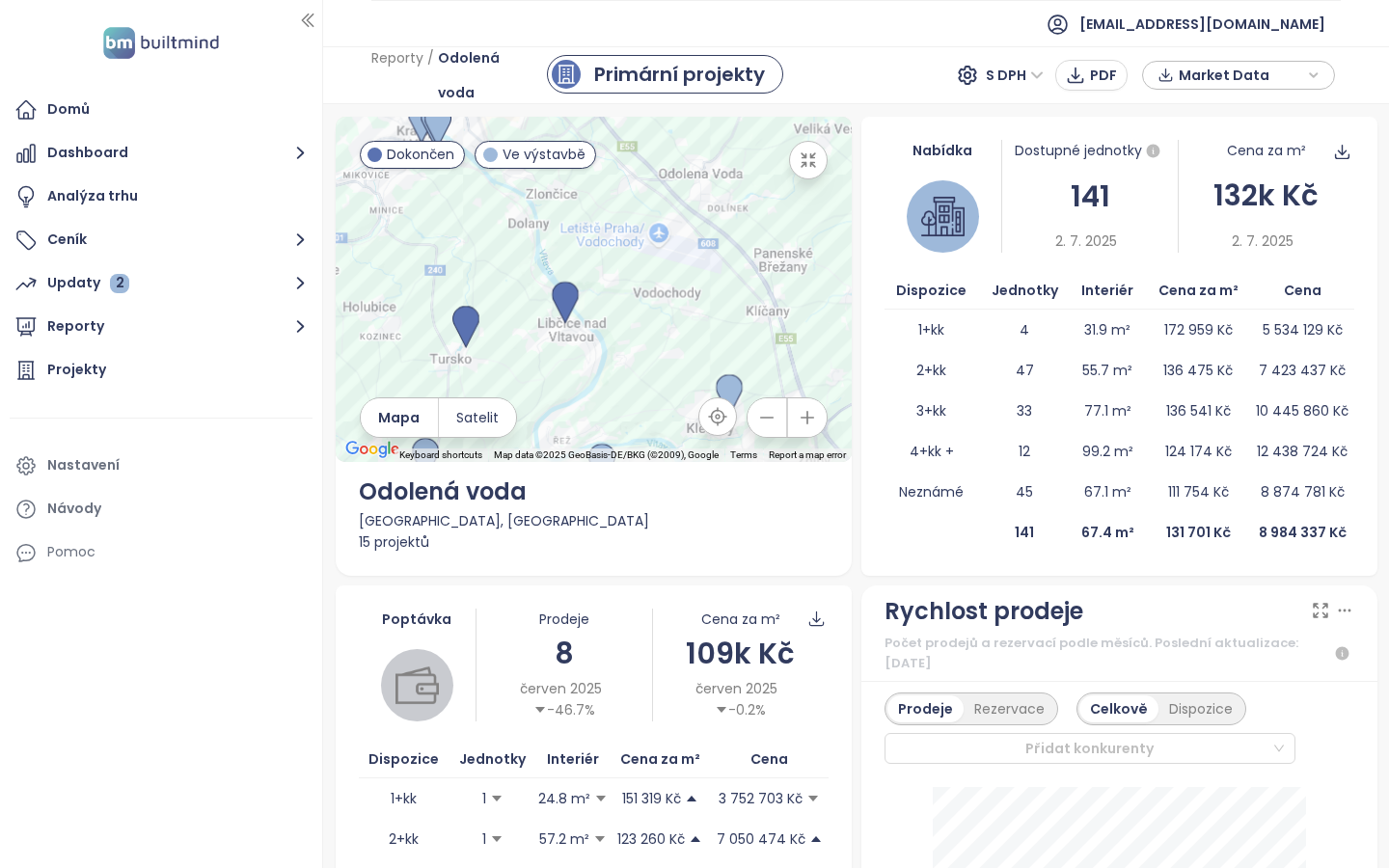 type 